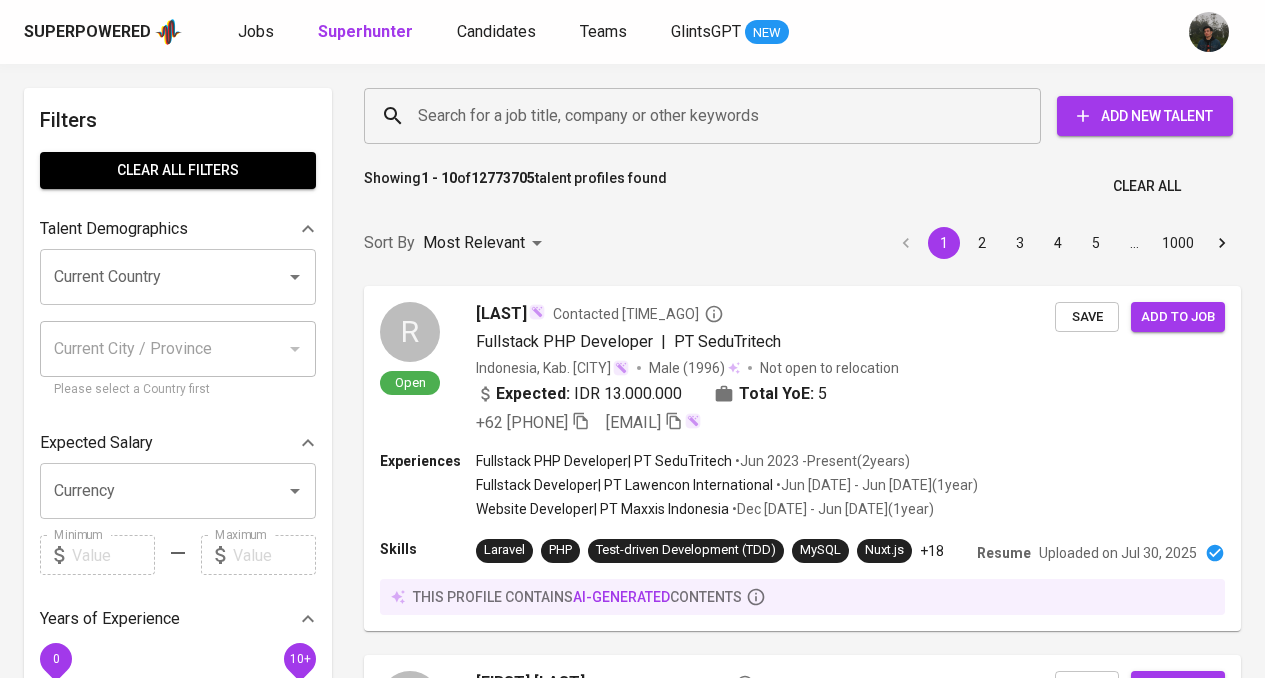 scroll, scrollTop: 0, scrollLeft: 0, axis: both 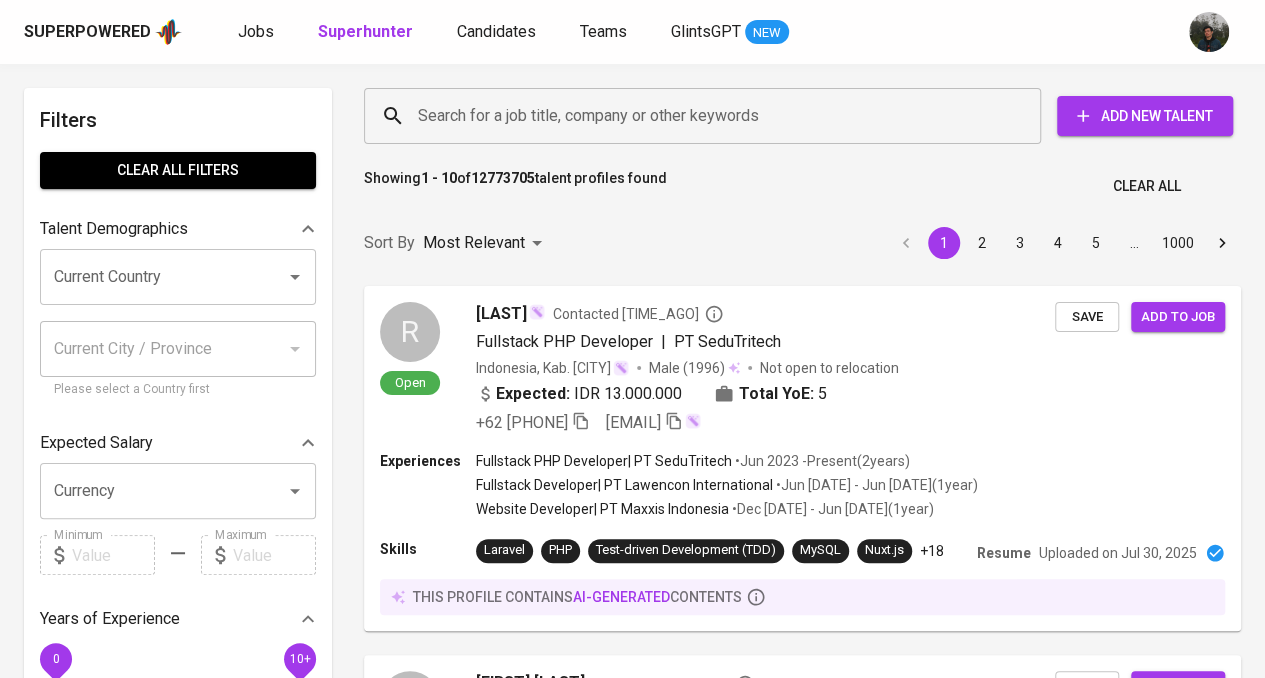 click on "Search for a job title, company or other keywords" at bounding box center (702, 116) 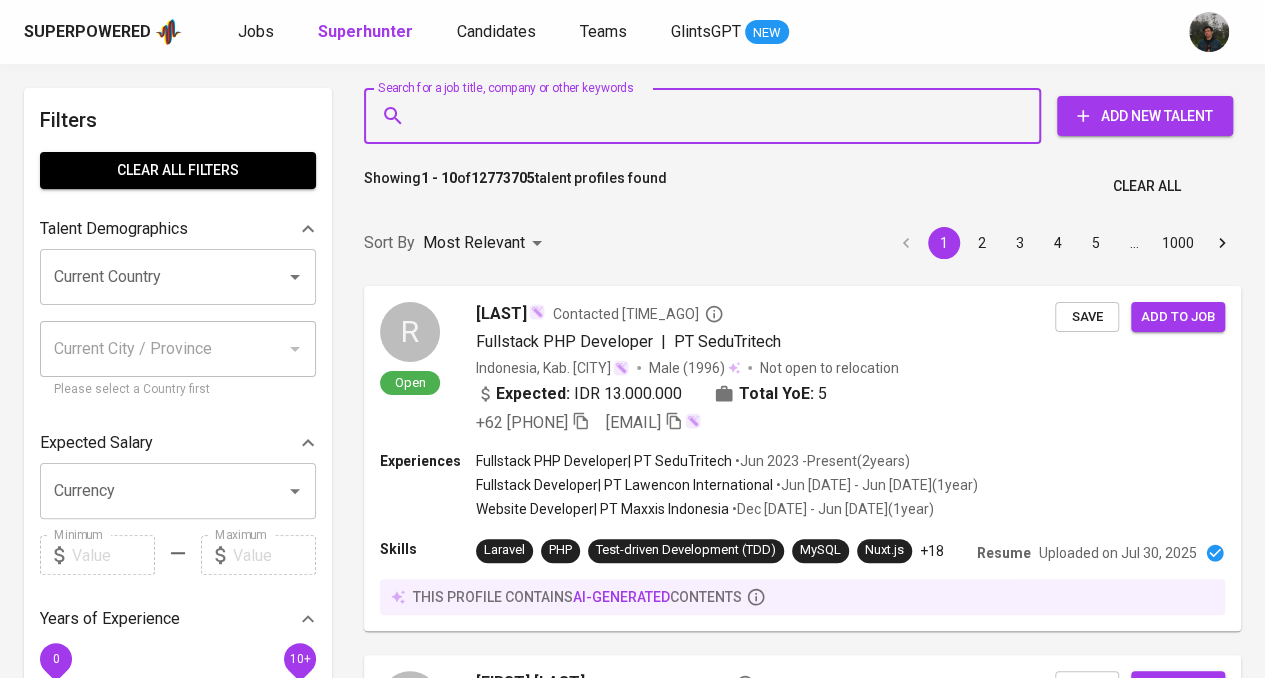 paste on "[EMAIL]" 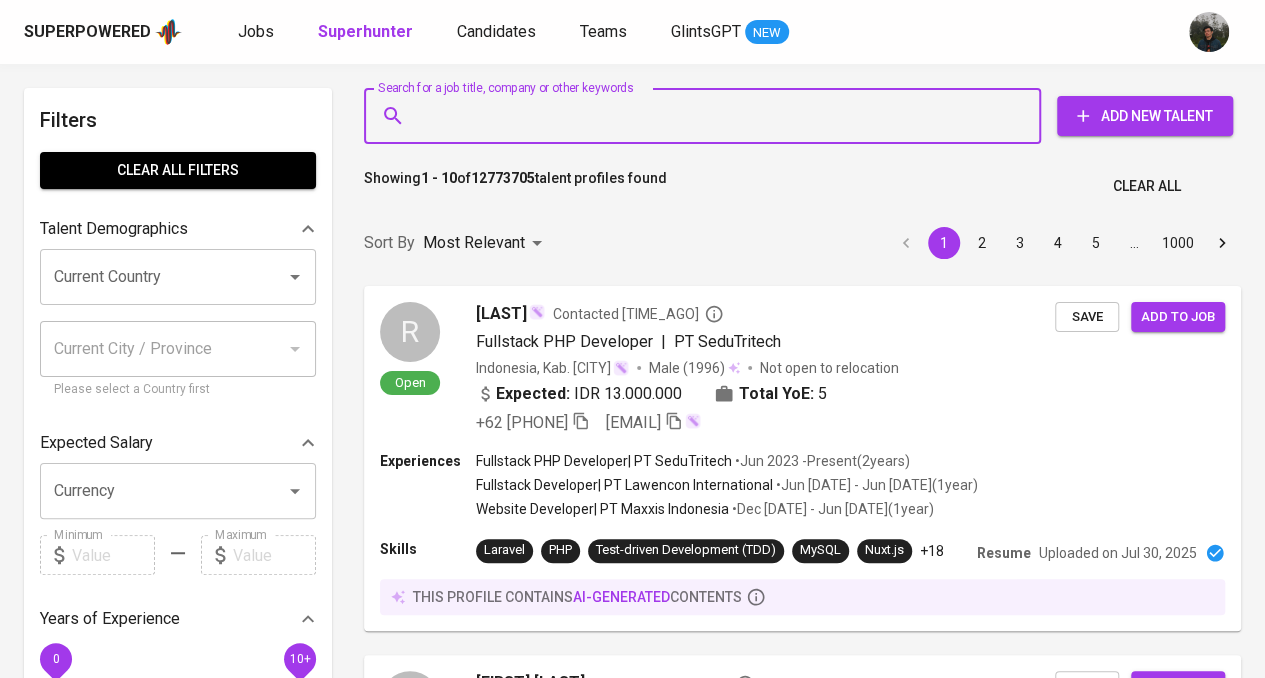 type on "[EMAIL]" 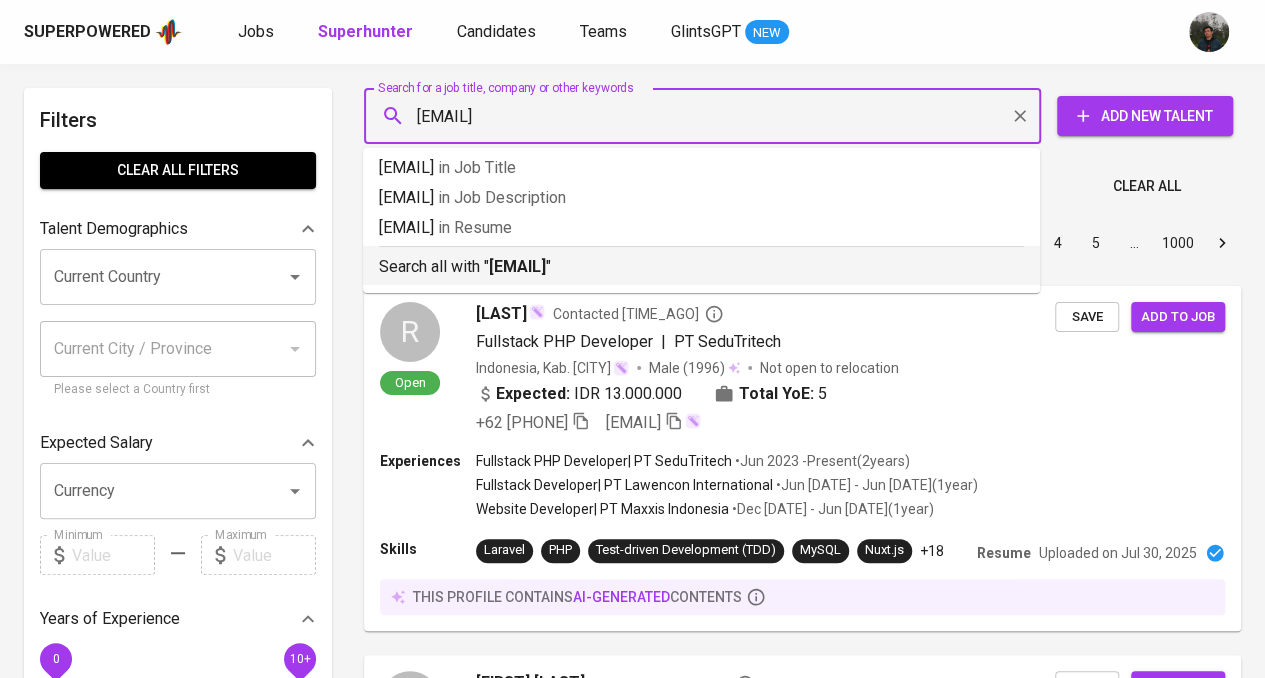 click on "fachrywidiandoko@gmail.com" at bounding box center [517, 266] 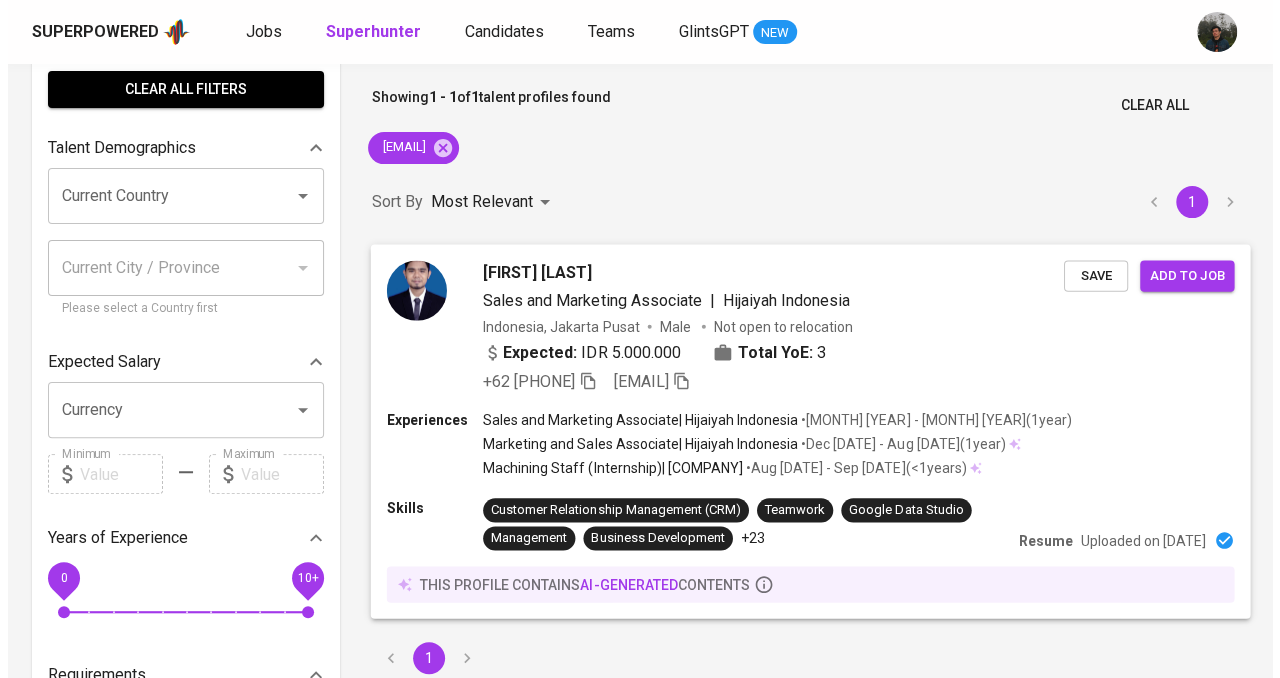 scroll, scrollTop: 100, scrollLeft: 0, axis: vertical 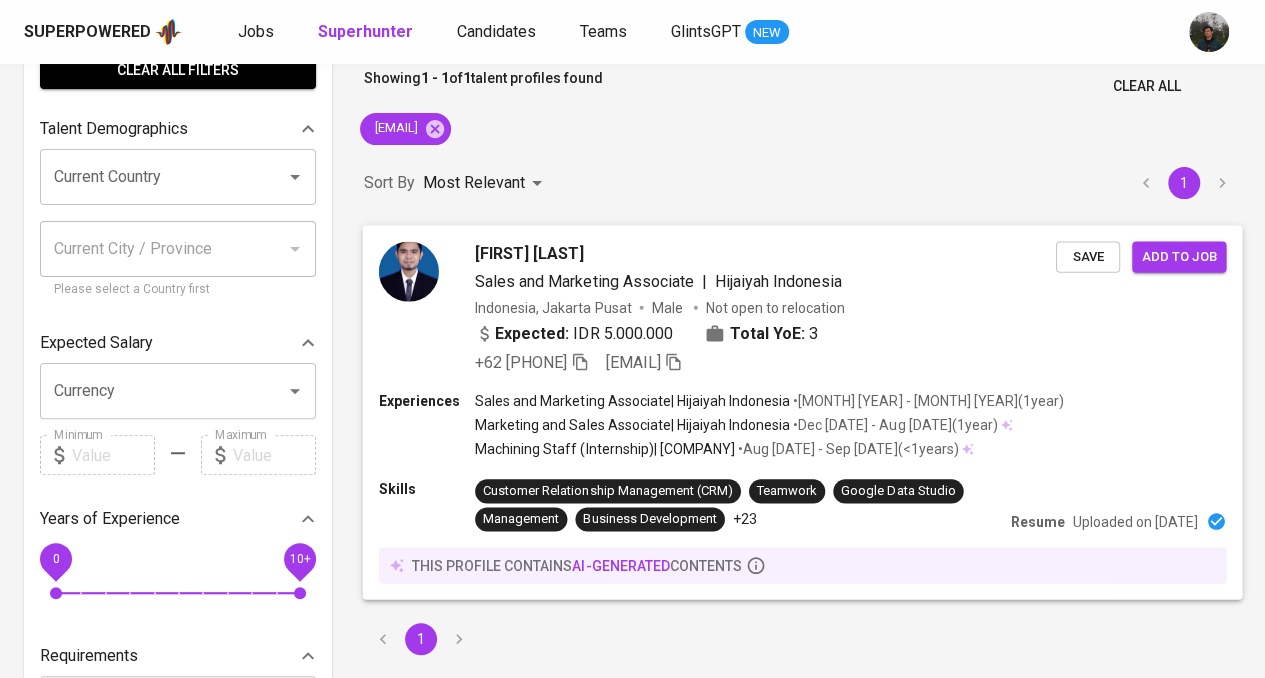 click on "Sales and Marketing Associate | Hijaiyah Indonesia" at bounding box center (765, 281) 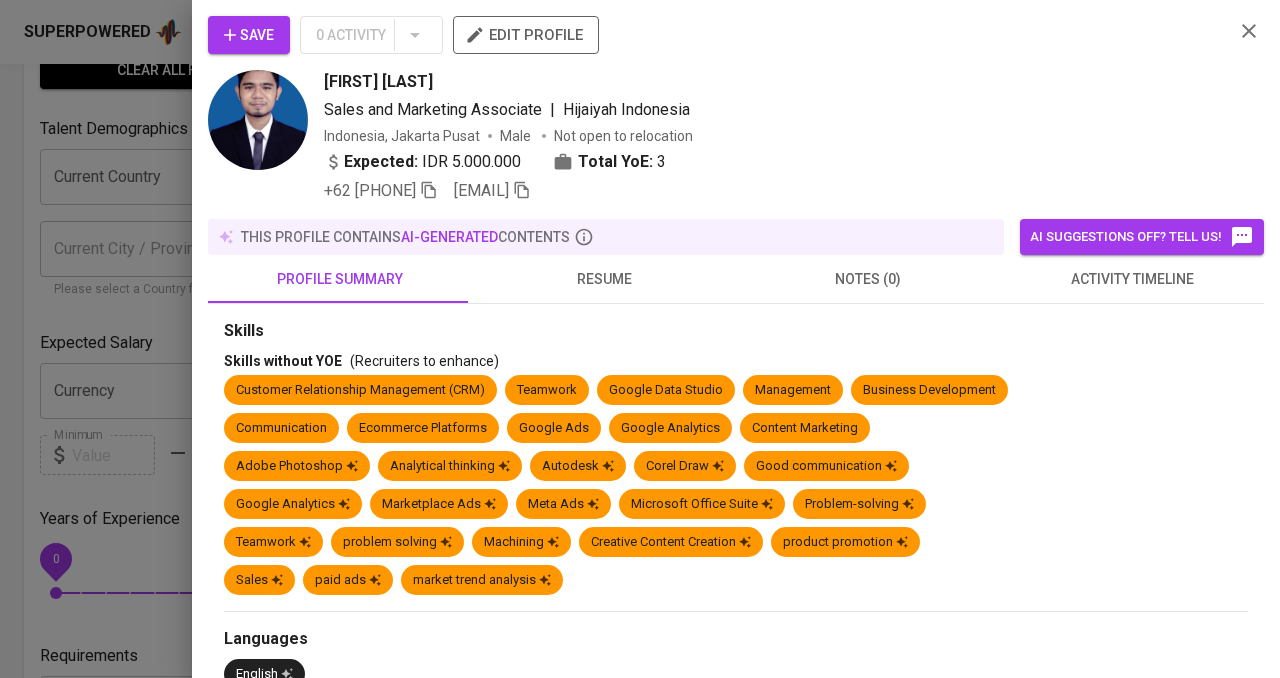 drag, startPoint x: 480, startPoint y: 79, endPoint x: 337, endPoint y: 65, distance: 143.68369 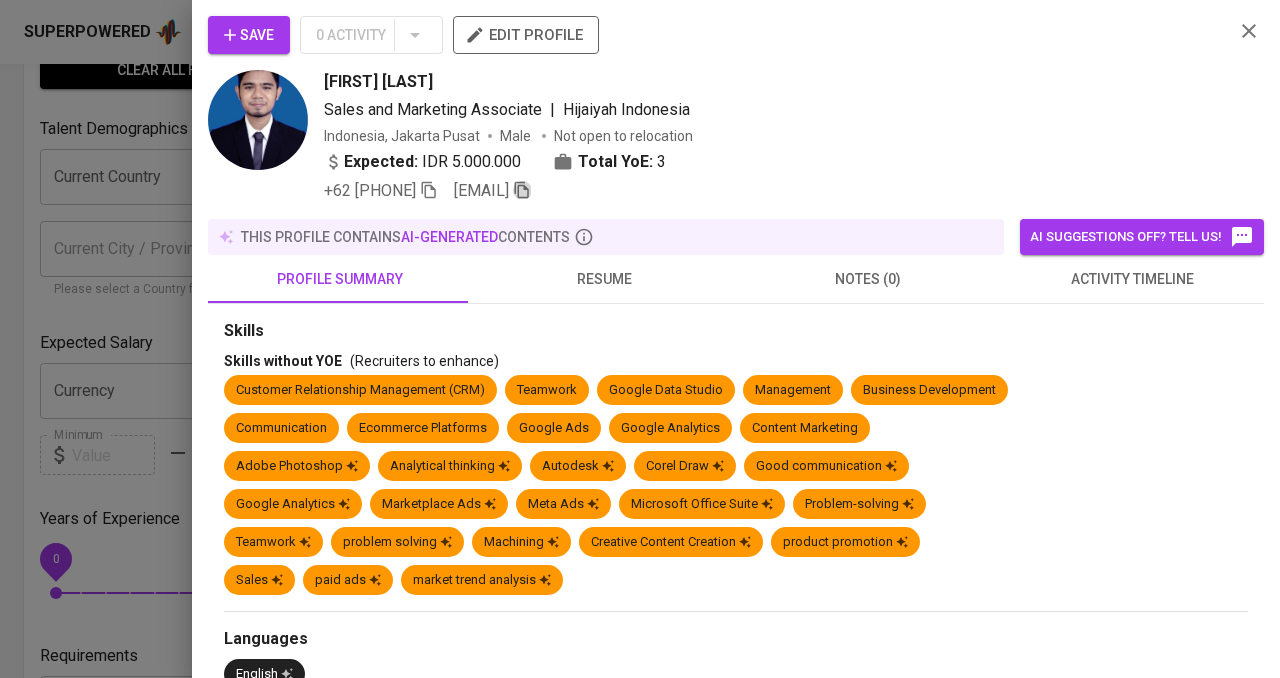 click 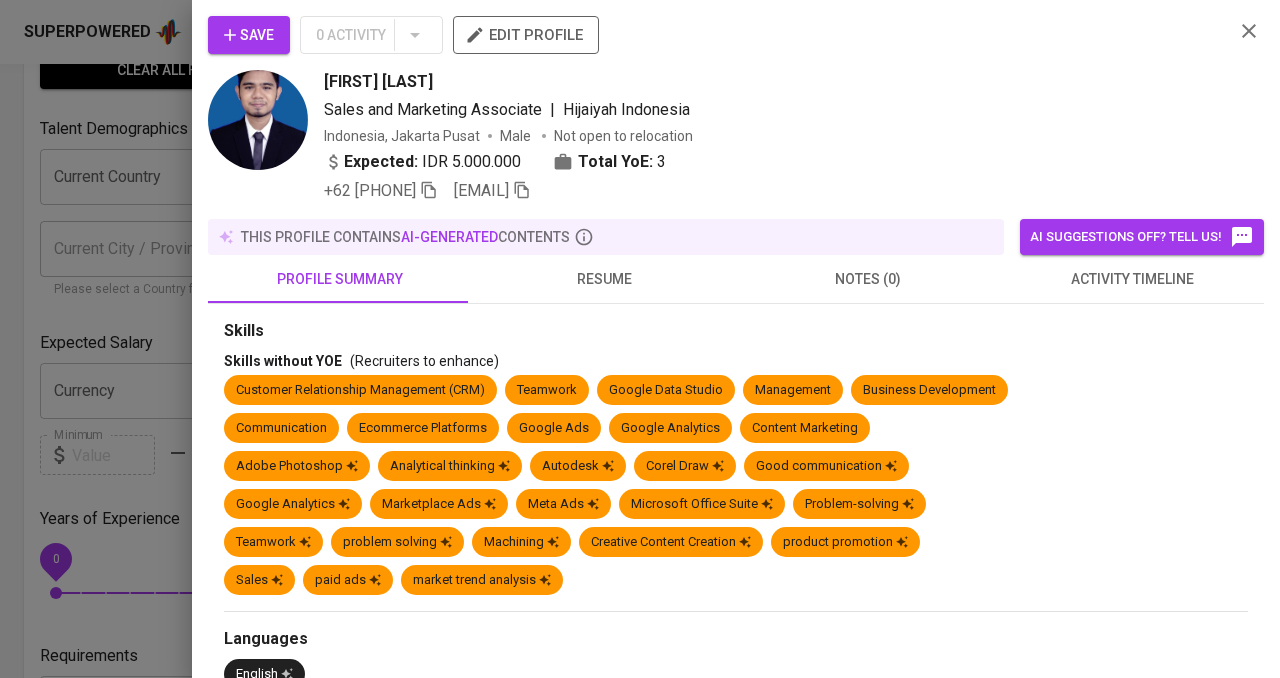click on "resume" at bounding box center [604, 279] 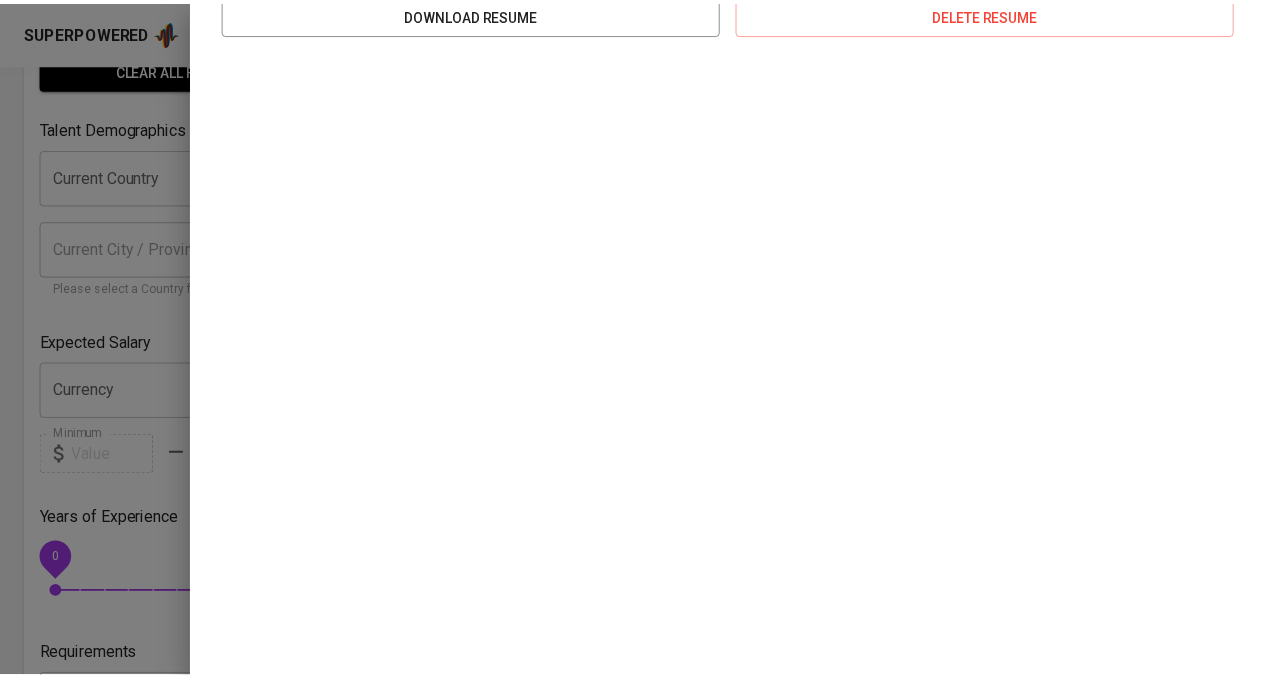 scroll, scrollTop: 0, scrollLeft: 0, axis: both 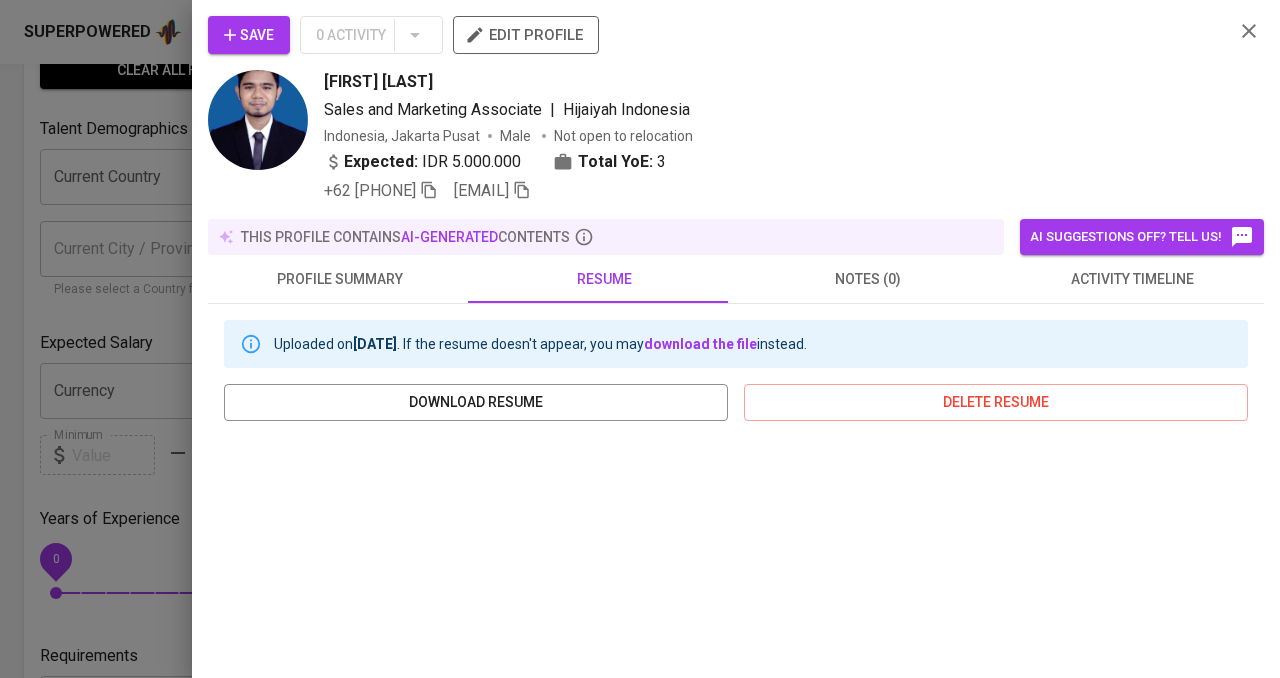 click 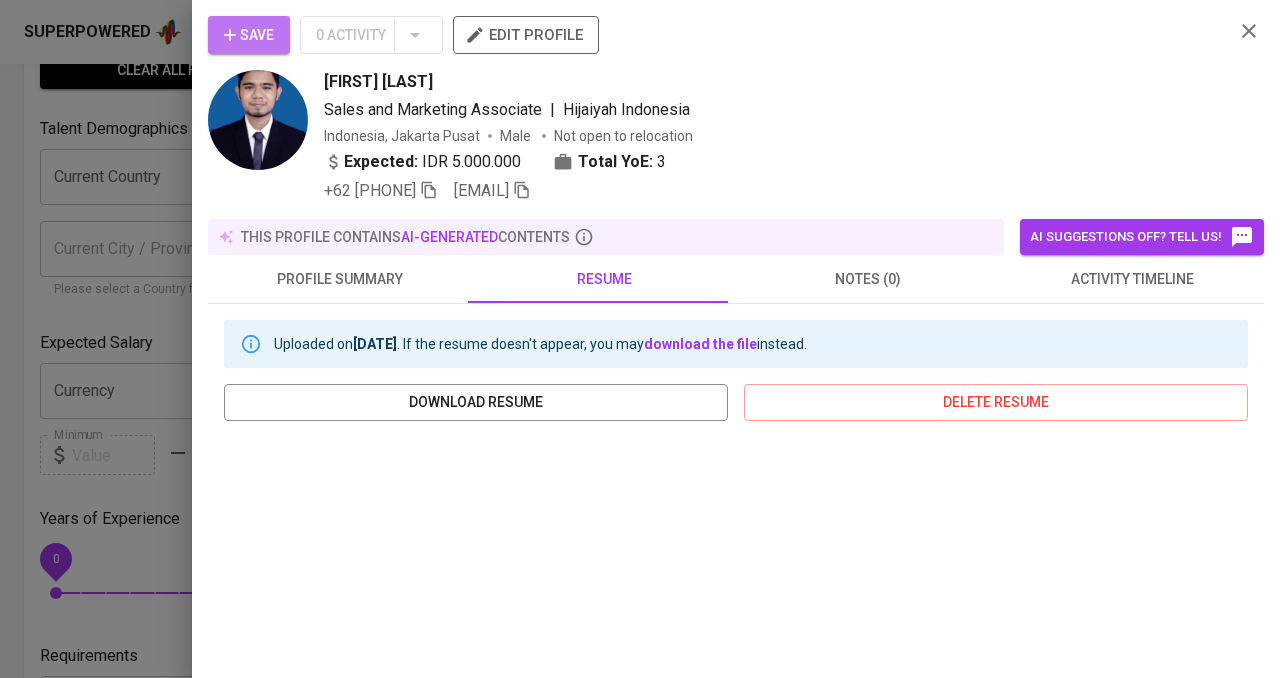 click on "Save" at bounding box center [249, 35] 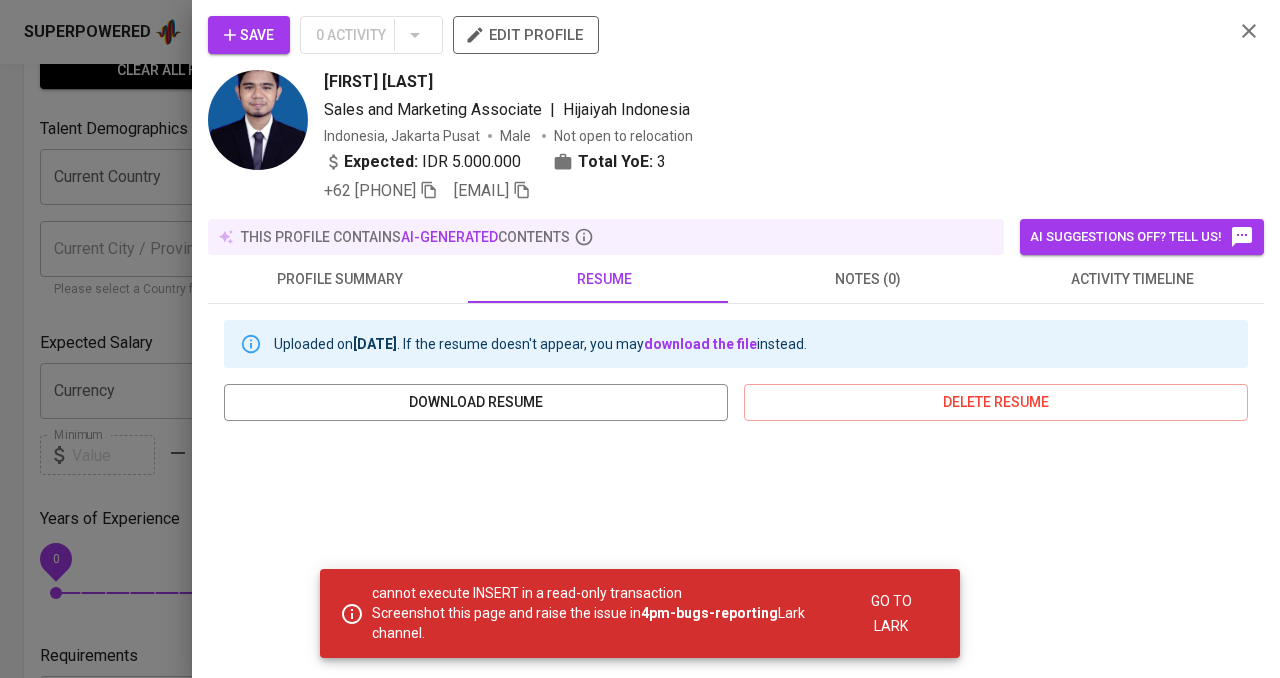 click at bounding box center [640, 339] 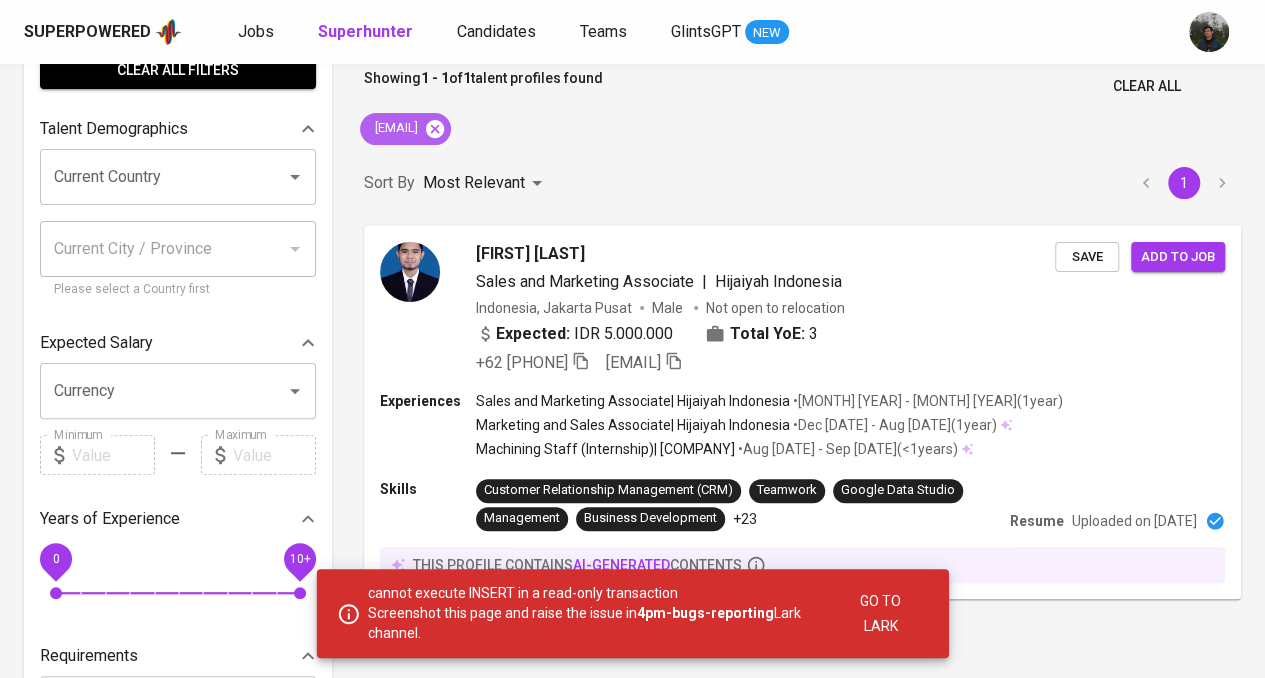 click 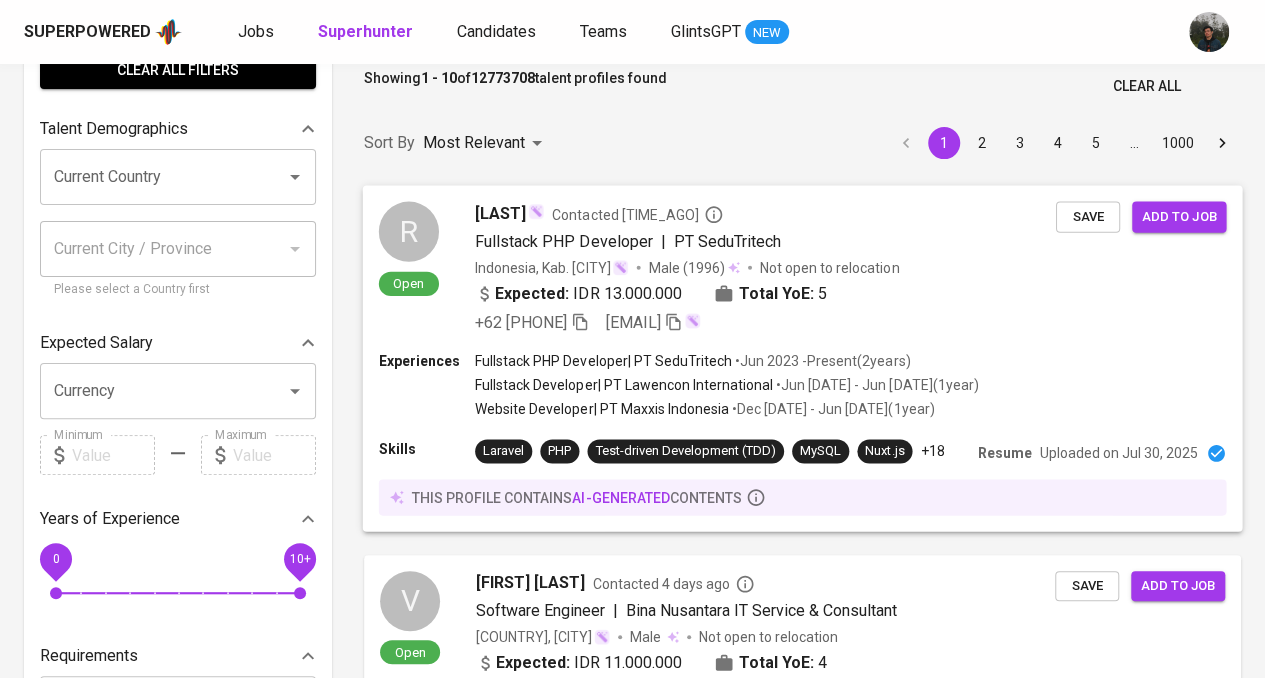 scroll, scrollTop: 0, scrollLeft: 0, axis: both 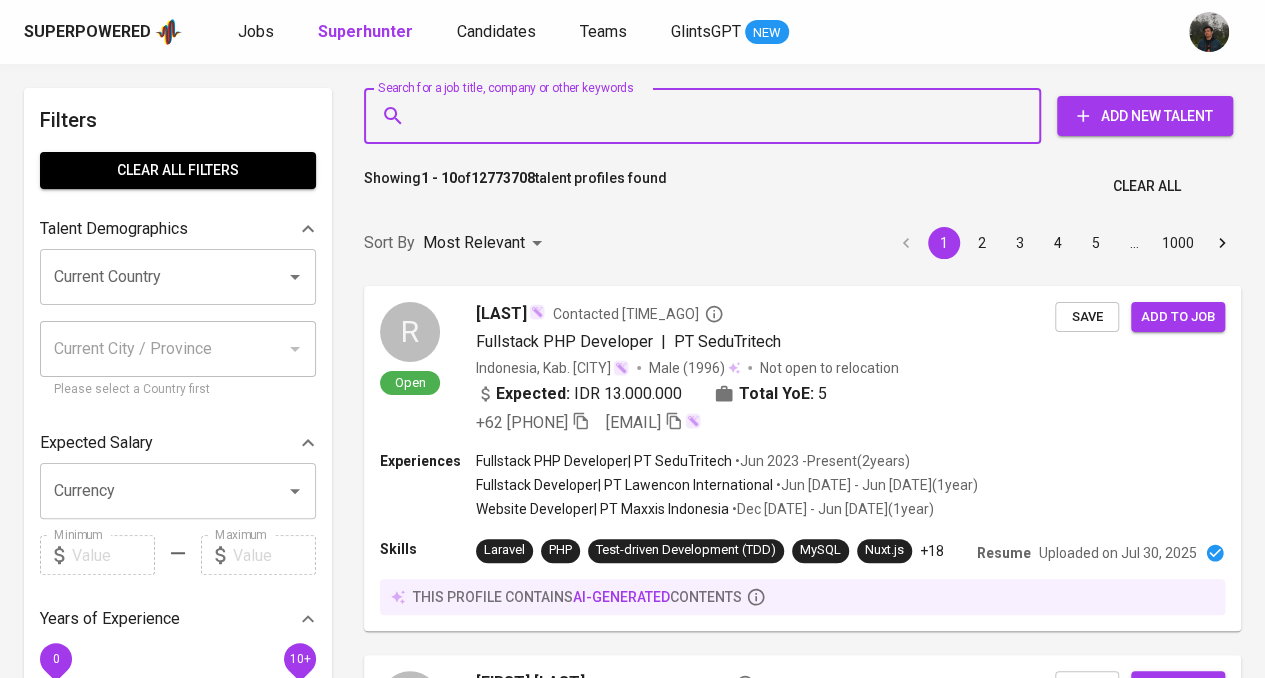 click on "Search for a job title, company or other keywords" at bounding box center (707, 116) 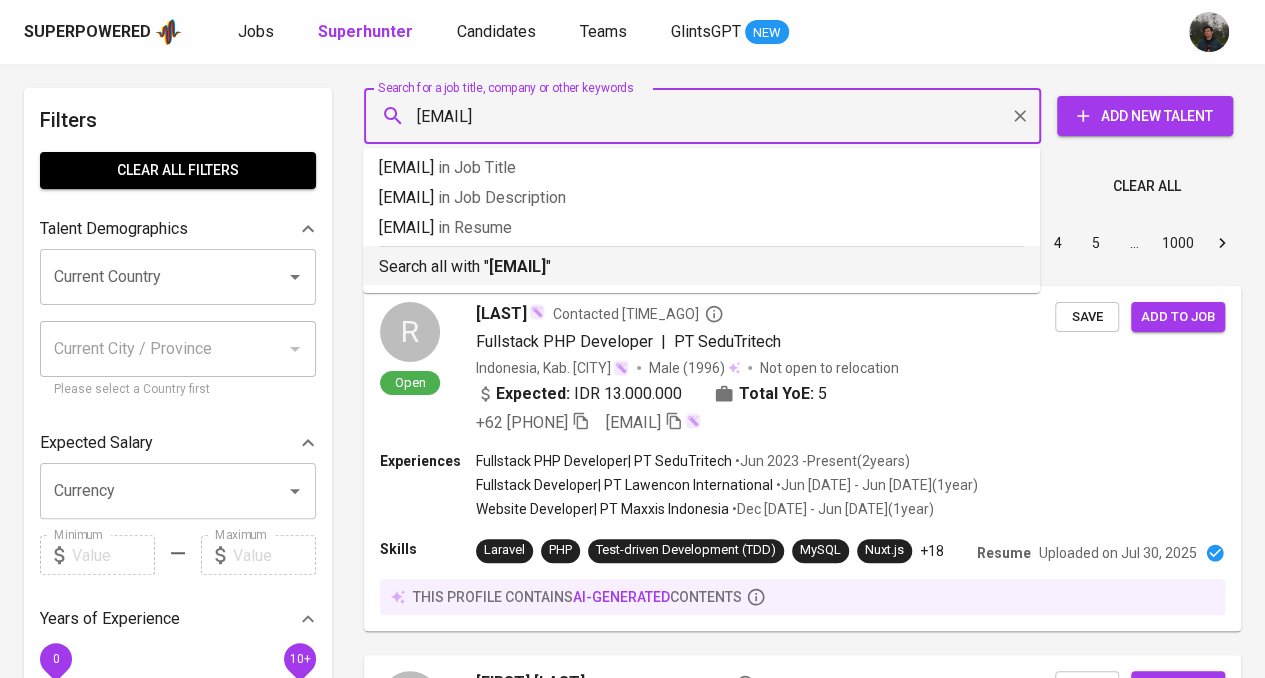 click on "fransisca.budia@gmail.com" at bounding box center [517, 266] 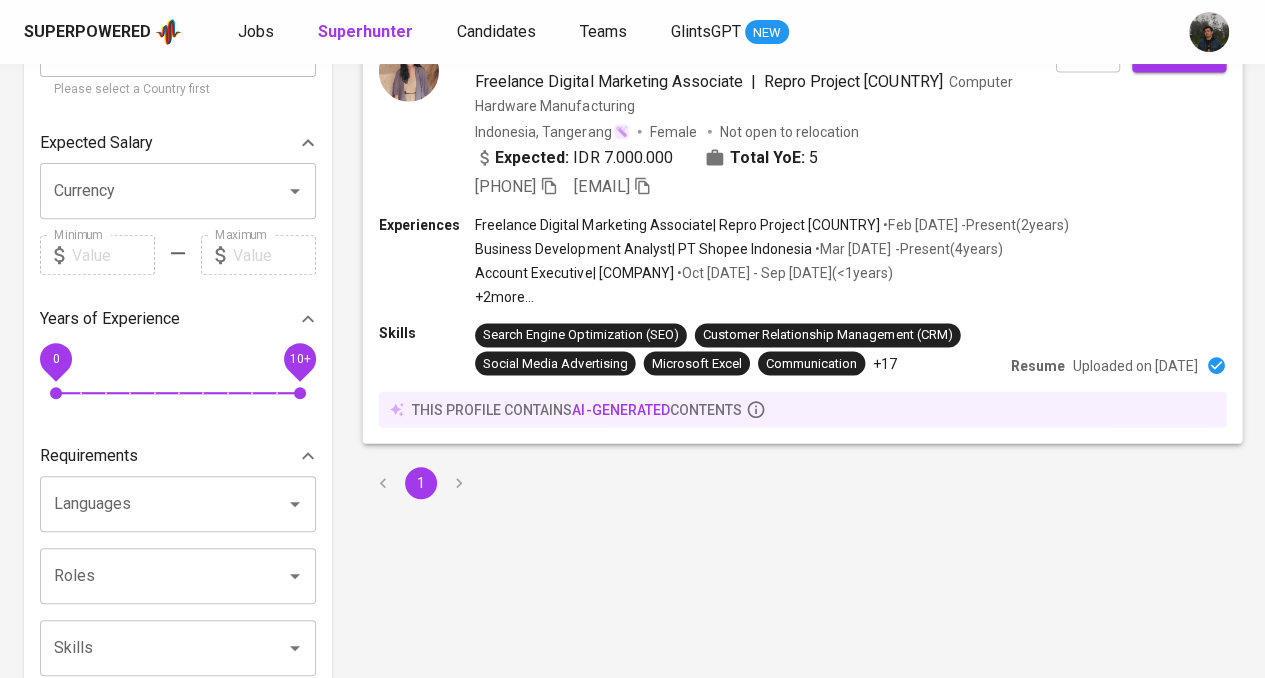 scroll, scrollTop: 200, scrollLeft: 0, axis: vertical 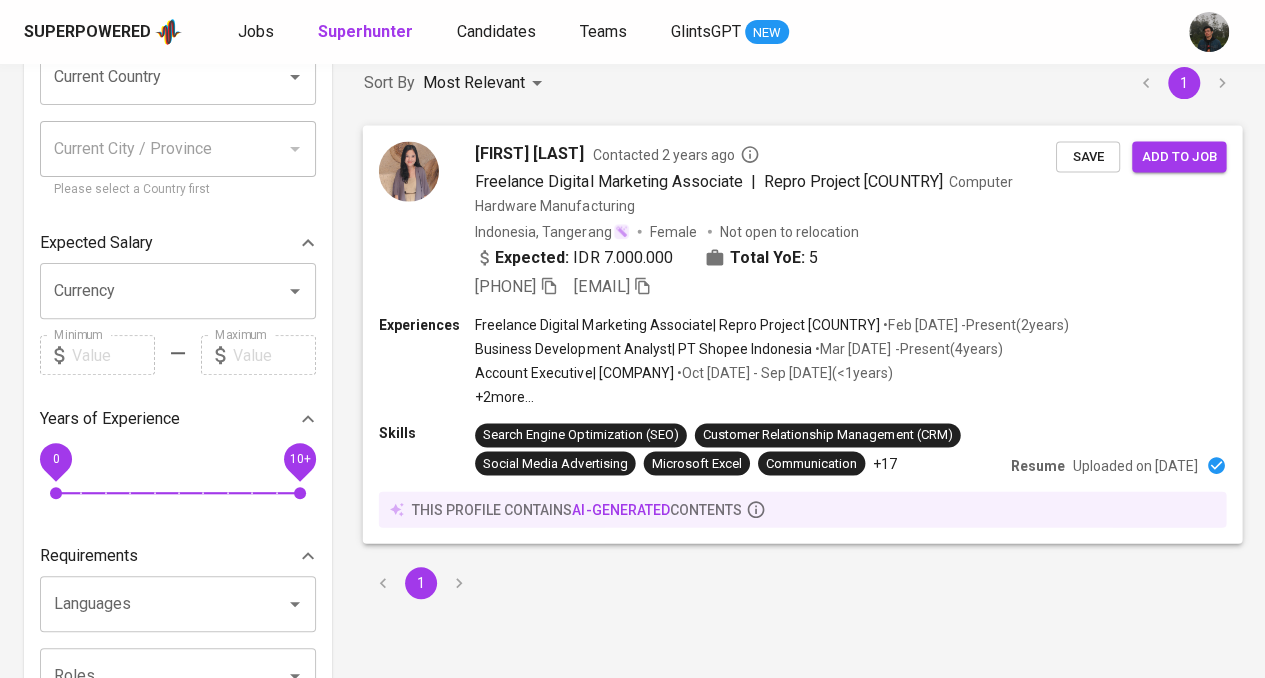 click on "Expected:   IDR 7.000.000 Total YoE:   5" at bounding box center [765, 259] 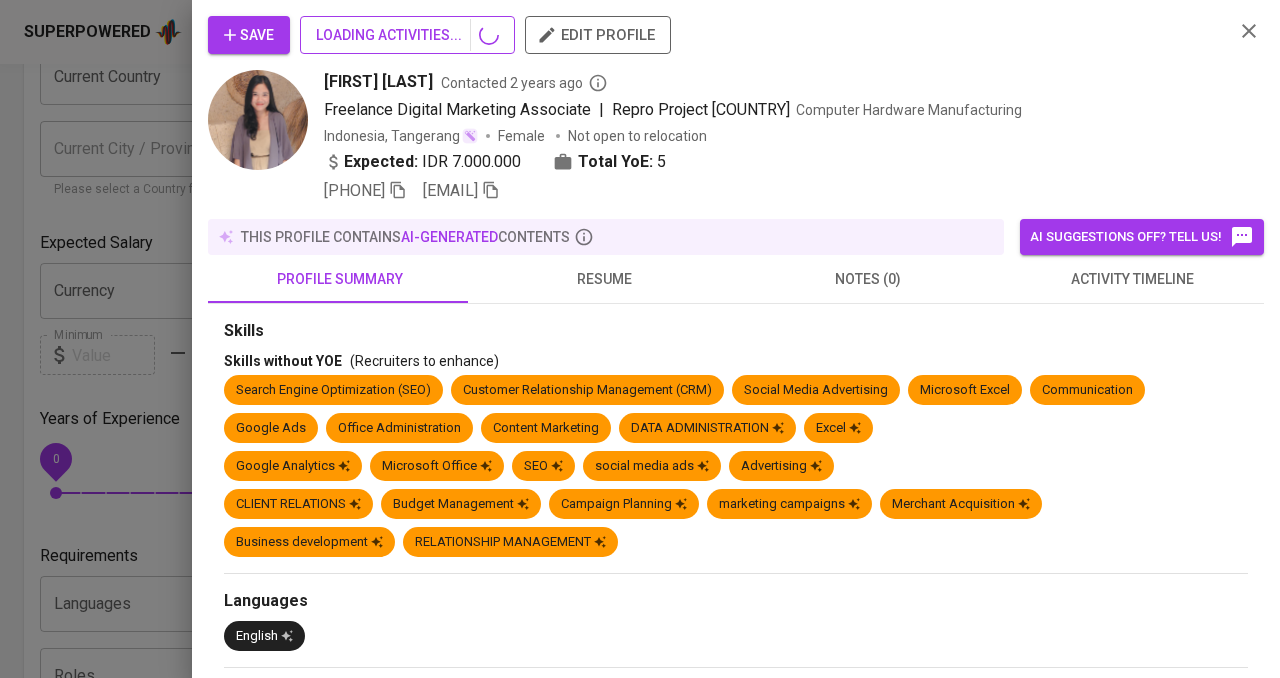 click on "LOADING ACTIVITIES..." at bounding box center (407, 35) 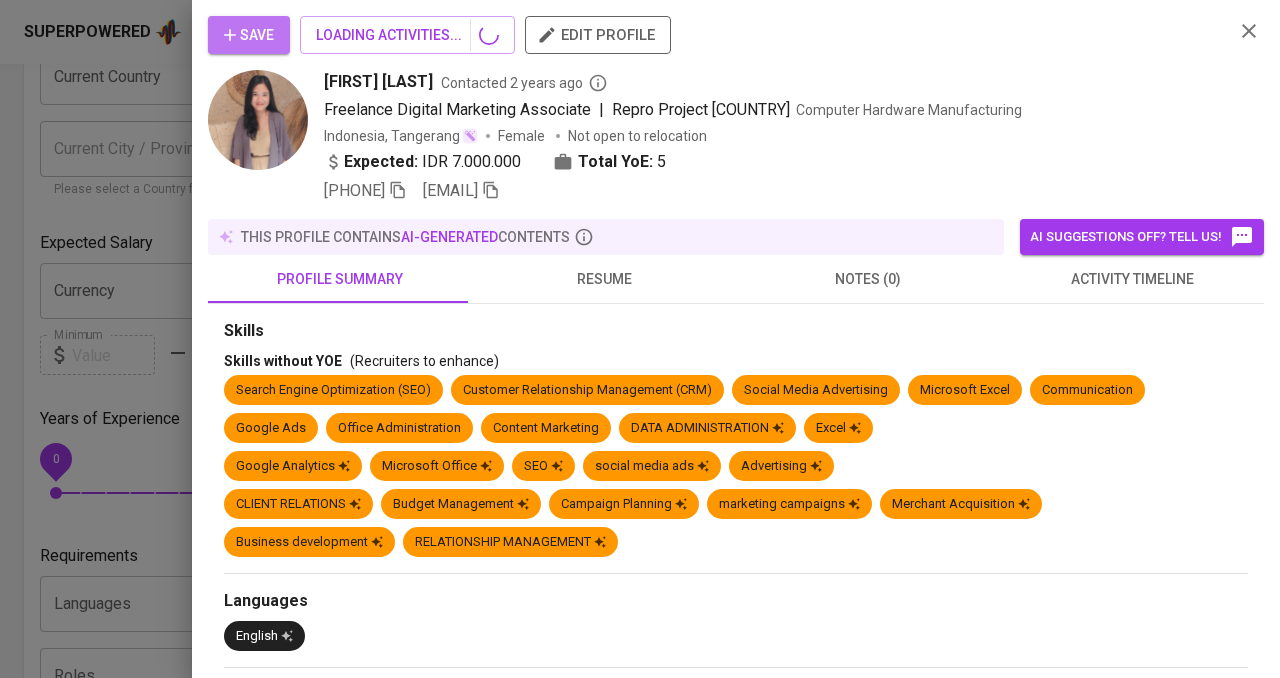 click on "Save" at bounding box center (249, 35) 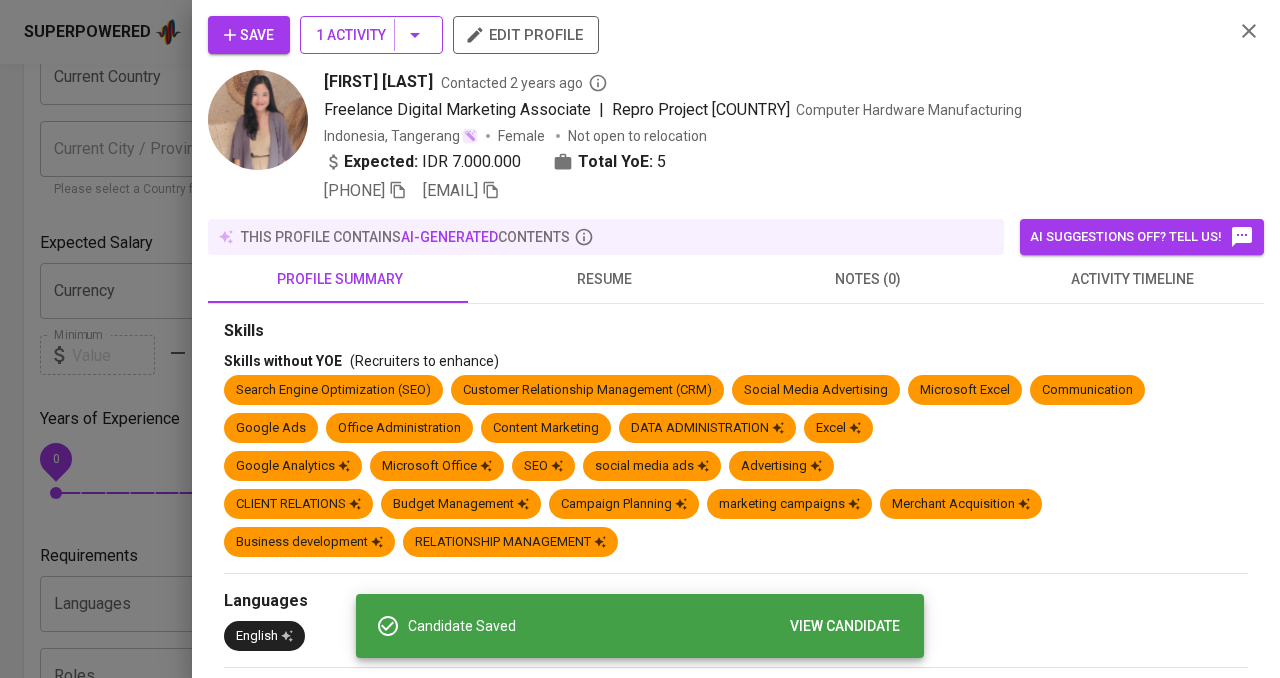 click 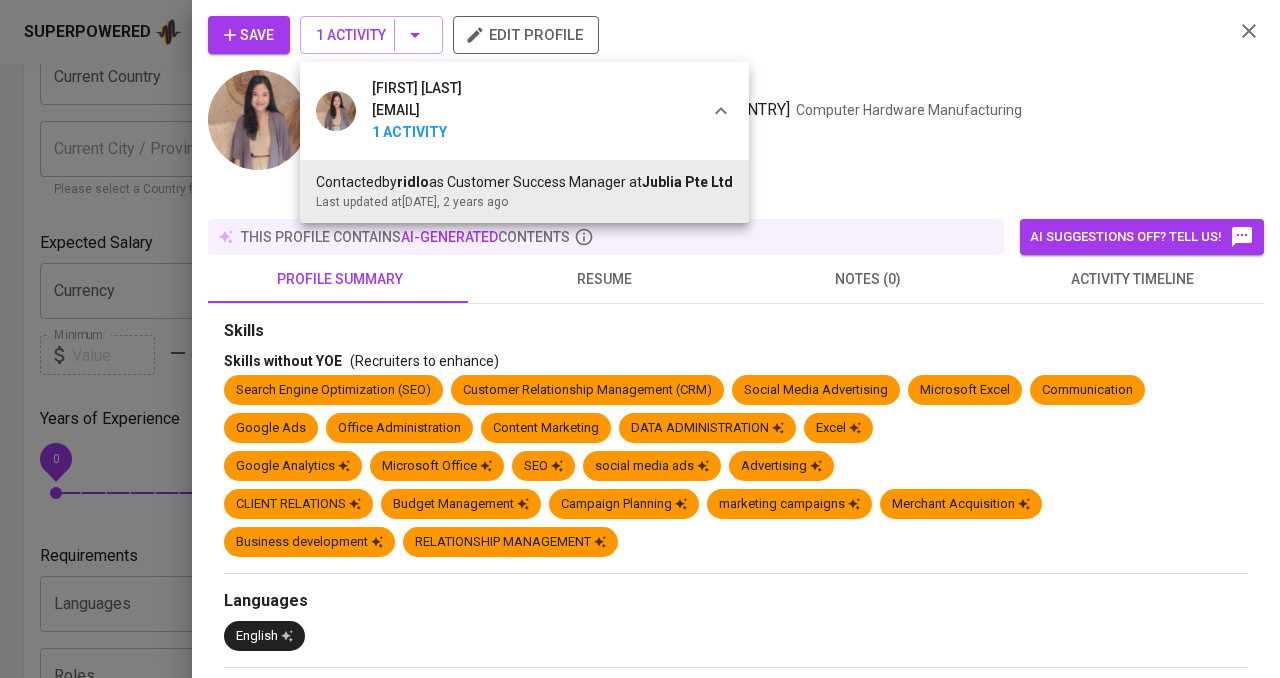 click at bounding box center [640, 339] 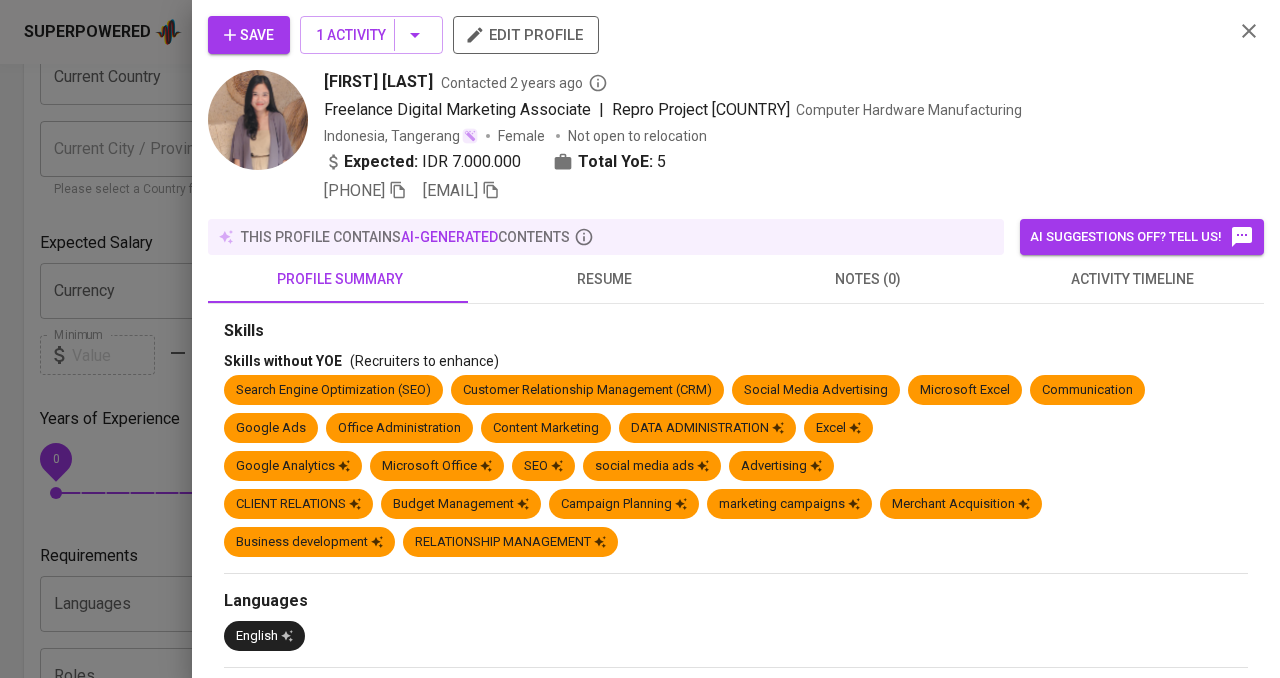 click at bounding box center (640, 339) 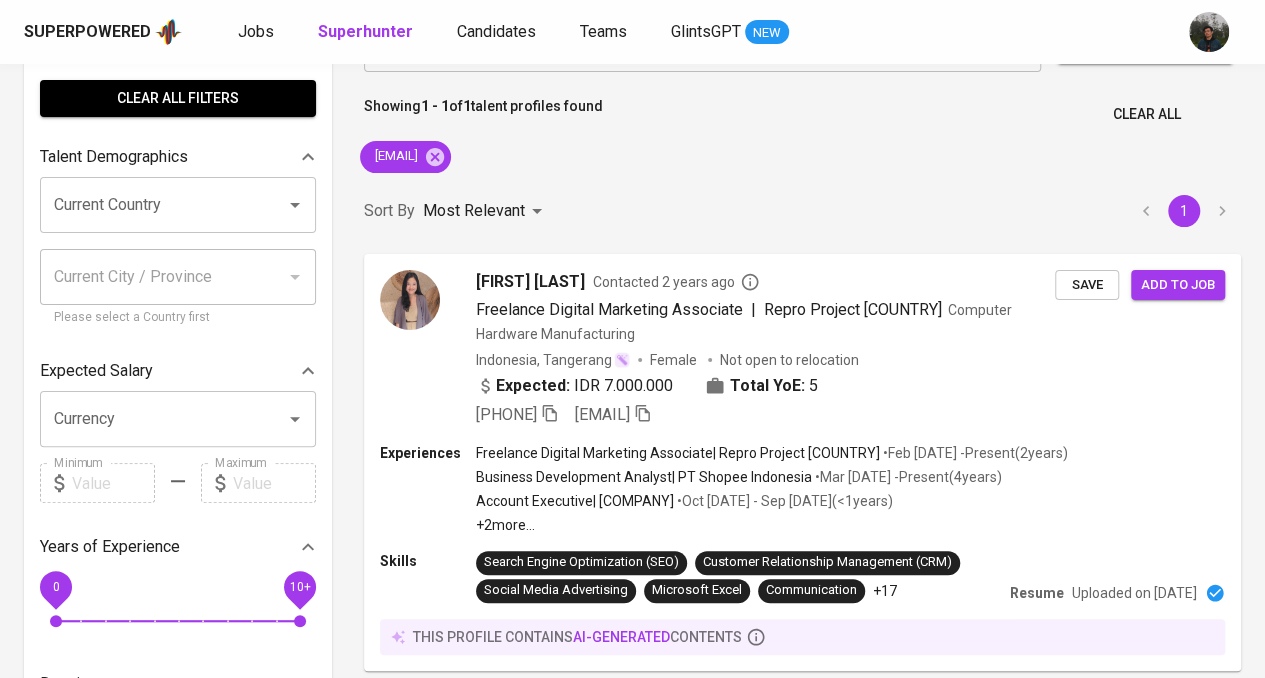 scroll, scrollTop: 0, scrollLeft: 0, axis: both 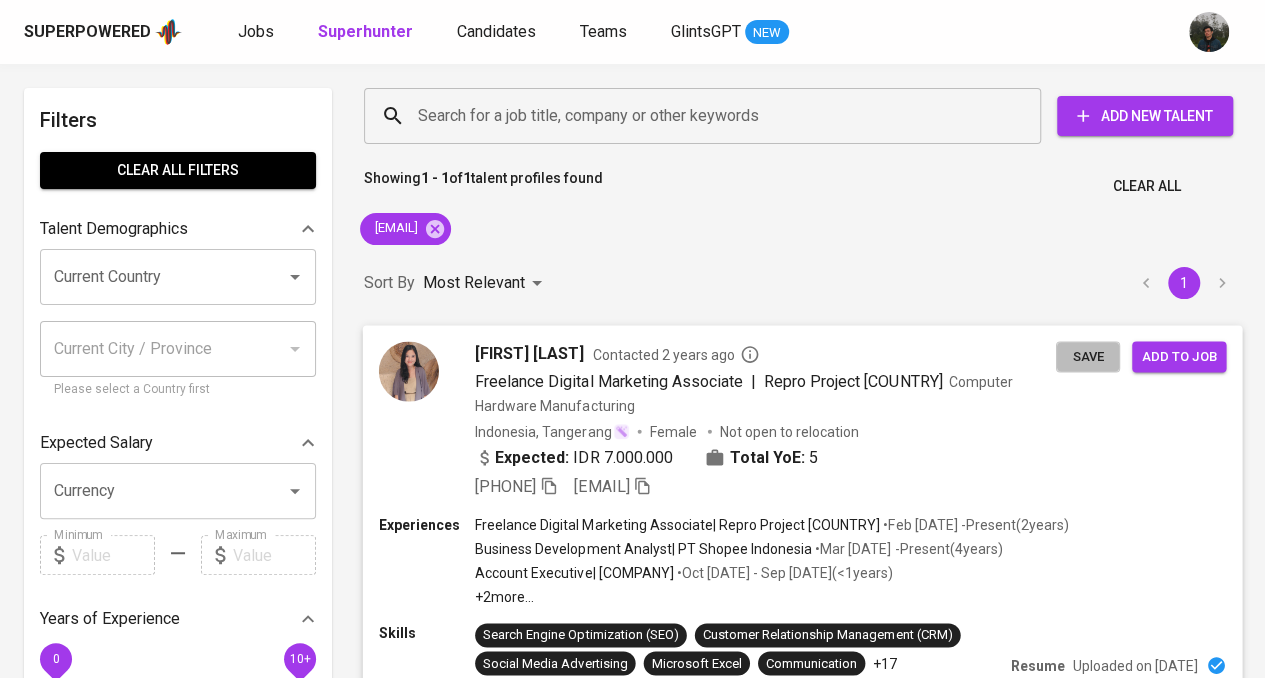 click on "Save" at bounding box center [1088, 356] 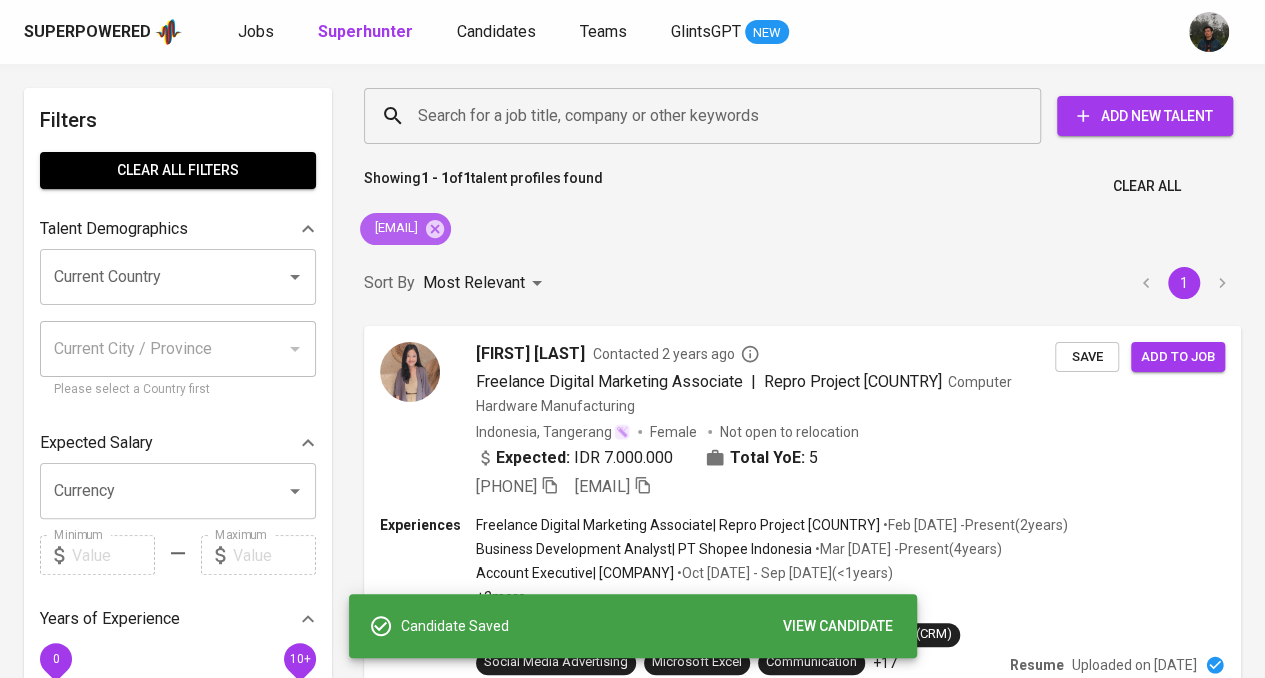 click 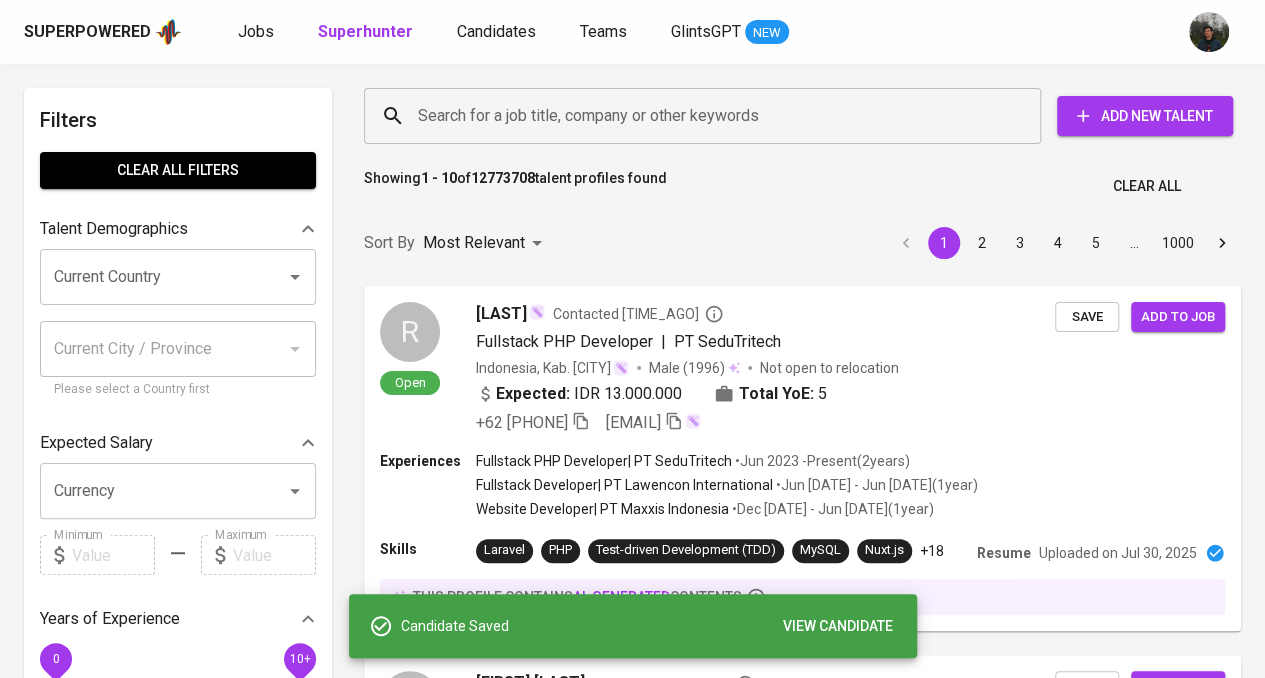 click on "Search for a job title, company or other keywords" at bounding box center [707, 116] 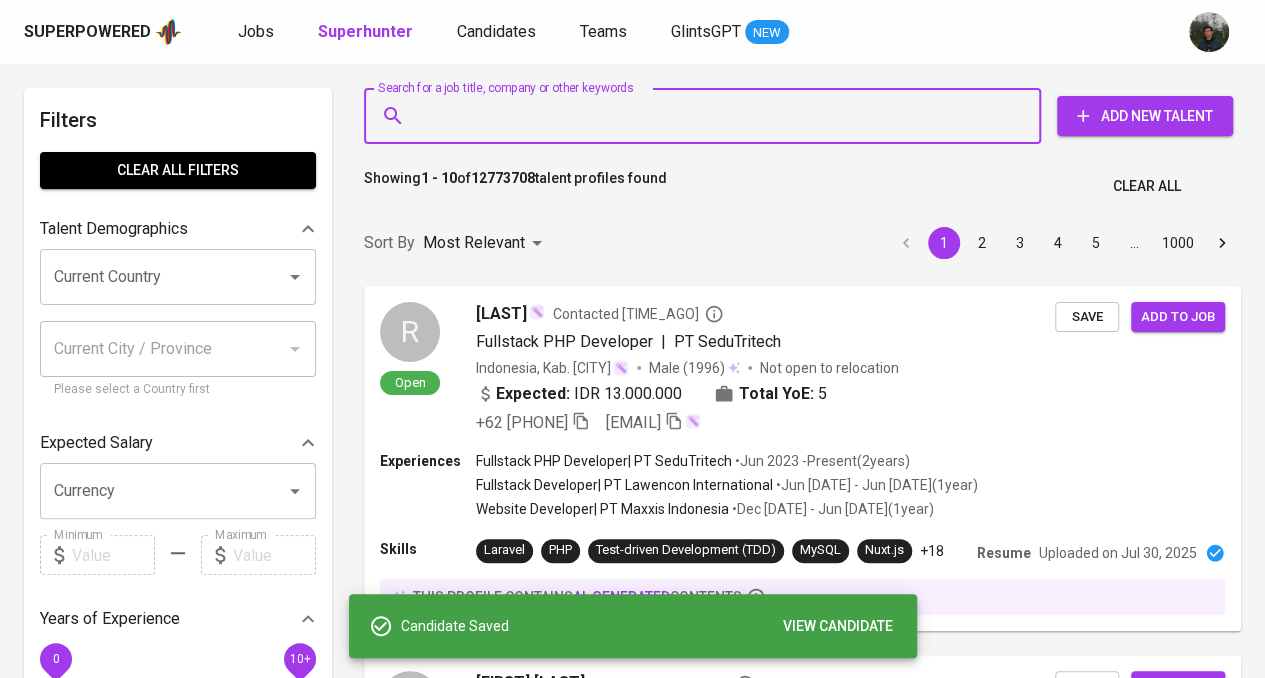 paste on "[USERNAME]@example.com" 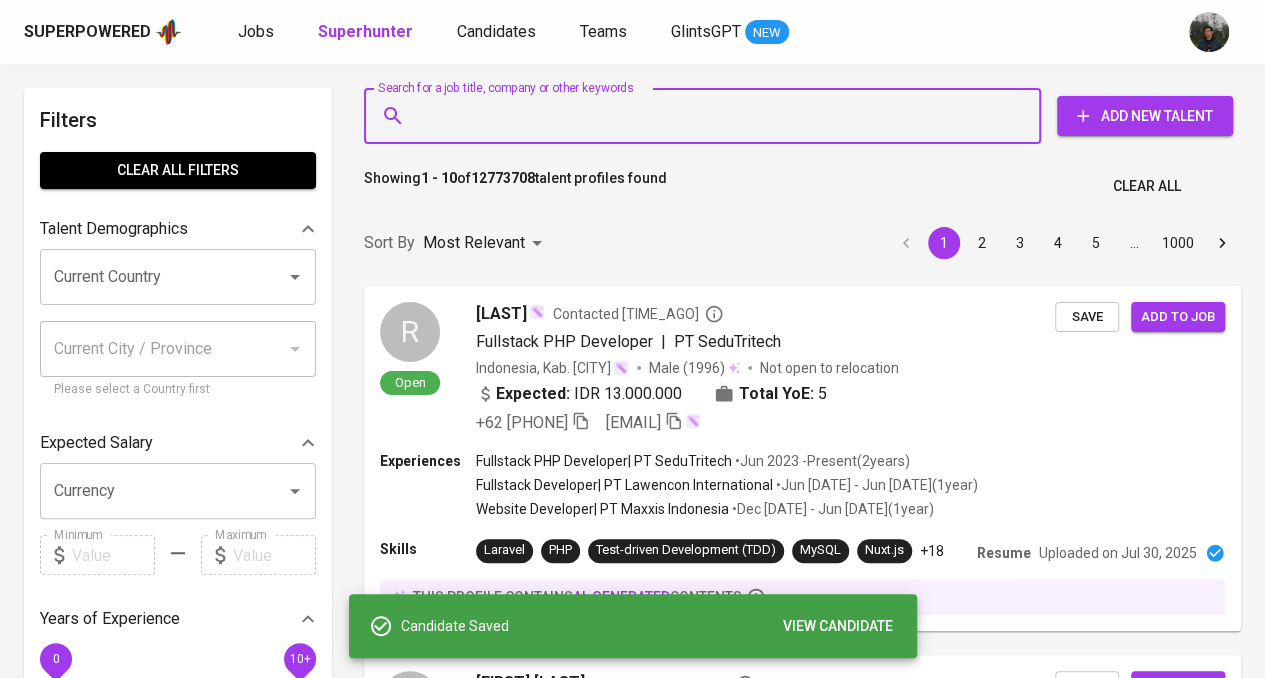 type on "[USERNAME]@example.com" 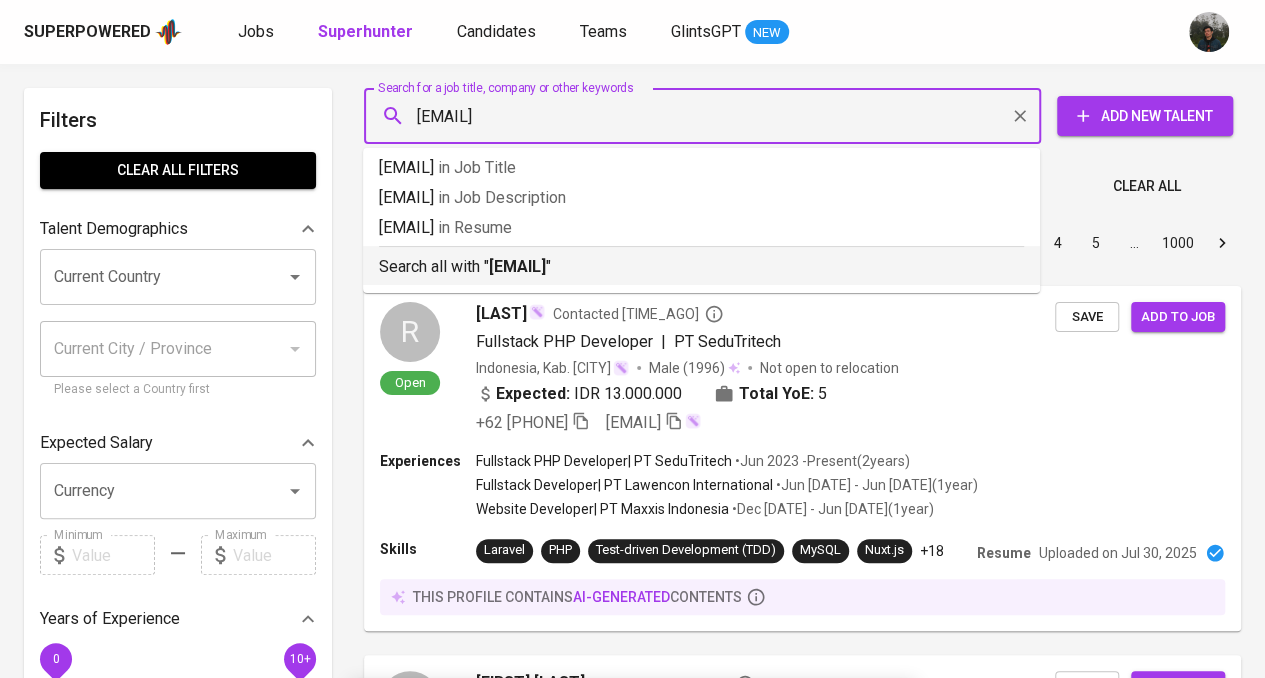 click on "[USERNAME]@example.com" at bounding box center [517, 266] 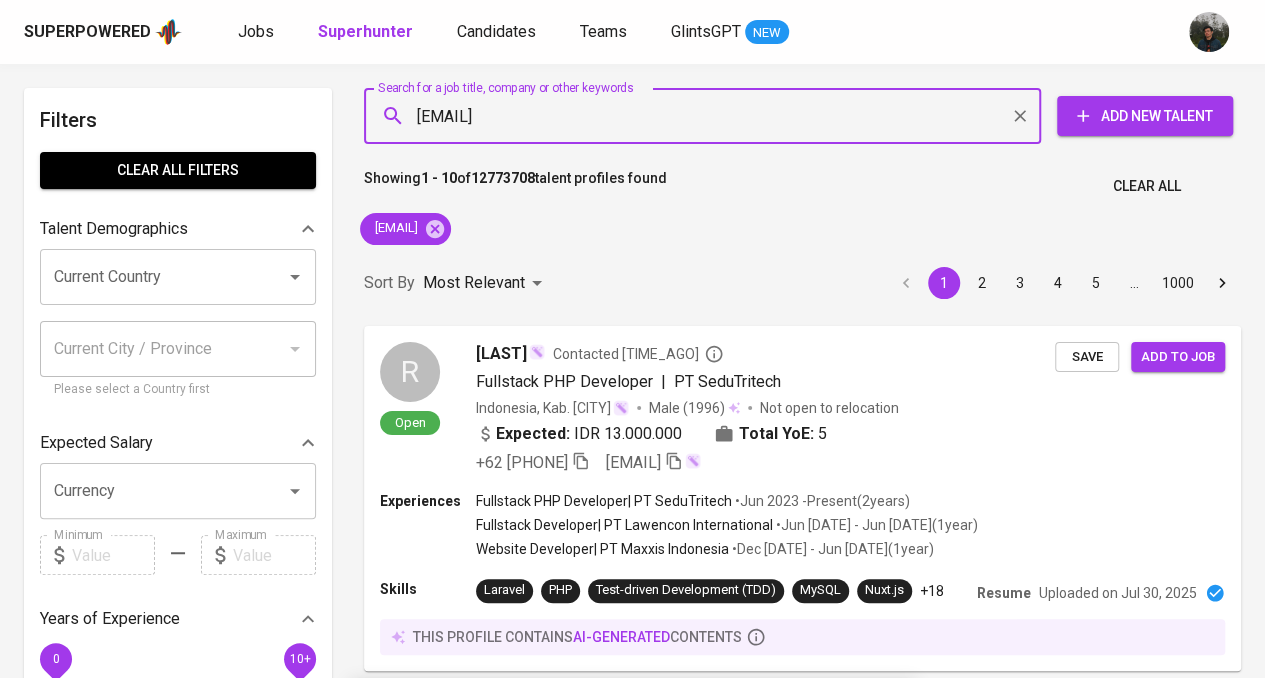 type 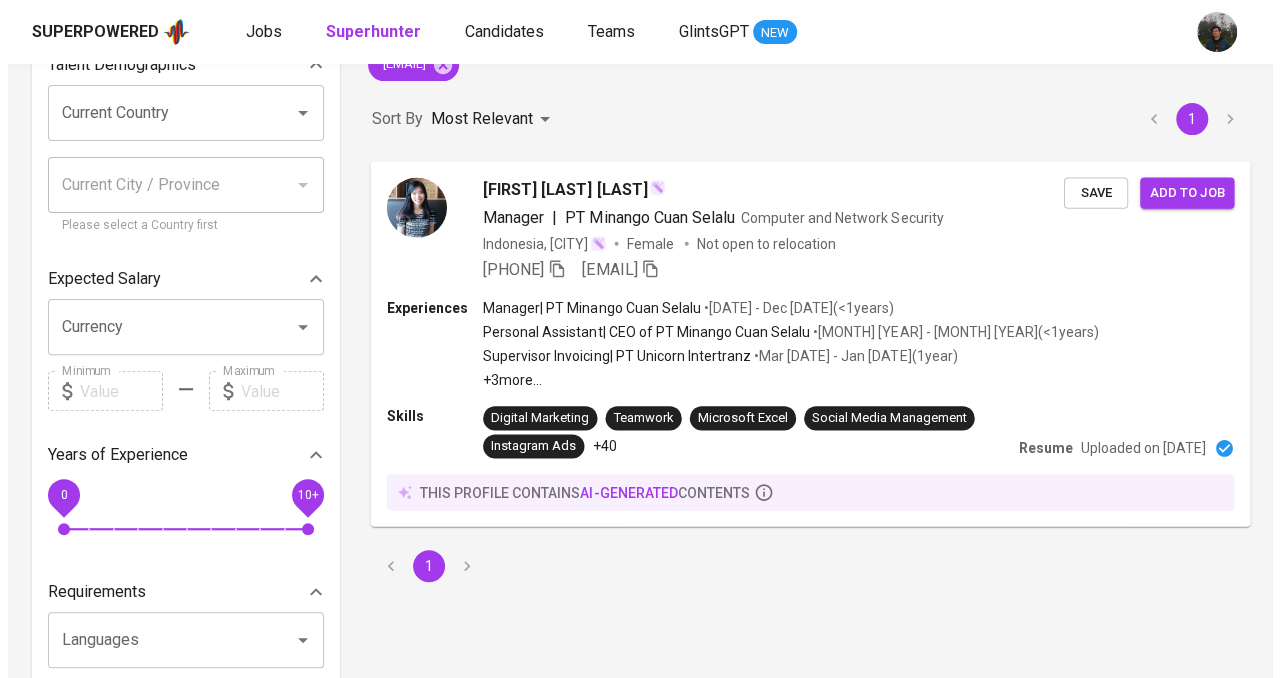 scroll, scrollTop: 200, scrollLeft: 0, axis: vertical 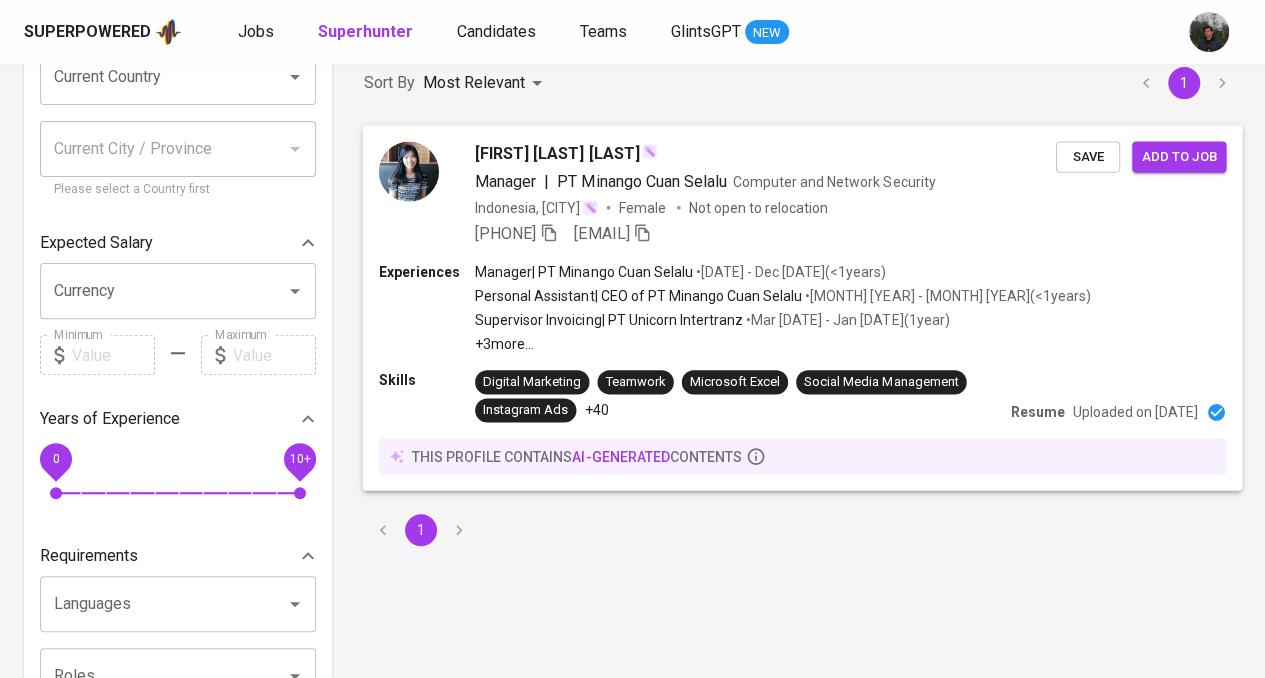 click on "Yosephine Natashya Alvionita Manager | PT Minango Cuan Selalu Computer and Network Security Indonesia, Jakarta Barat Female   Not open to relocation +62 857-4049-0919   natashyaalvionita99@gmail.com   Save Add to job" at bounding box center [803, 193] 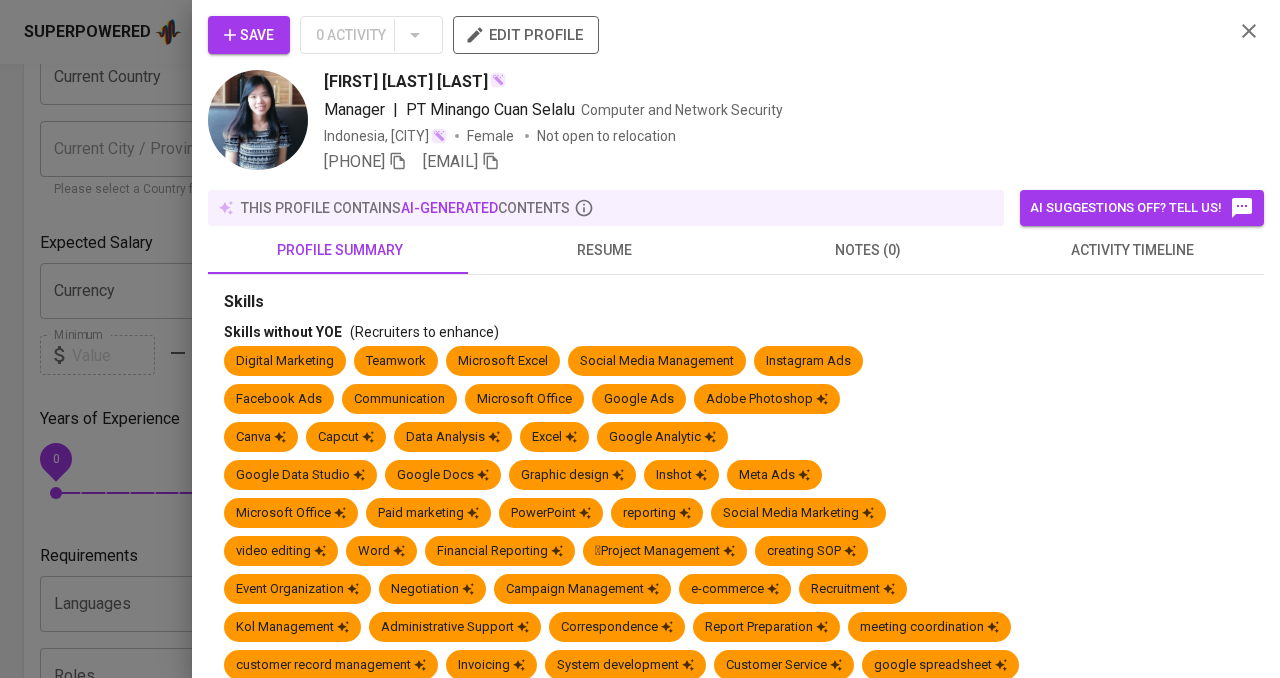click on "Save" at bounding box center [249, 35] 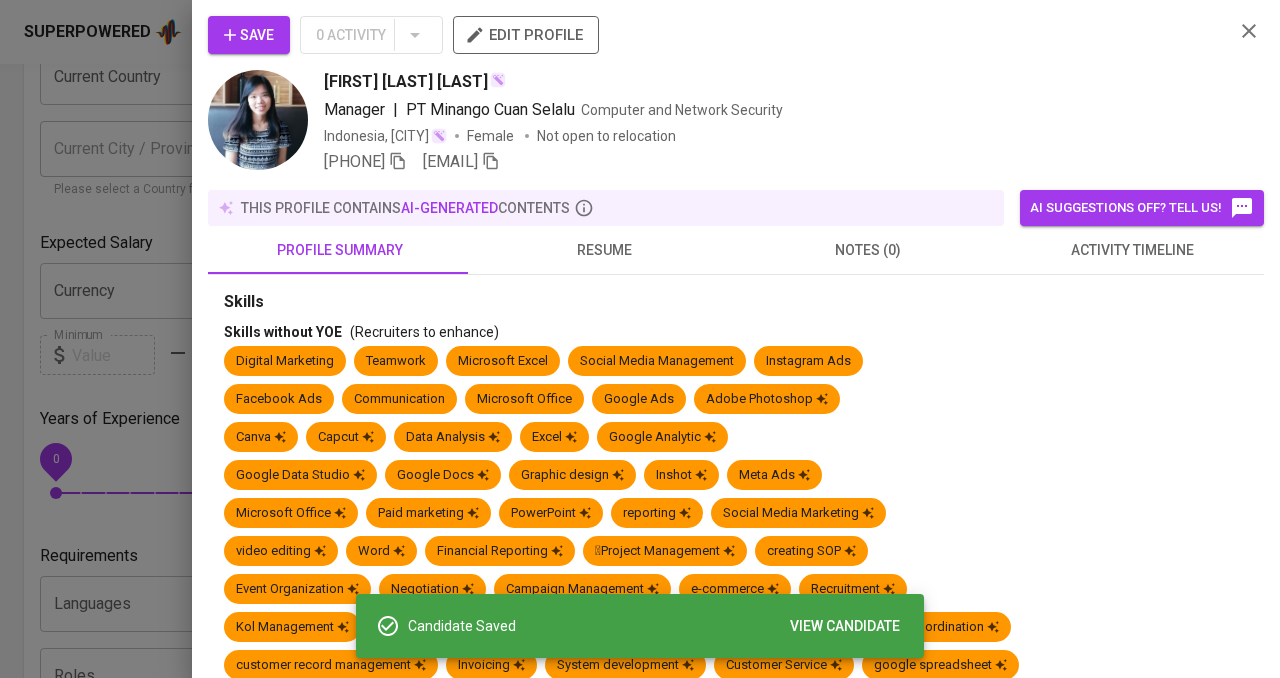 click 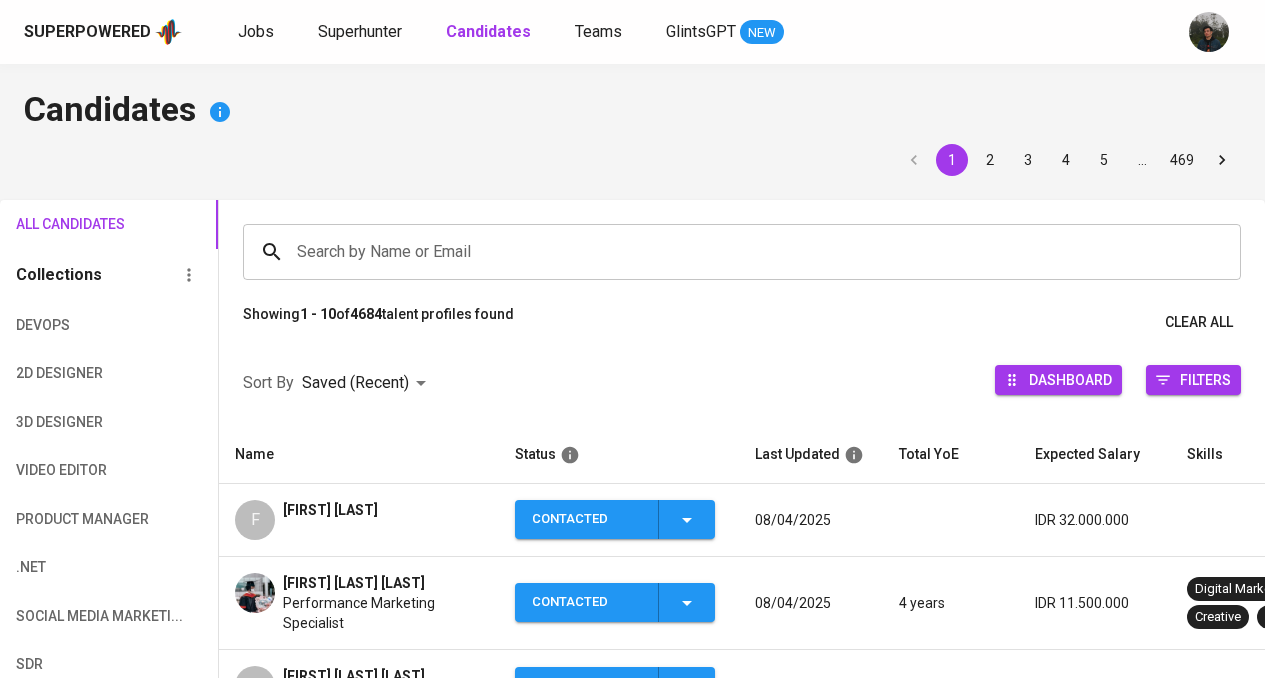 scroll, scrollTop: 159, scrollLeft: 0, axis: vertical 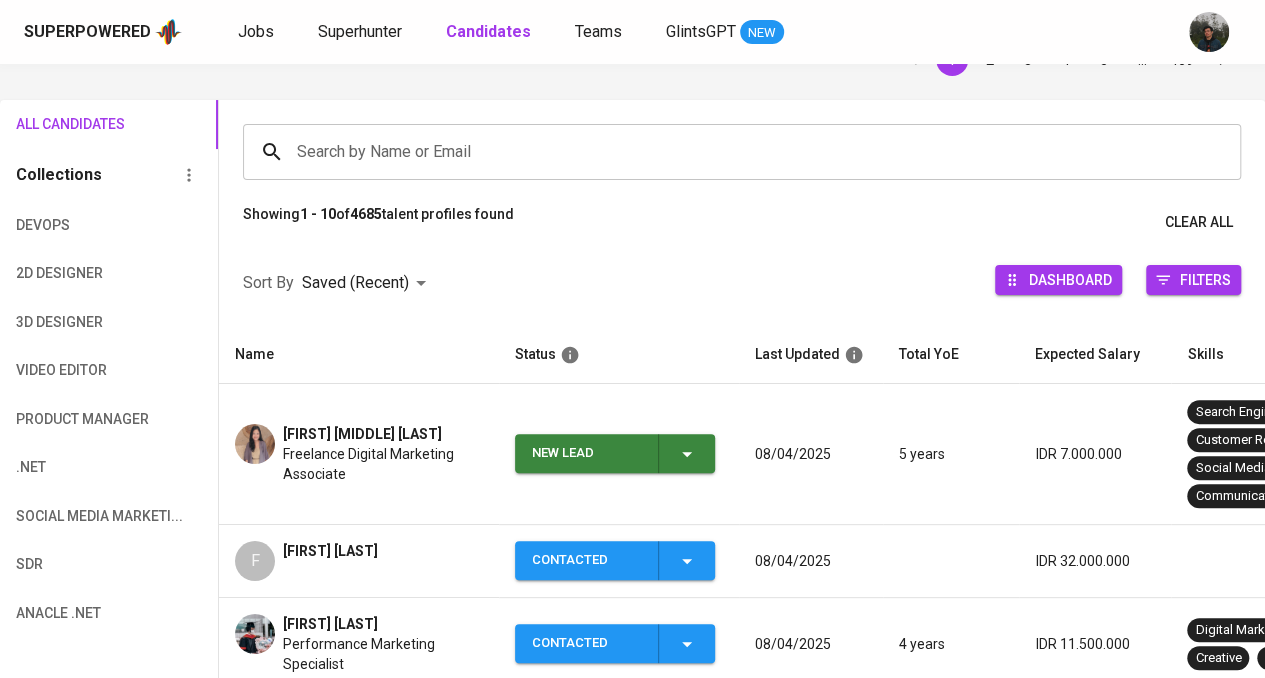 click on "New Lead" at bounding box center [587, 453] 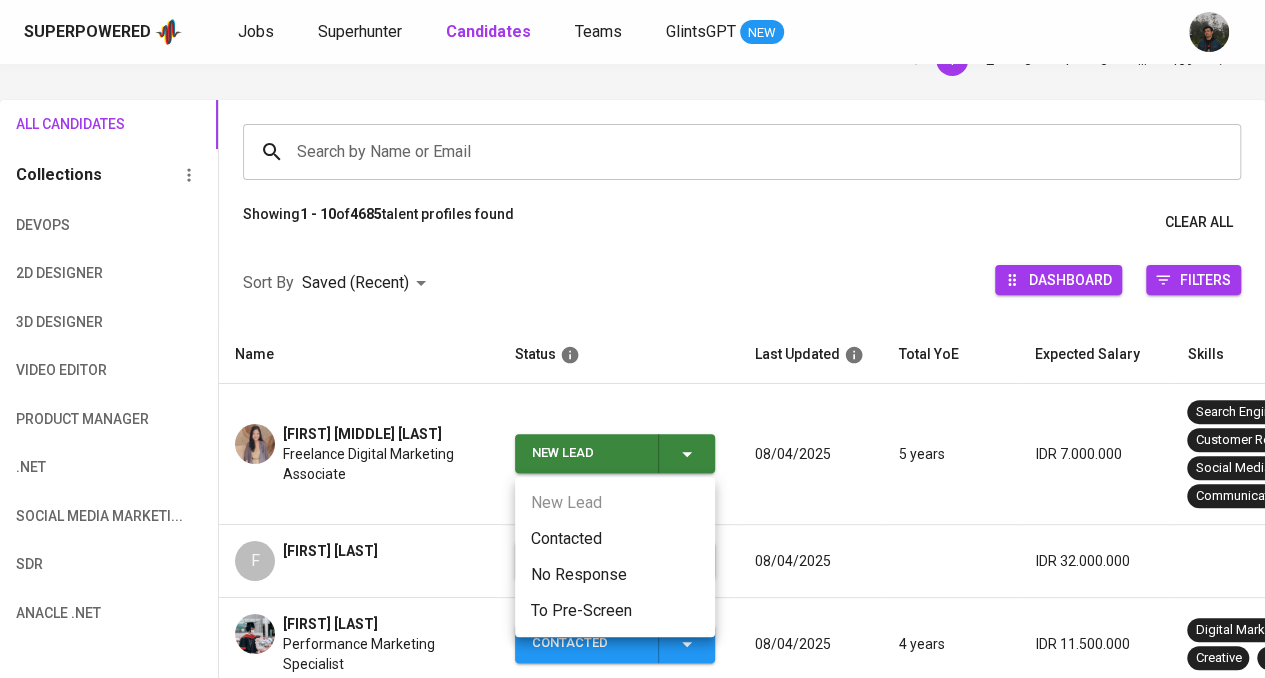 click on "Contacted" at bounding box center (615, 539) 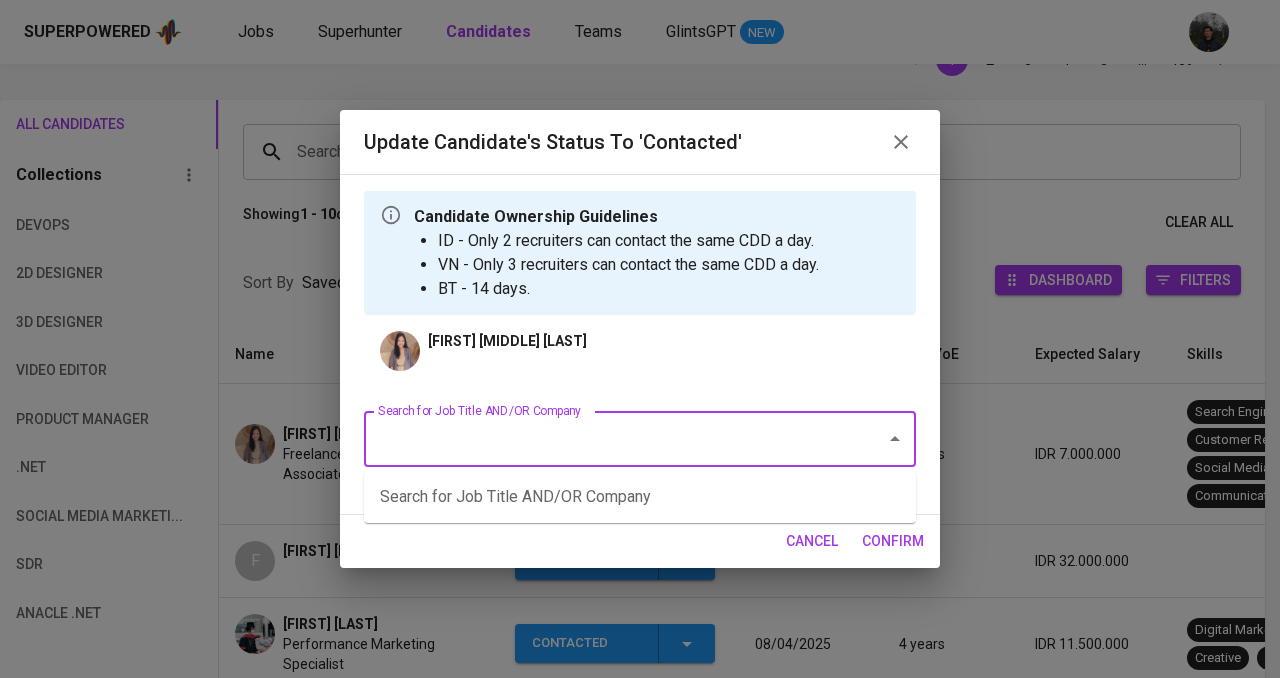 click on "Search for Job Title AND/OR Company" at bounding box center [612, 439] 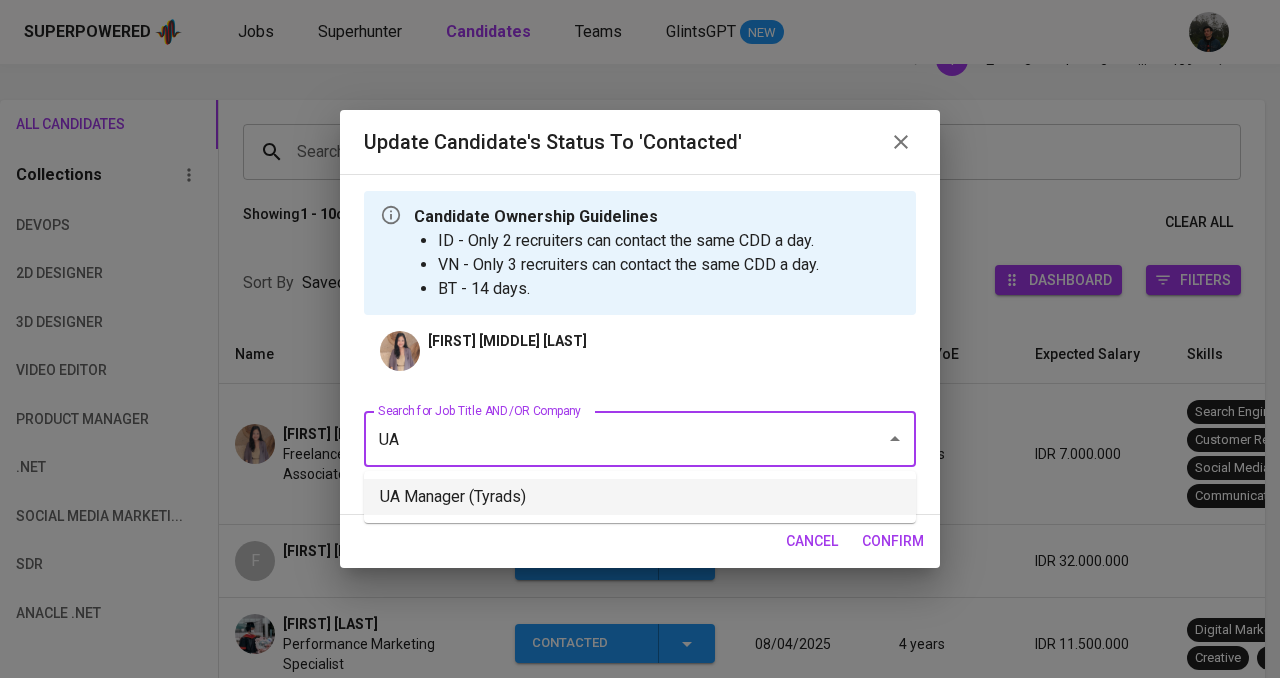 drag, startPoint x: 566, startPoint y: 491, endPoint x: 598, endPoint y: 504, distance: 34.539833 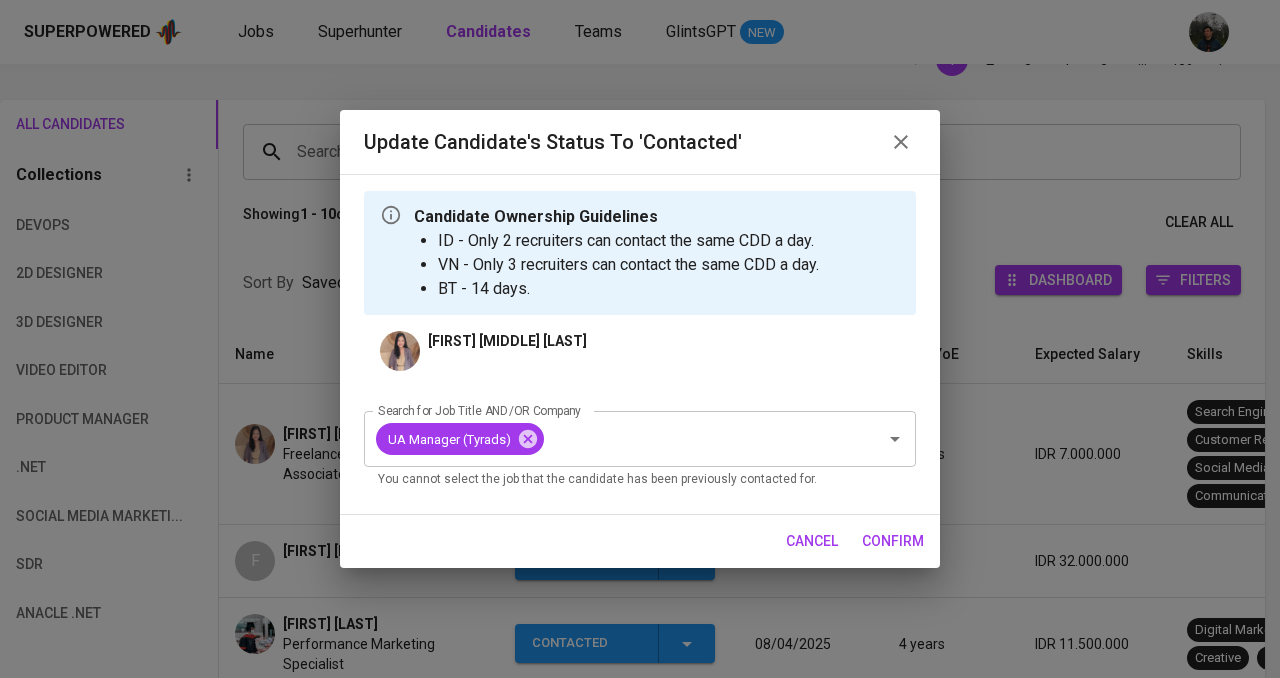 click on "confirm" at bounding box center [893, 541] 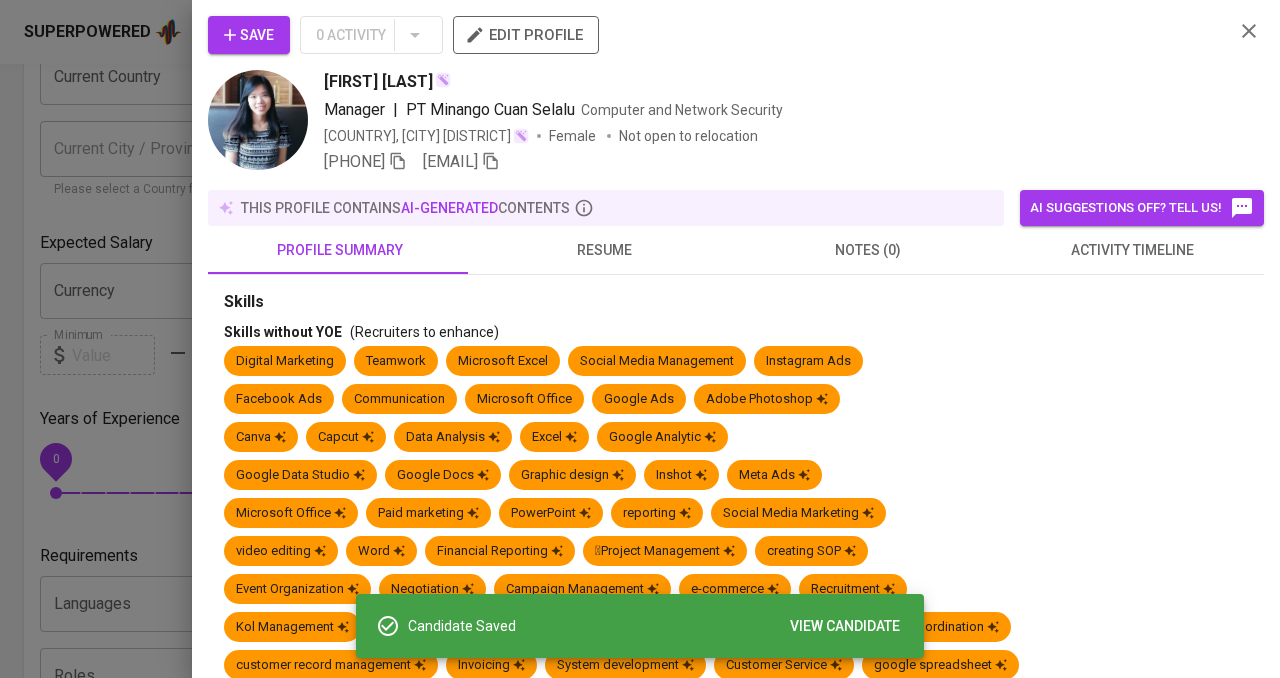 scroll, scrollTop: 200, scrollLeft: 0, axis: vertical 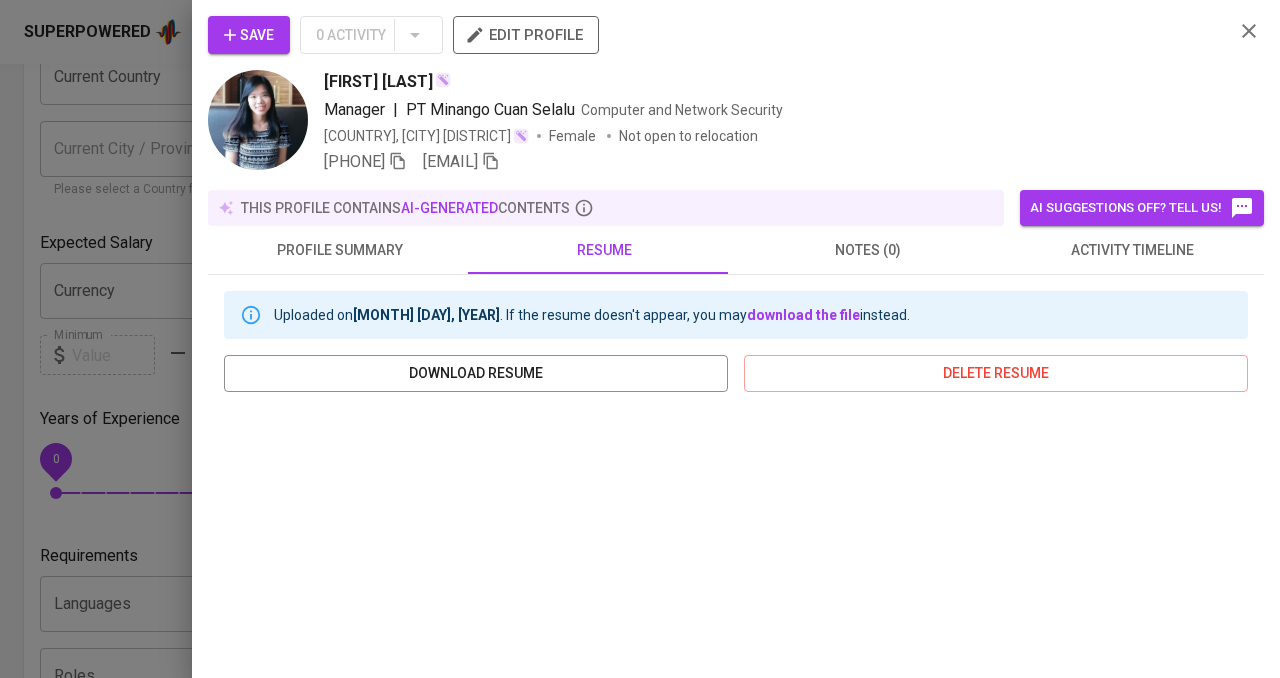 click 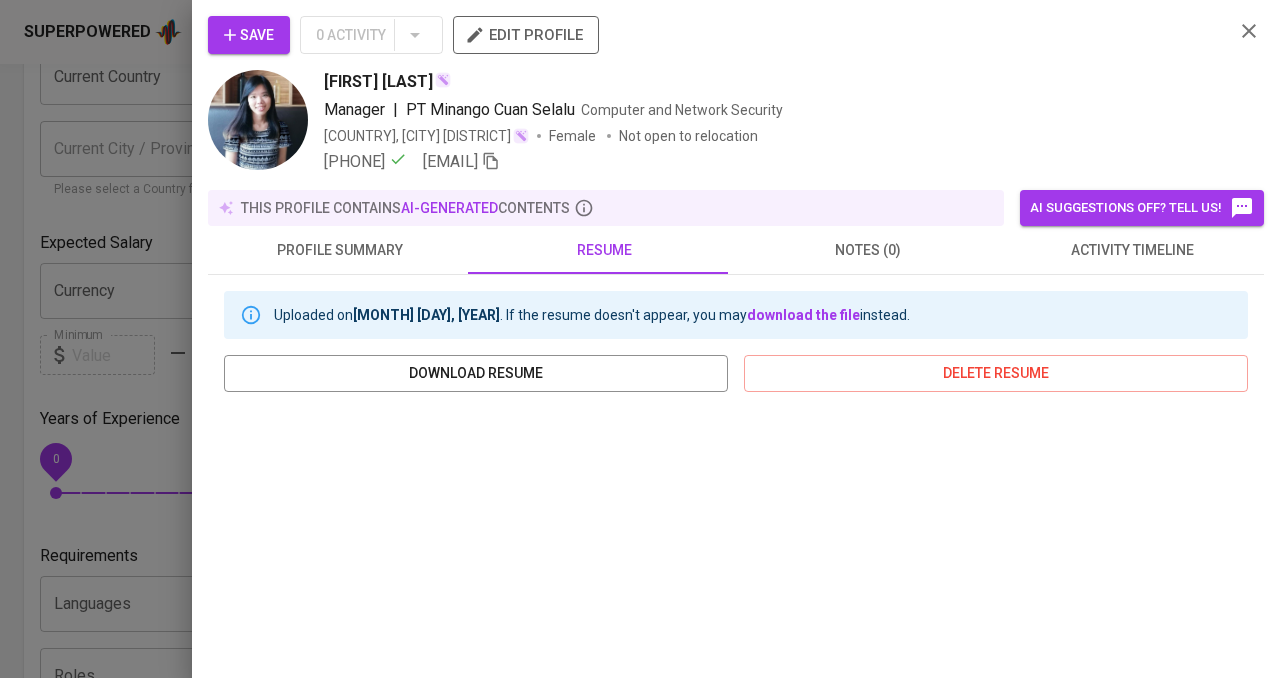 click on "Save" at bounding box center [249, 35] 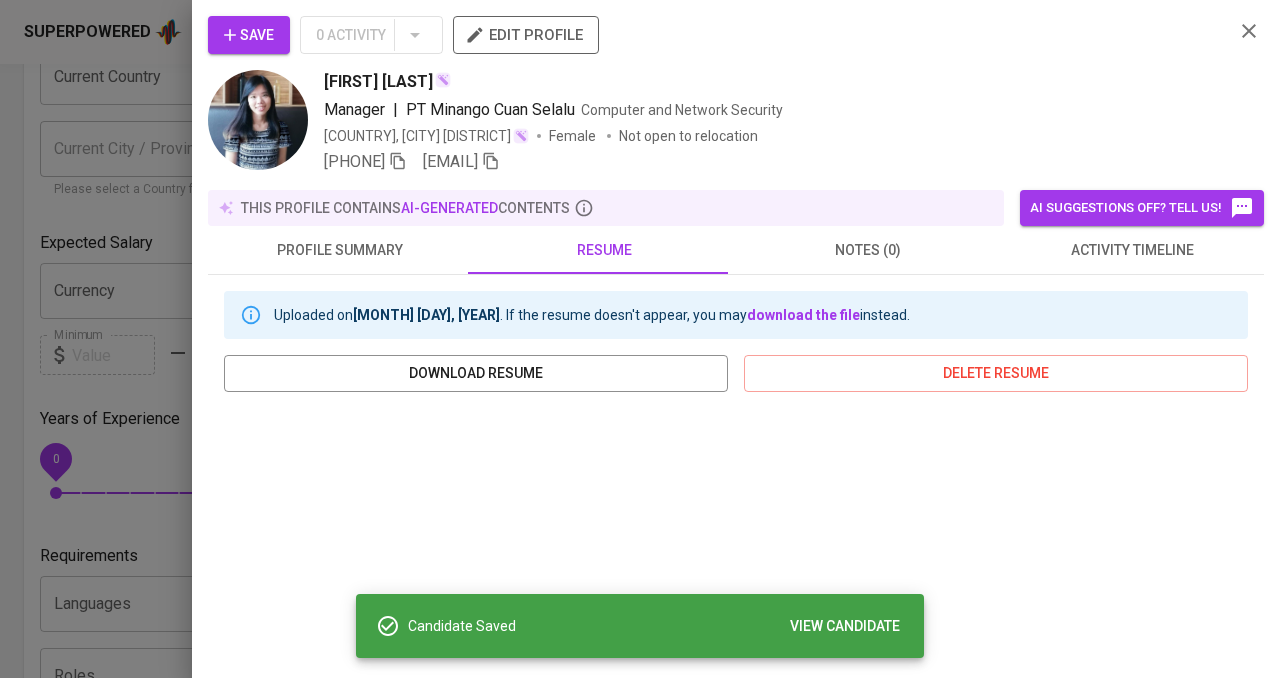 click at bounding box center (640, 339) 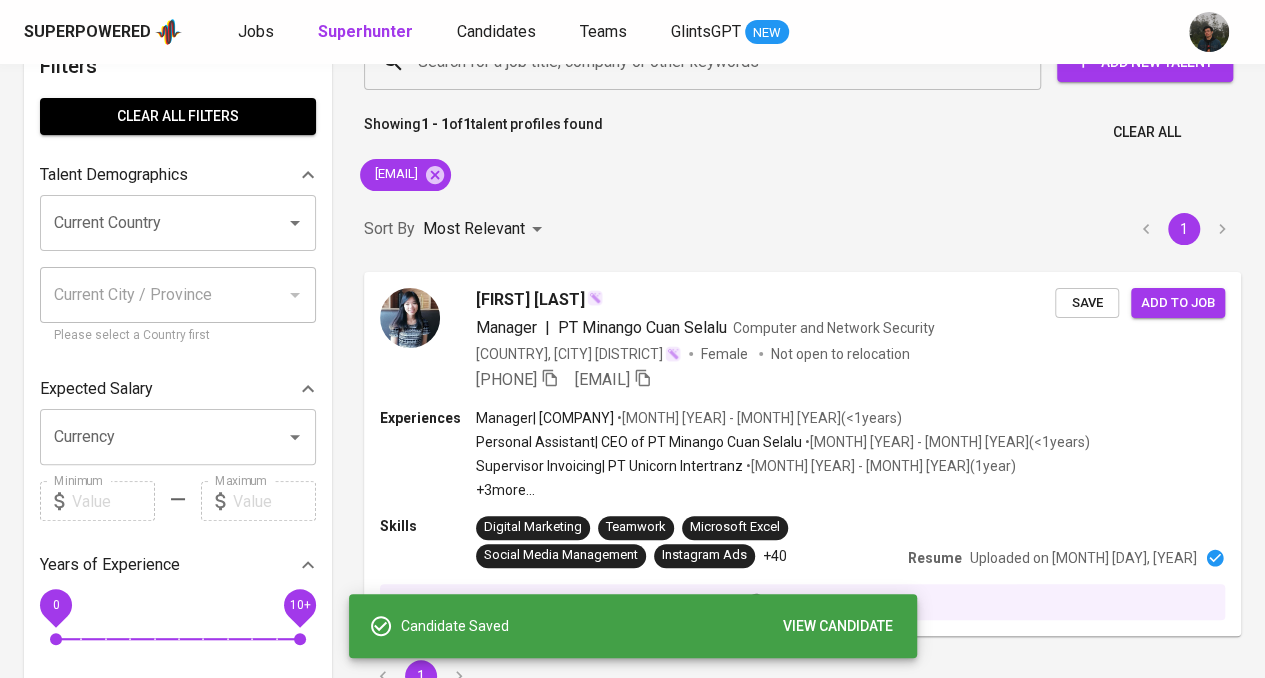scroll, scrollTop: 0, scrollLeft: 0, axis: both 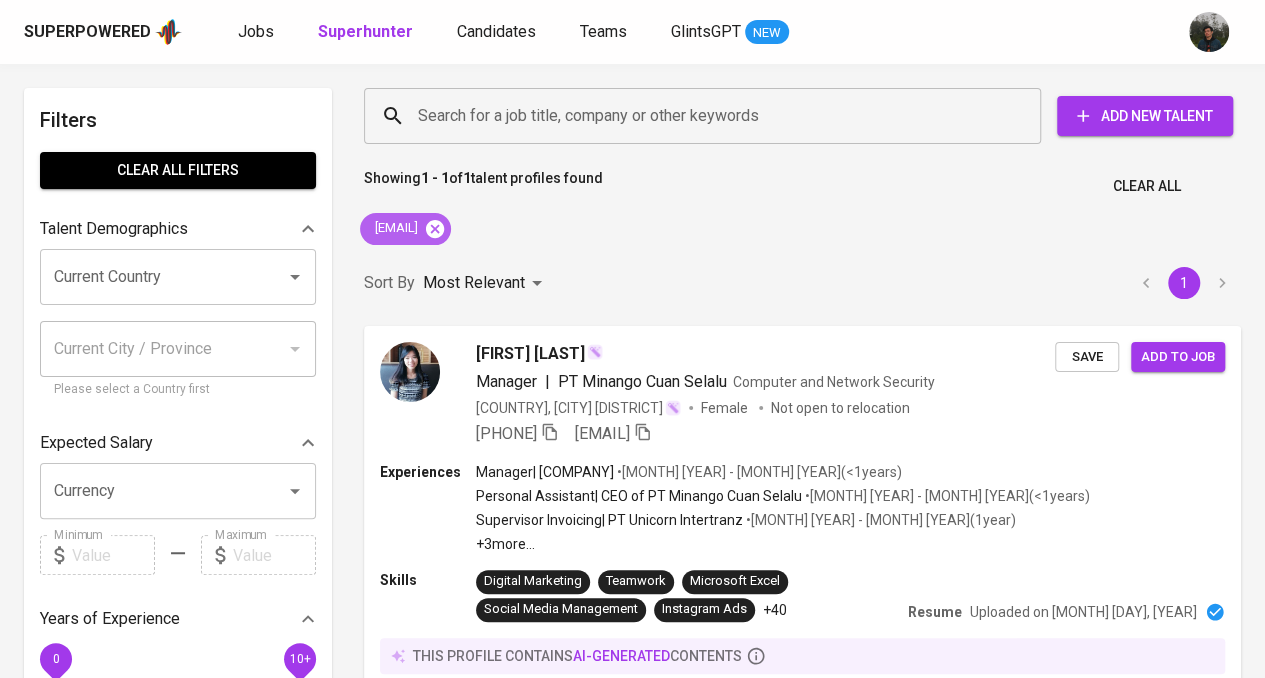 click 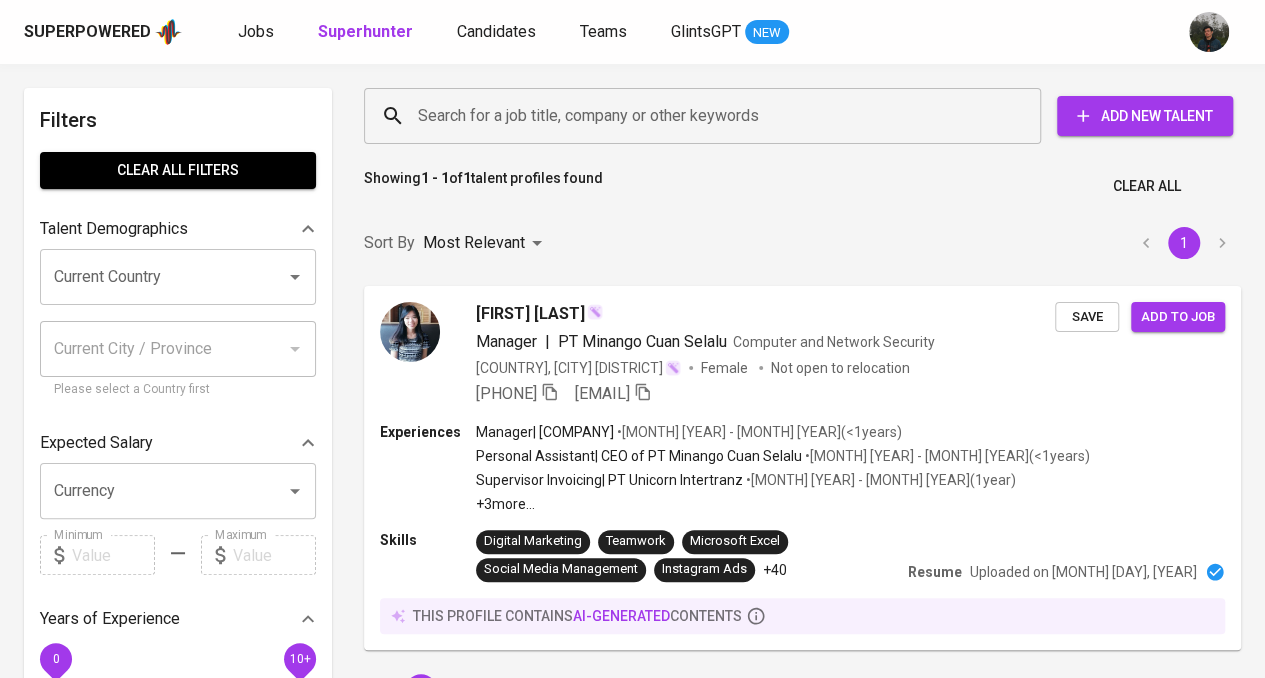 click on "Search for a job title, company or other keywords" at bounding box center (707, 116) 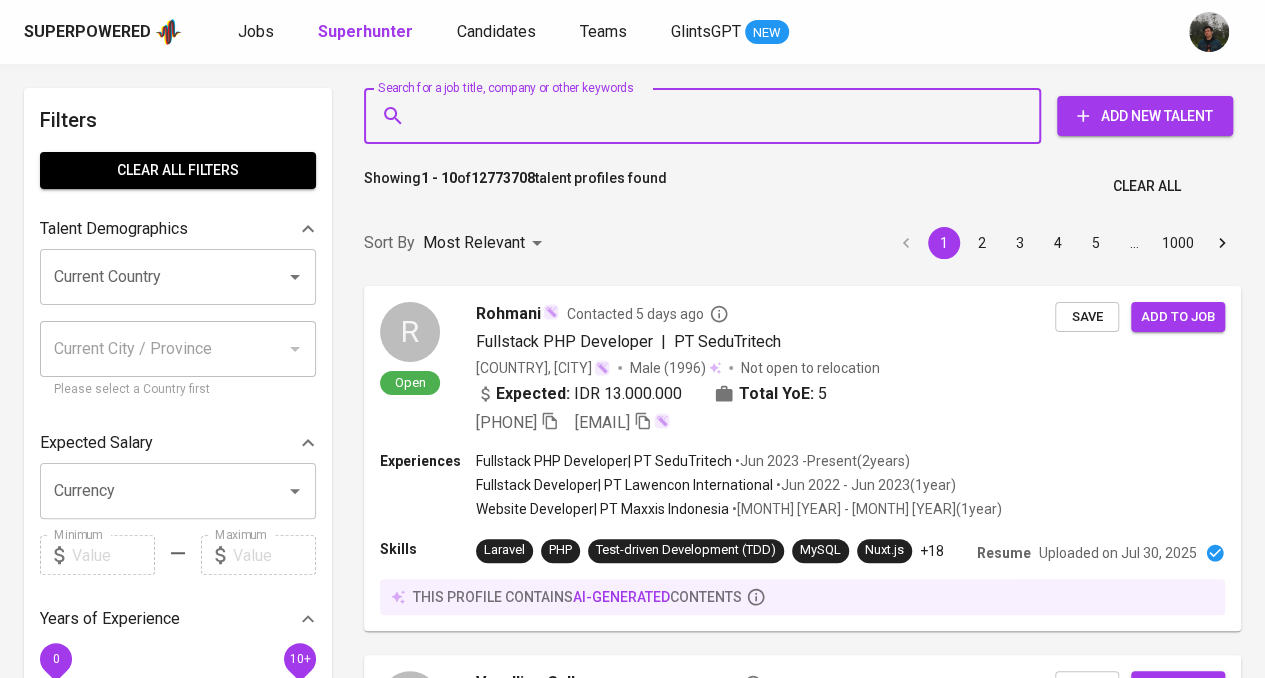paste on "nadyamrnd@gmail.com" 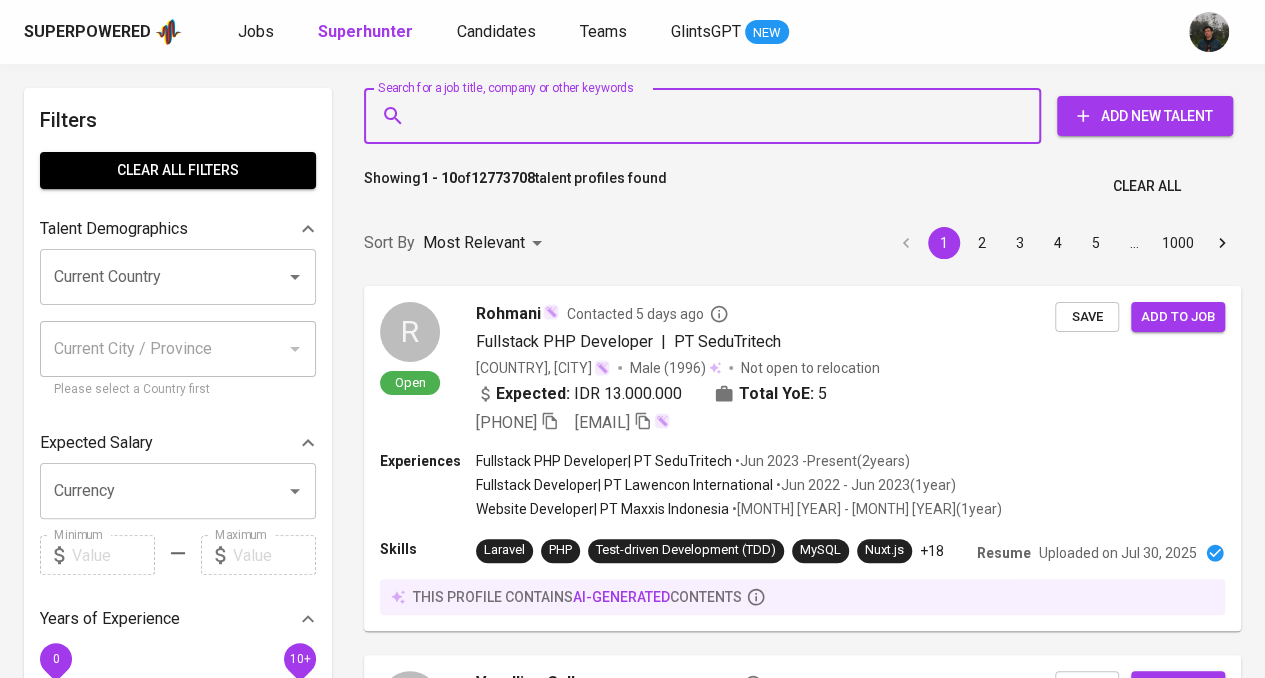 type on "nadyamrnd@gmail.com" 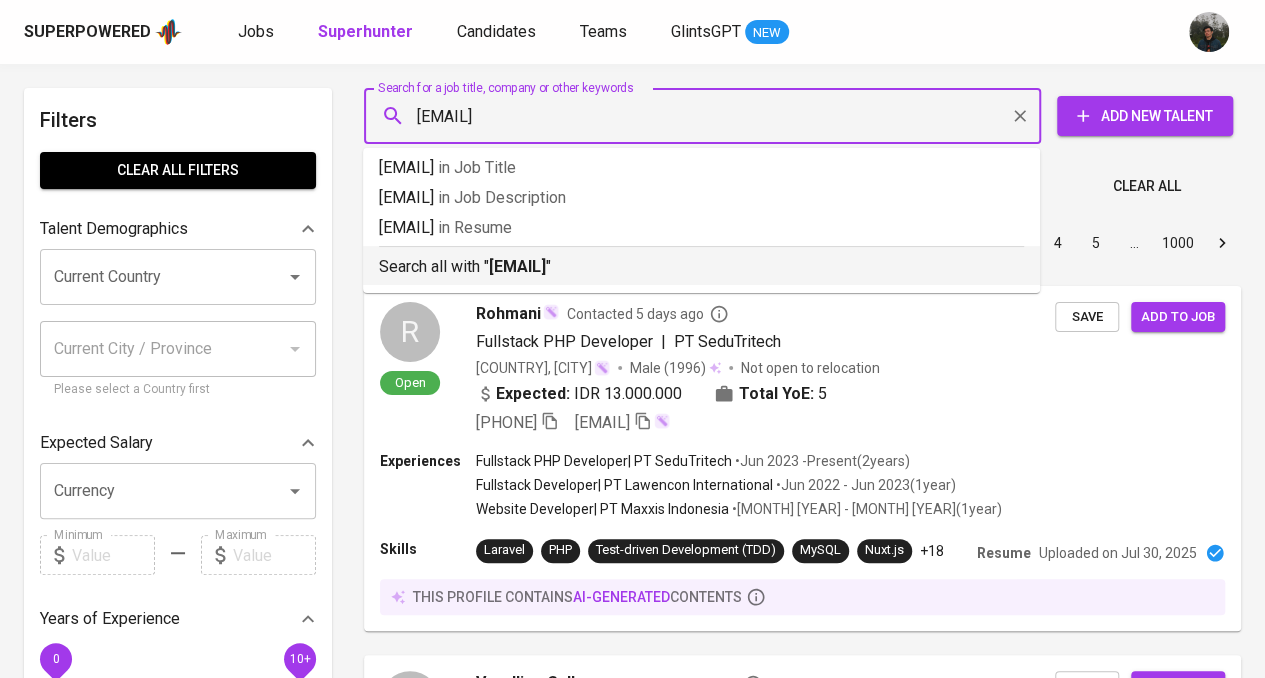 click on "Search all with " nadyamrnd@gmail.com "" at bounding box center [701, 267] 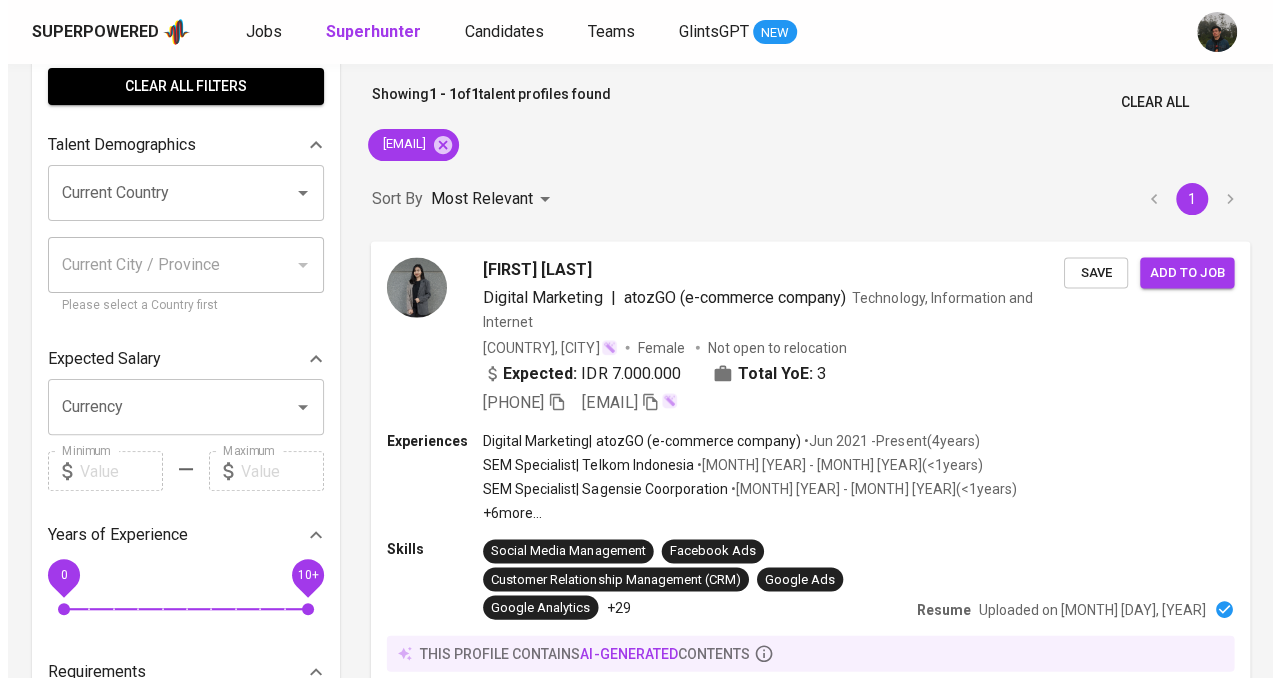 scroll, scrollTop: 200, scrollLeft: 0, axis: vertical 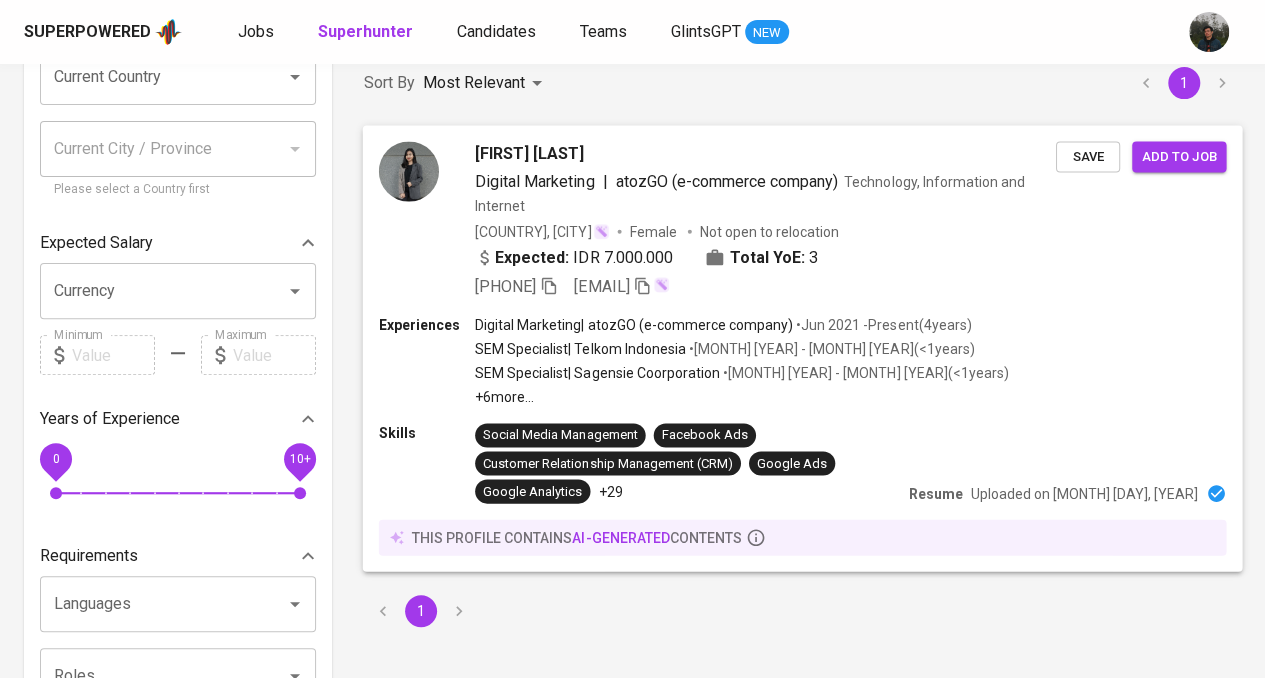 click on "Expected:   IDR 7.000.000 Total YoE:   3" at bounding box center [765, 259] 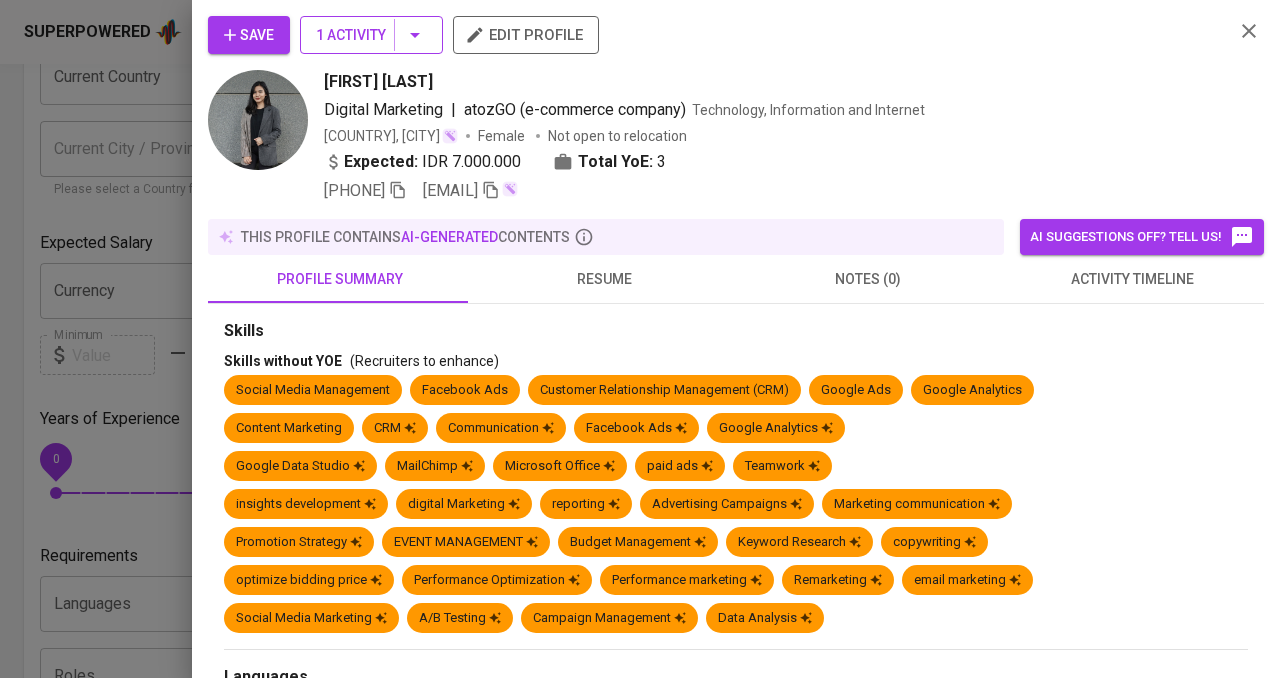 click on "1 Activity" at bounding box center (371, 35) 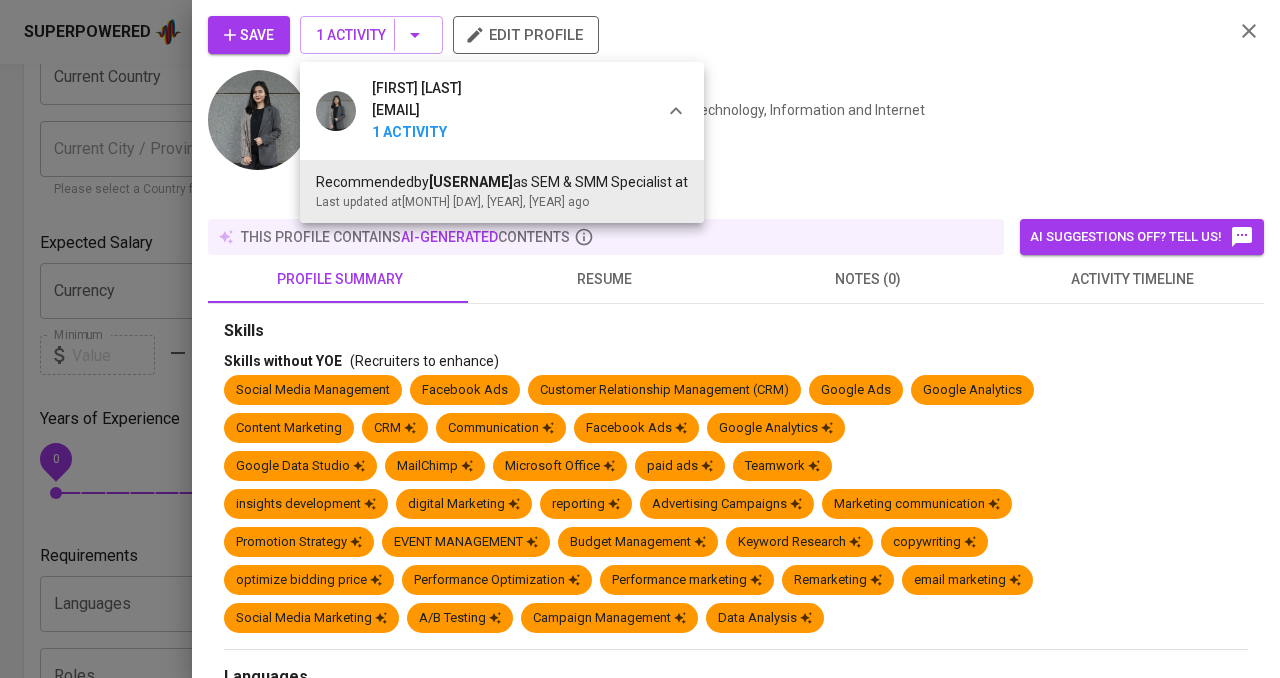 click at bounding box center [640, 339] 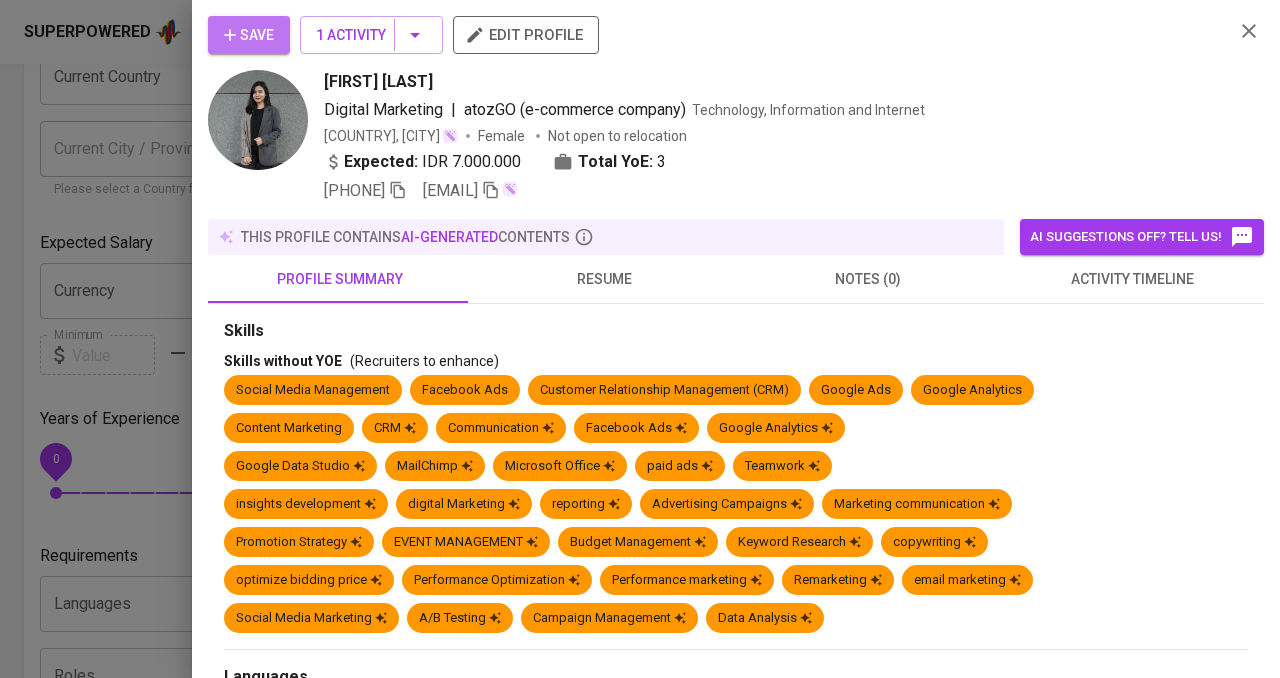 click on "Save" at bounding box center [249, 35] 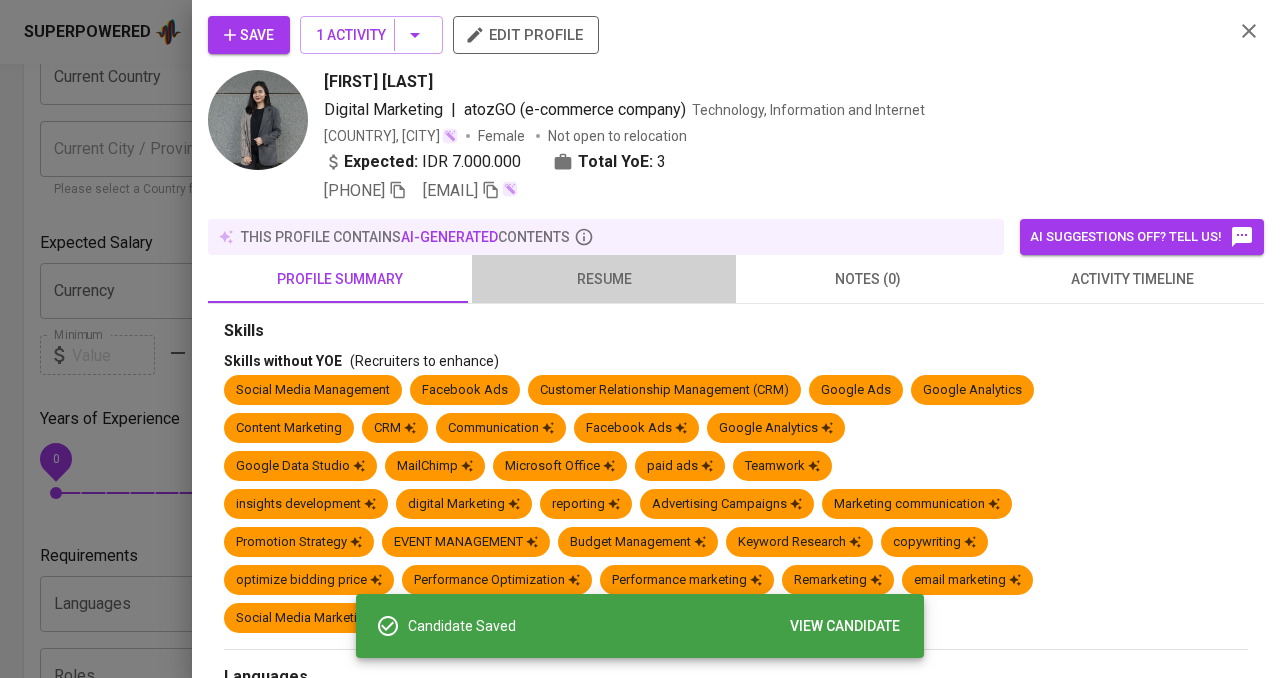 click on "resume" at bounding box center (604, 279) 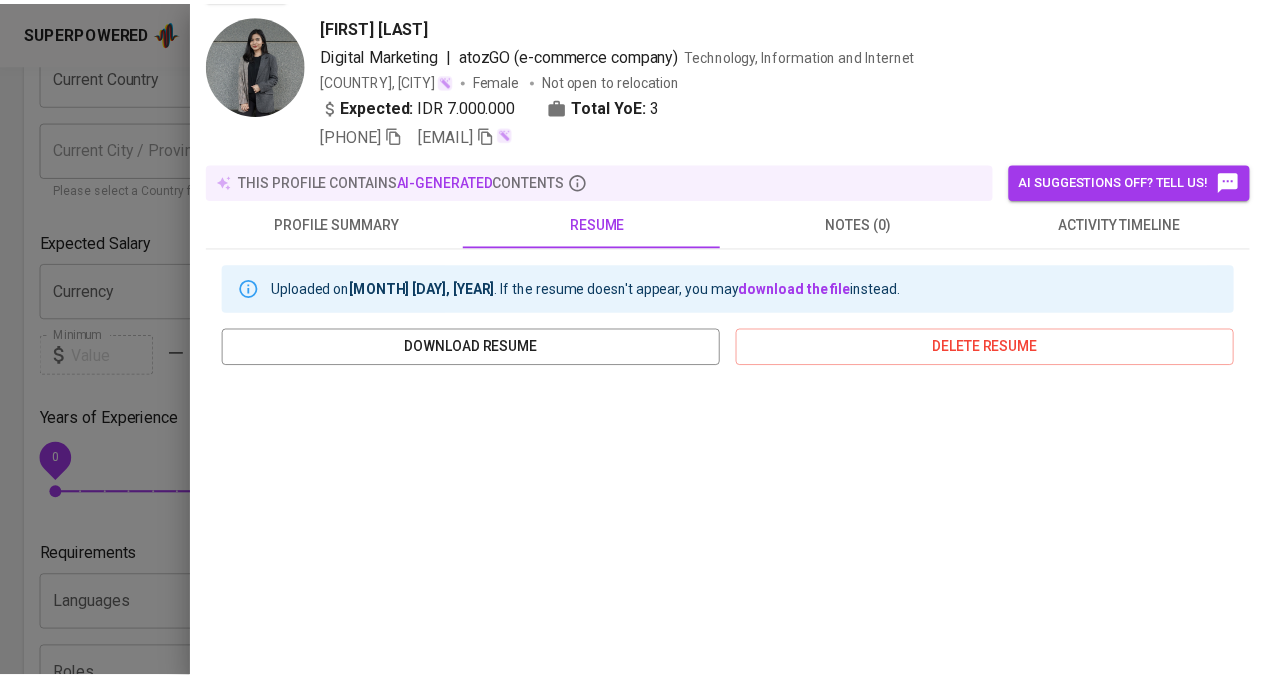 scroll, scrollTop: 0, scrollLeft: 0, axis: both 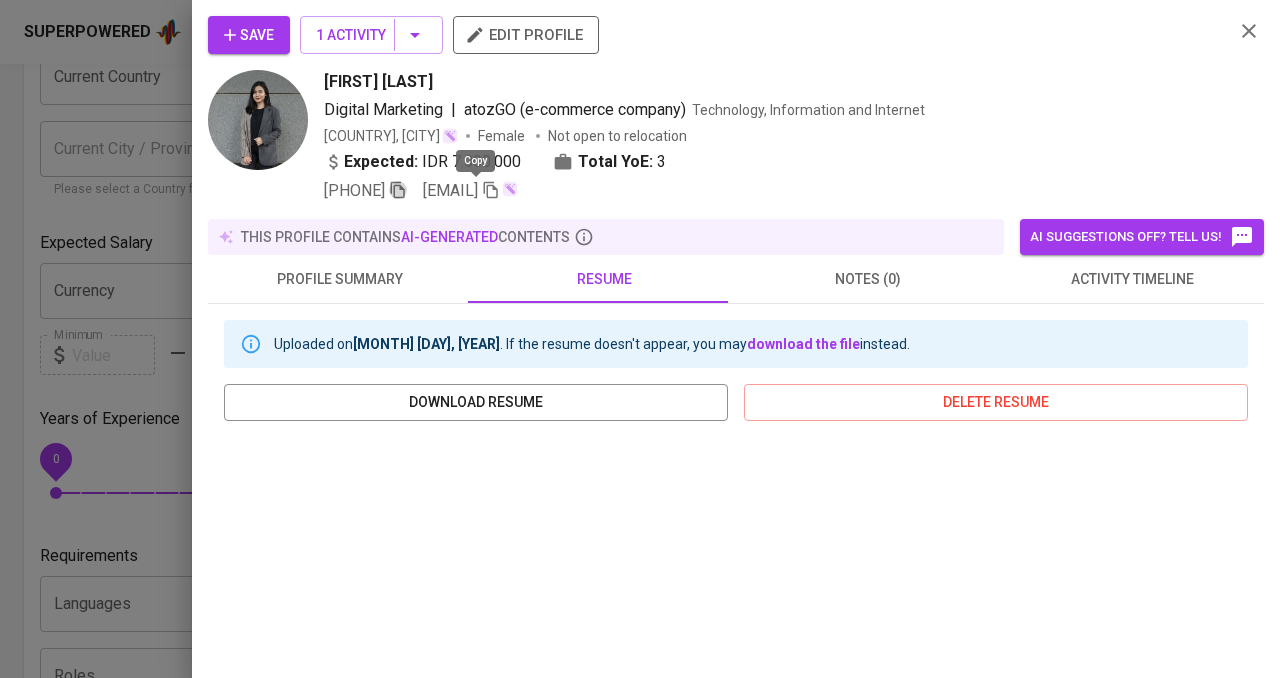 click 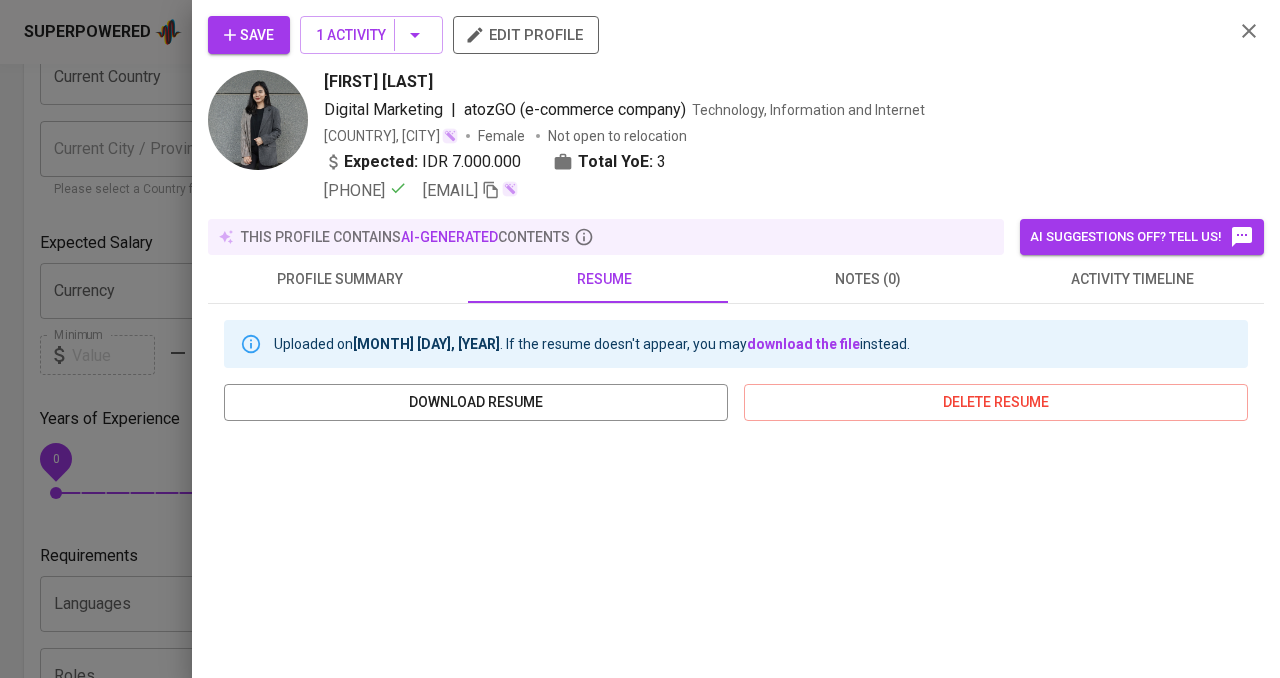 click on "Save" at bounding box center (249, 35) 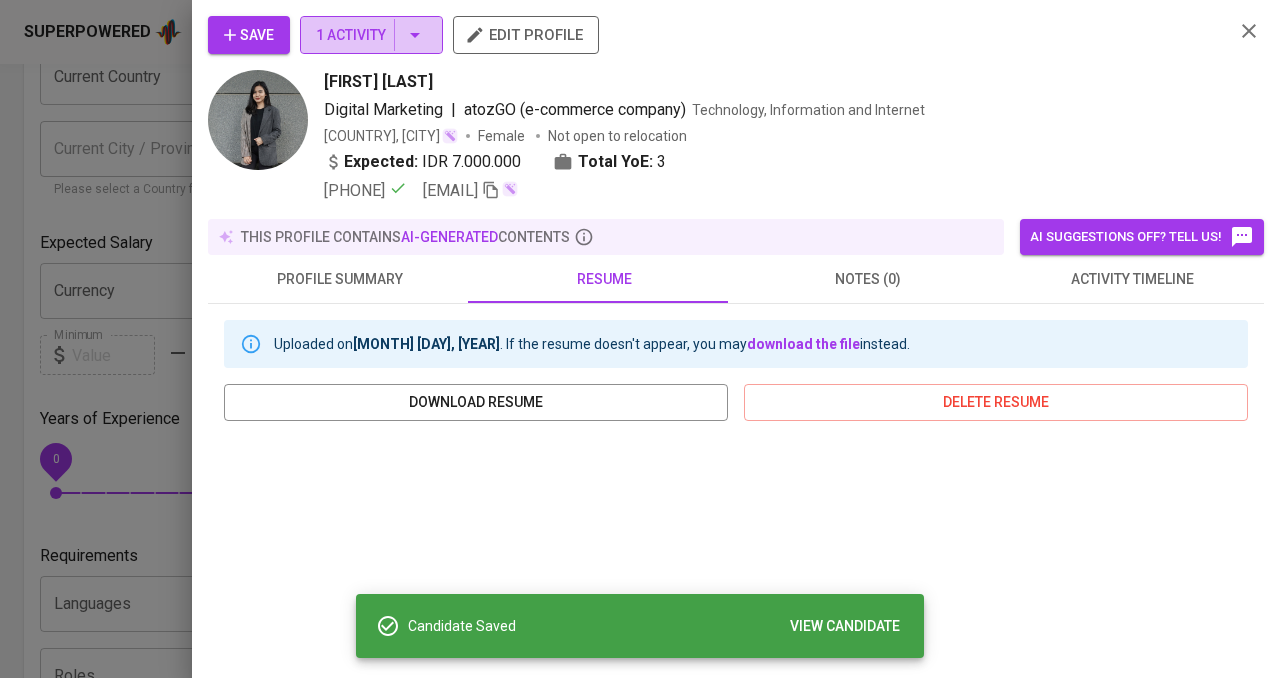 click on "1 Activity" at bounding box center (371, 35) 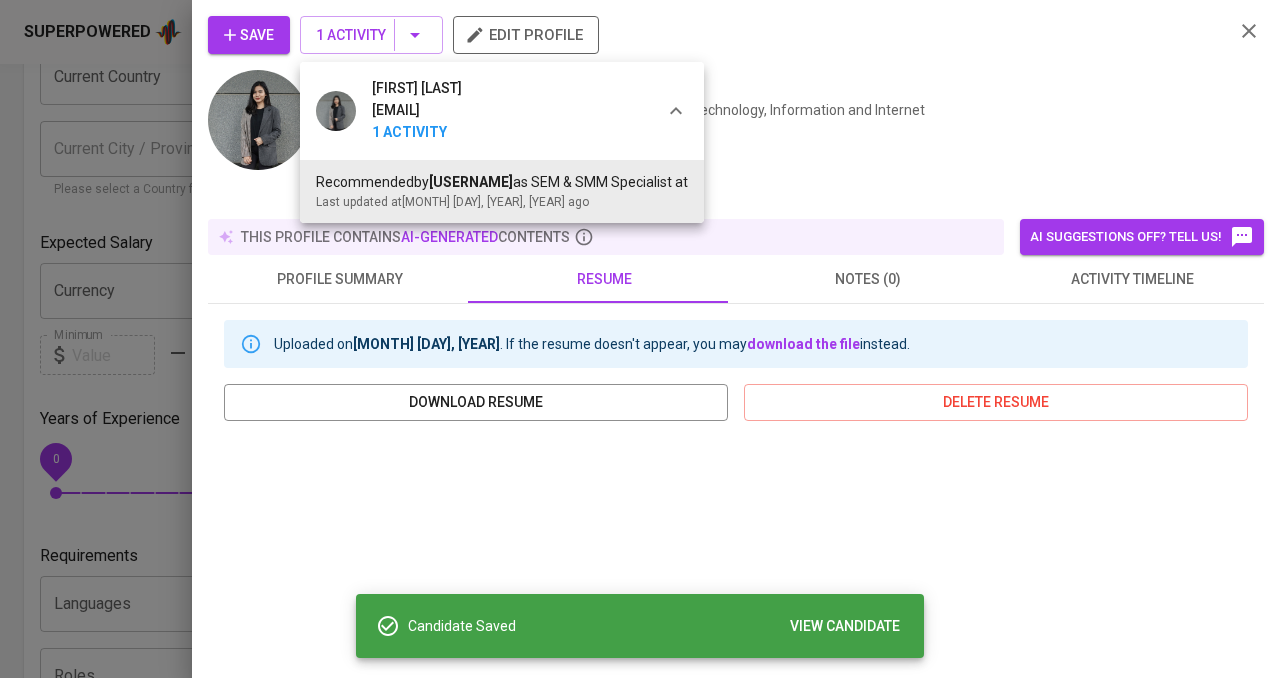 click at bounding box center (640, 339) 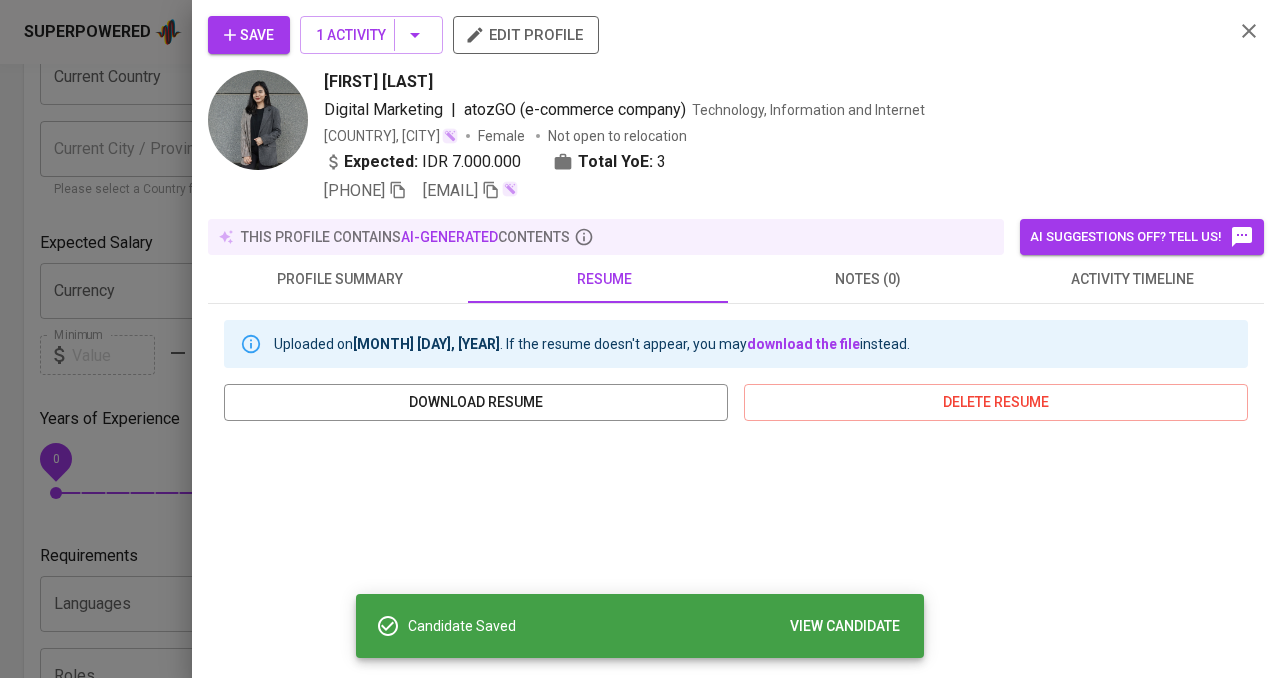 click at bounding box center [640, 339] 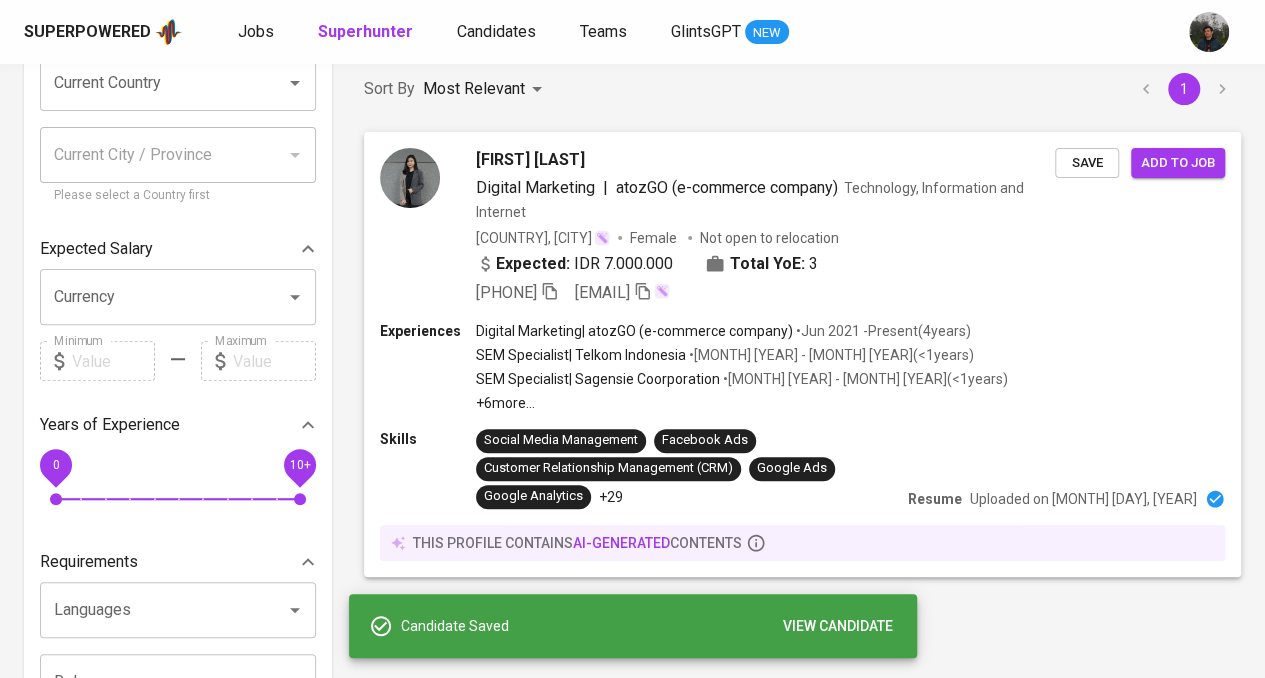 scroll, scrollTop: 0, scrollLeft: 0, axis: both 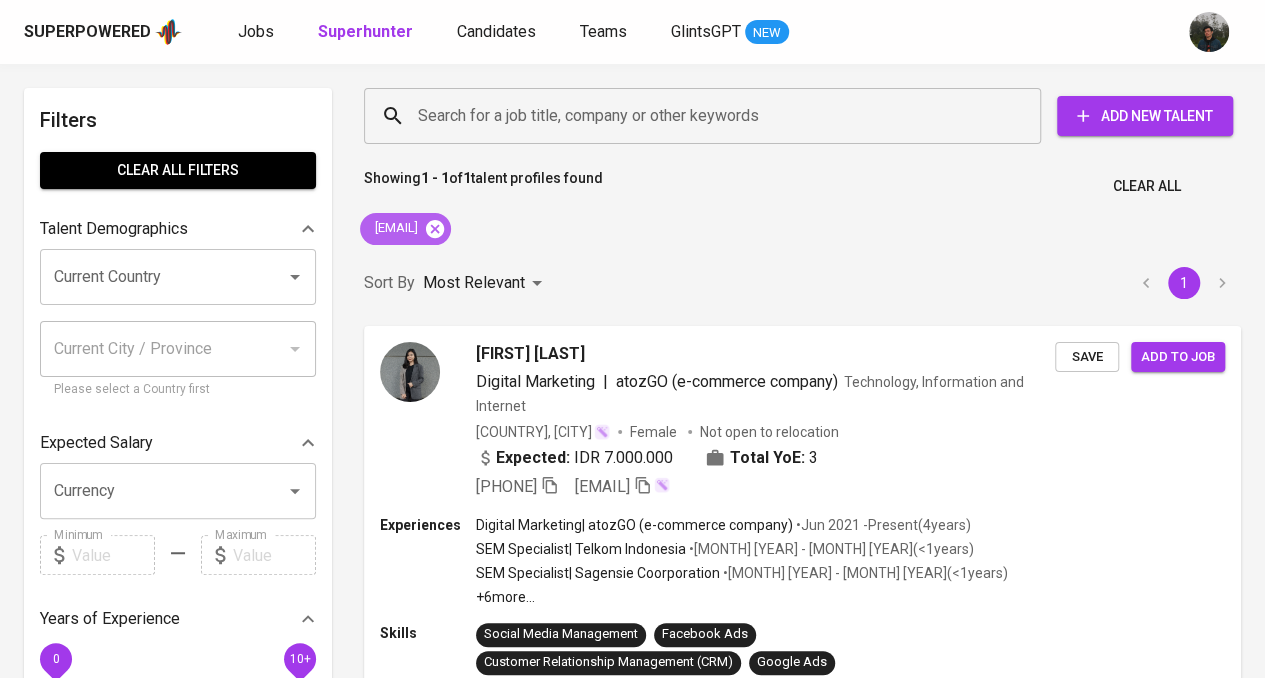 click 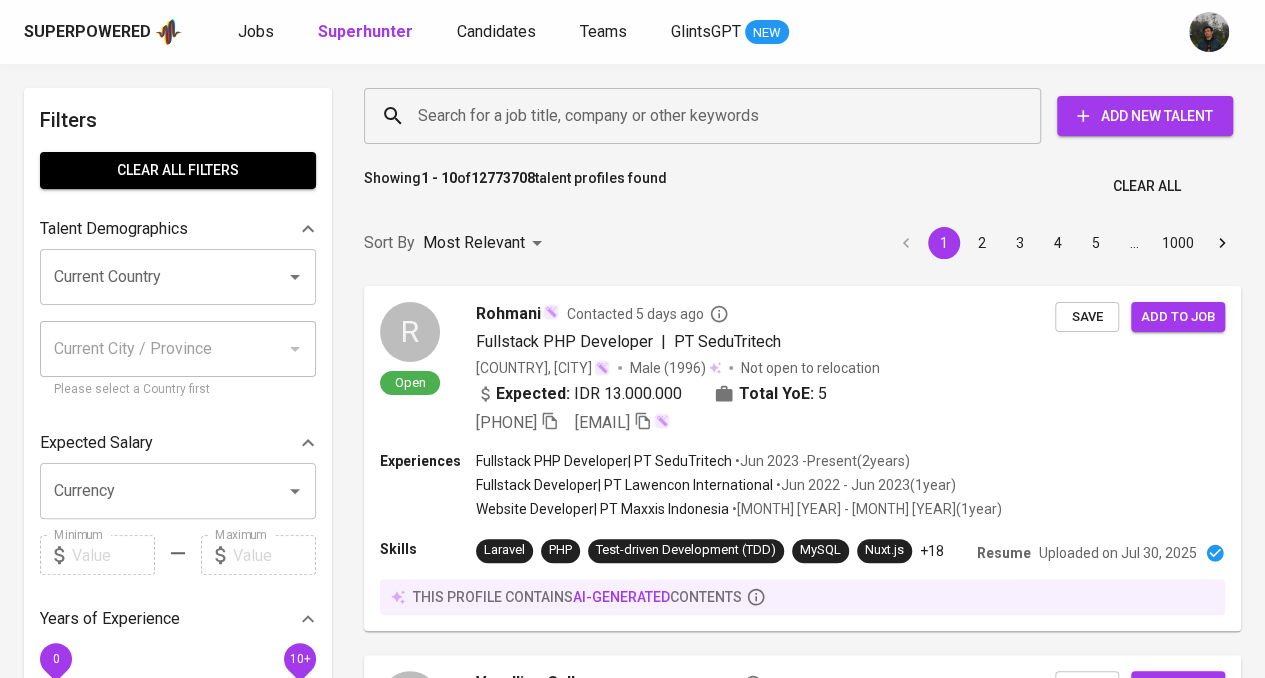 click on "Search for a job title, company or other keywords" at bounding box center (707, 116) 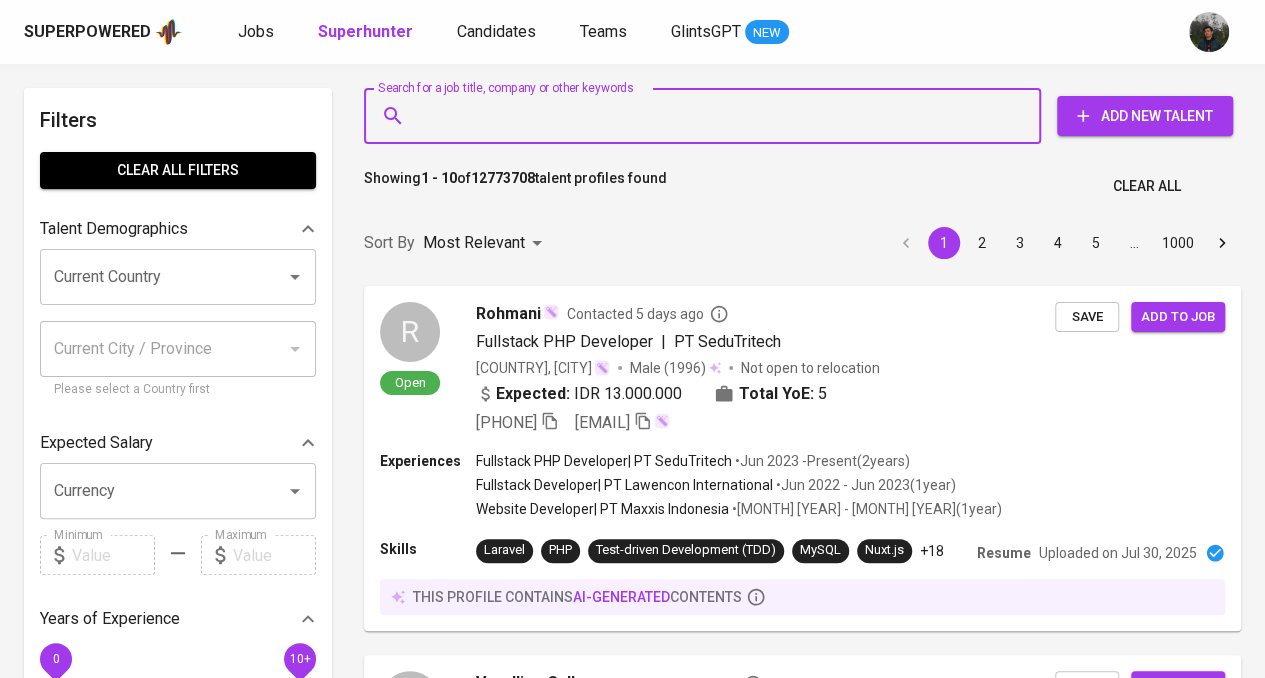 paste on "veggyfazariameliya@gmail.com" 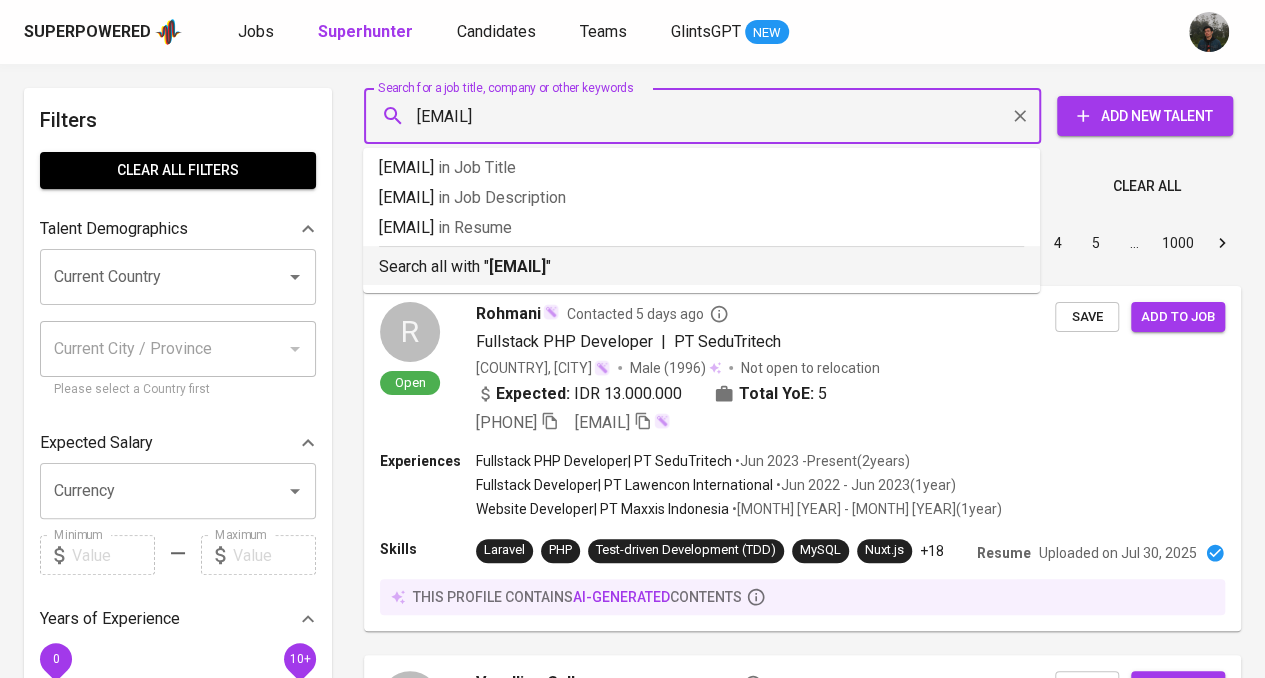 click on "veggyfazariameliya@gmail.com" at bounding box center (517, 266) 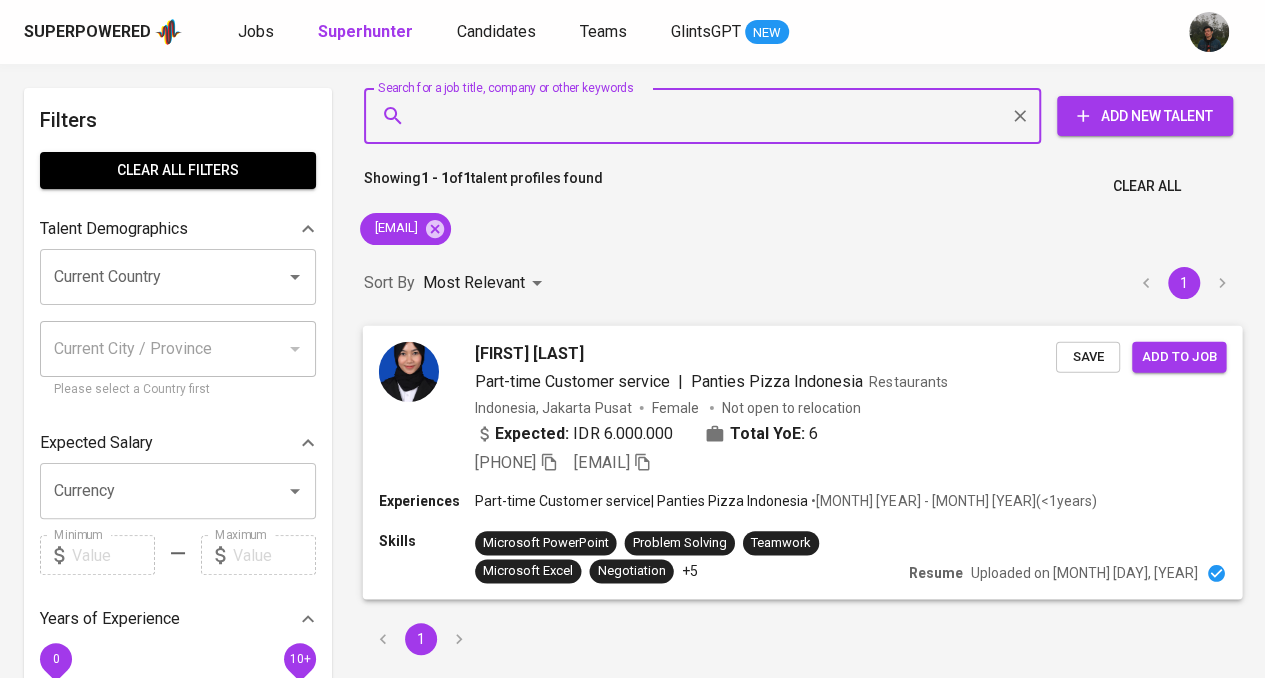 click on "Indonesia, Jakarta Pusat Female   Not open to relocation" at bounding box center [765, 407] 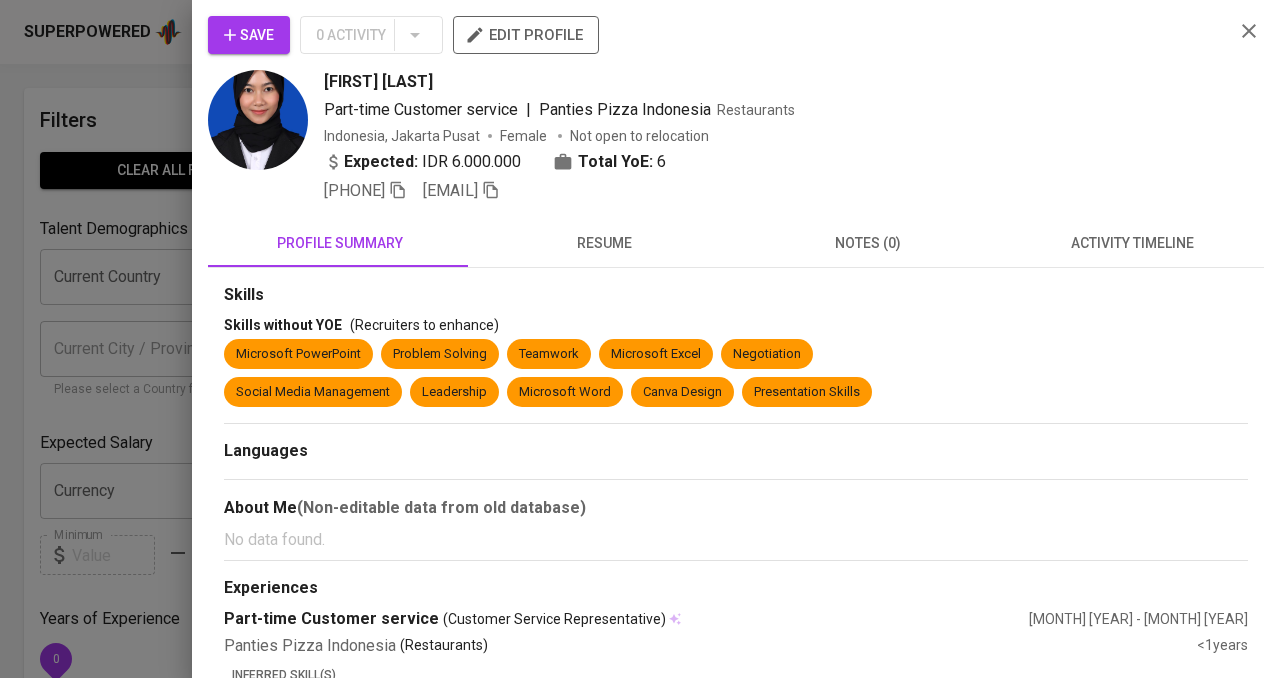 click on "Save" at bounding box center (249, 35) 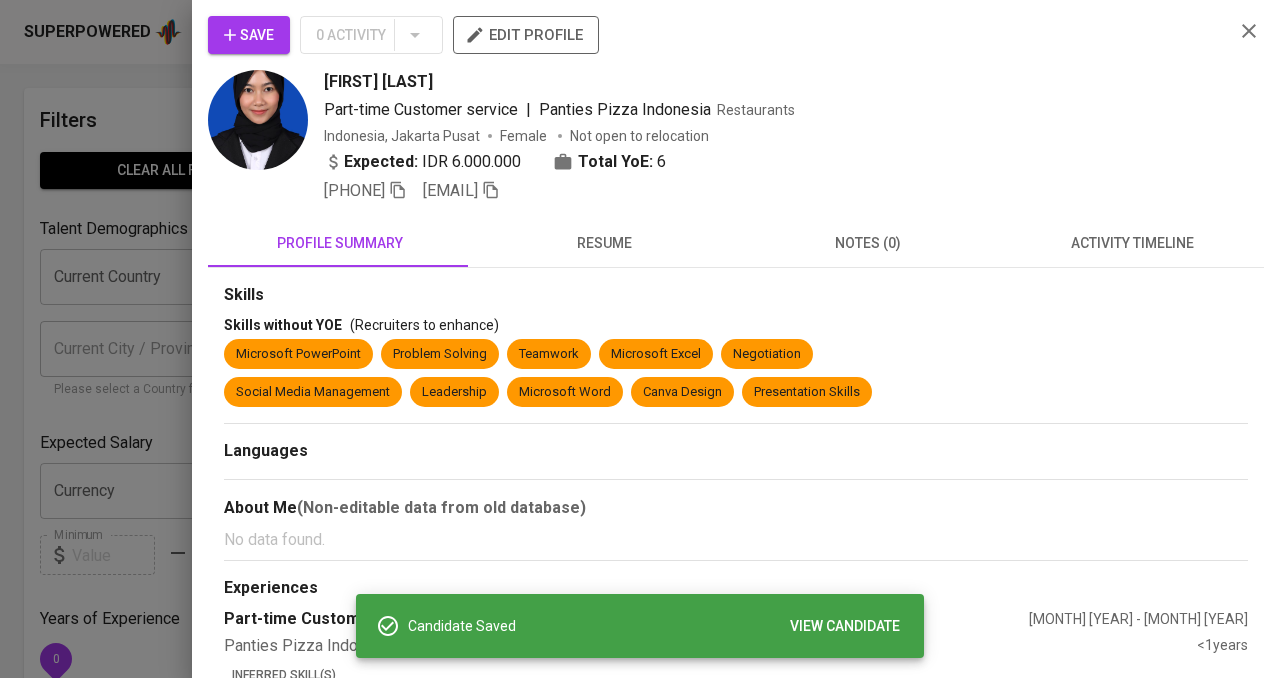 click at bounding box center [640, 339] 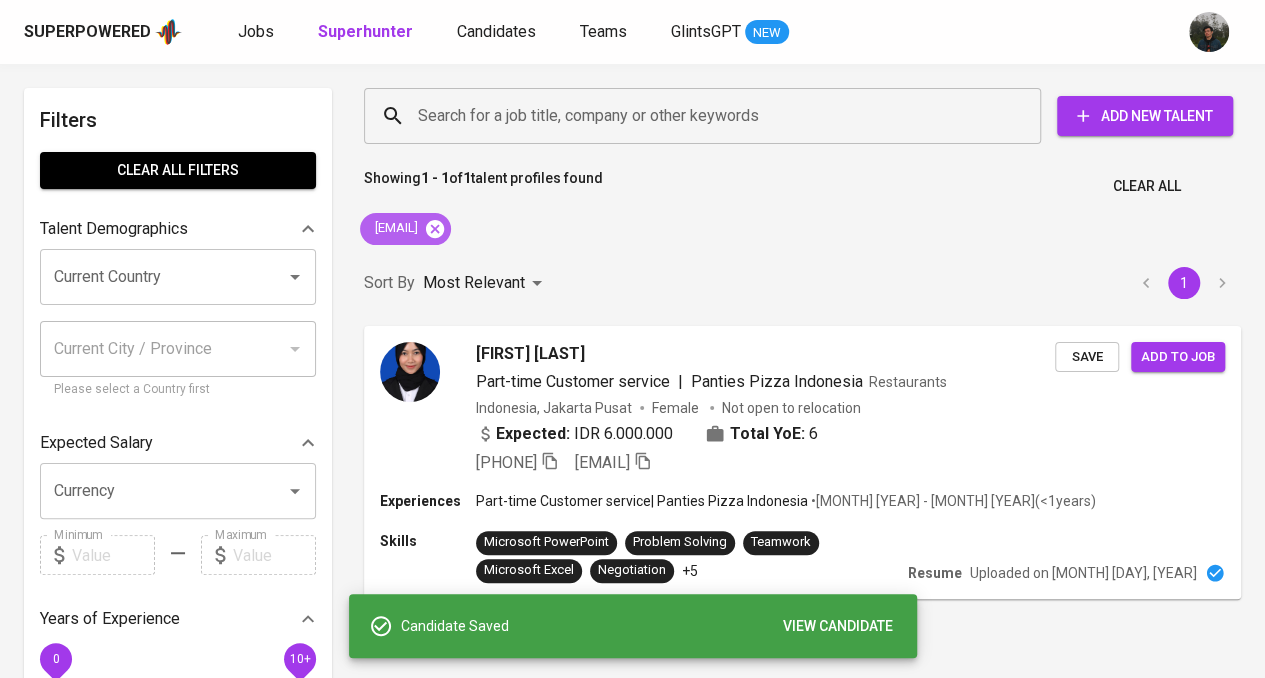 click 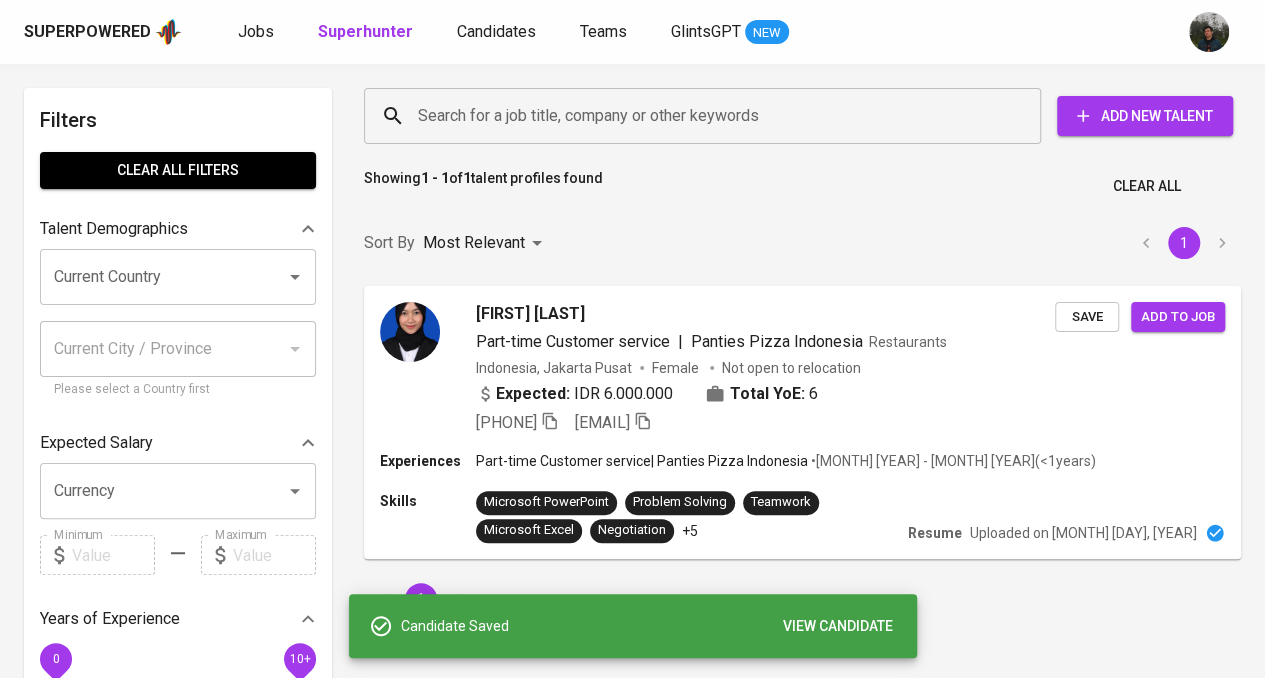 click on "Search for a job title, company or other keywords" at bounding box center [707, 116] 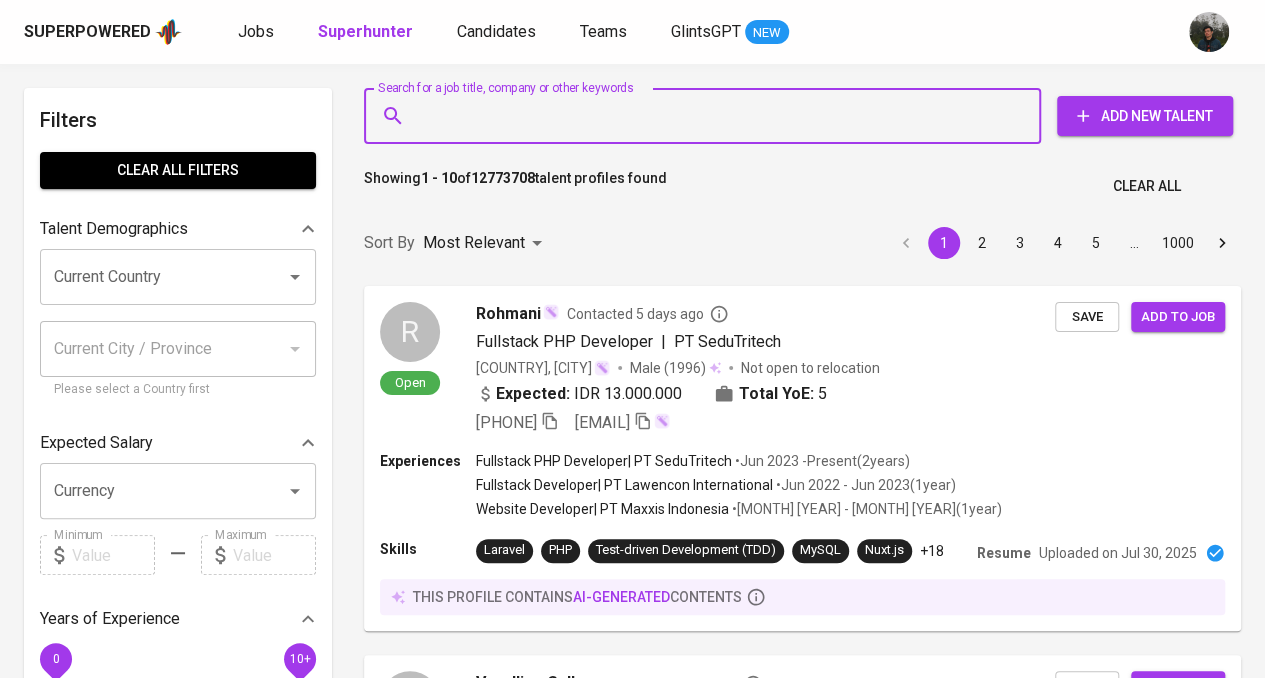 paste on "monicapermana96@gmail.com" 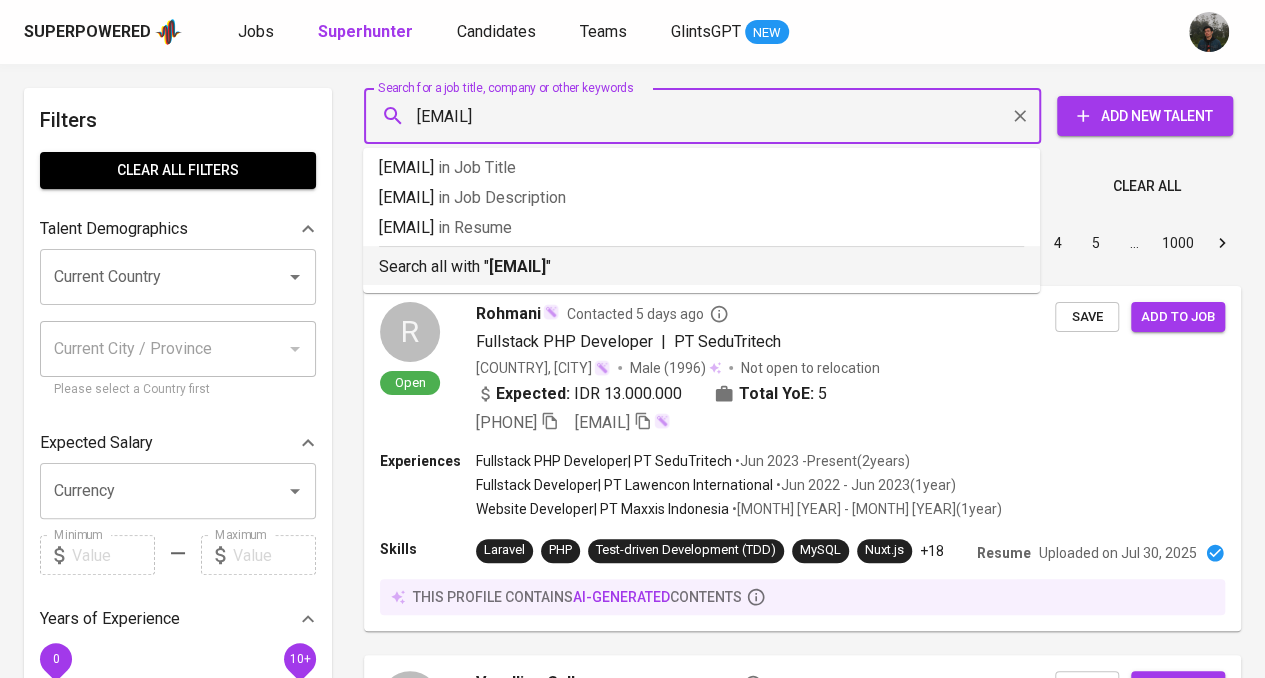 click on "Search all with " monicapermana96@gmail.com "" at bounding box center [701, 262] 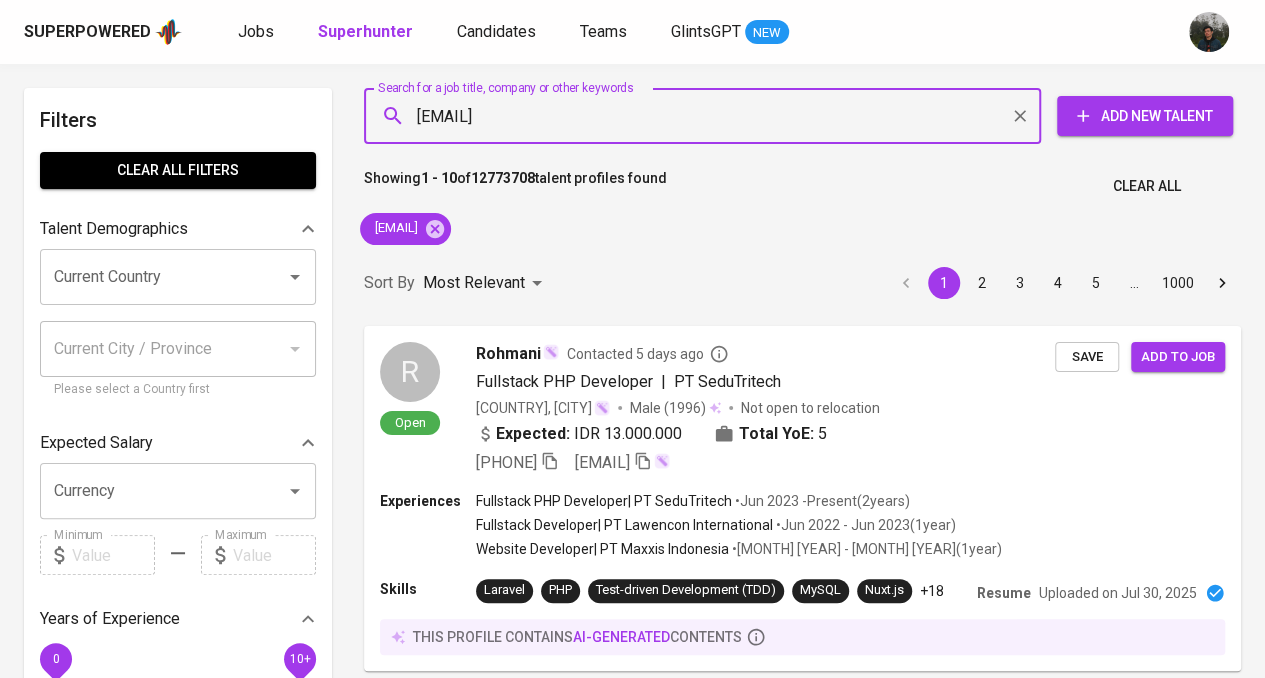 type 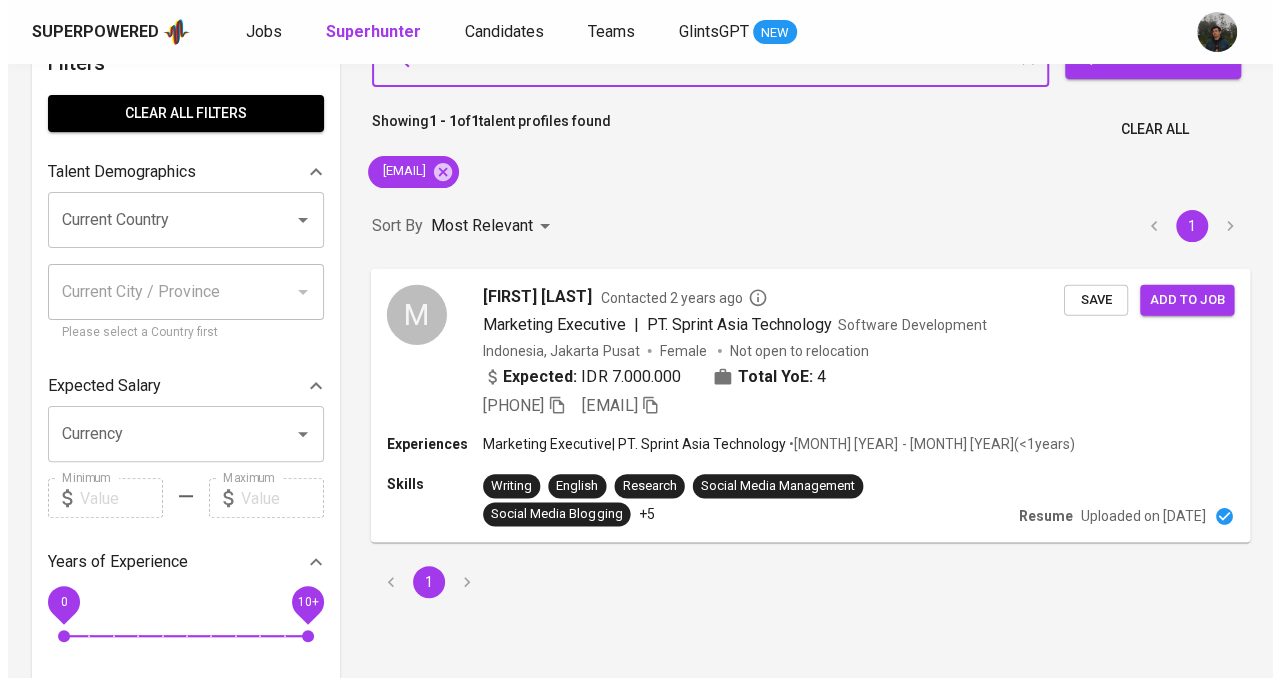 scroll, scrollTop: 100, scrollLeft: 0, axis: vertical 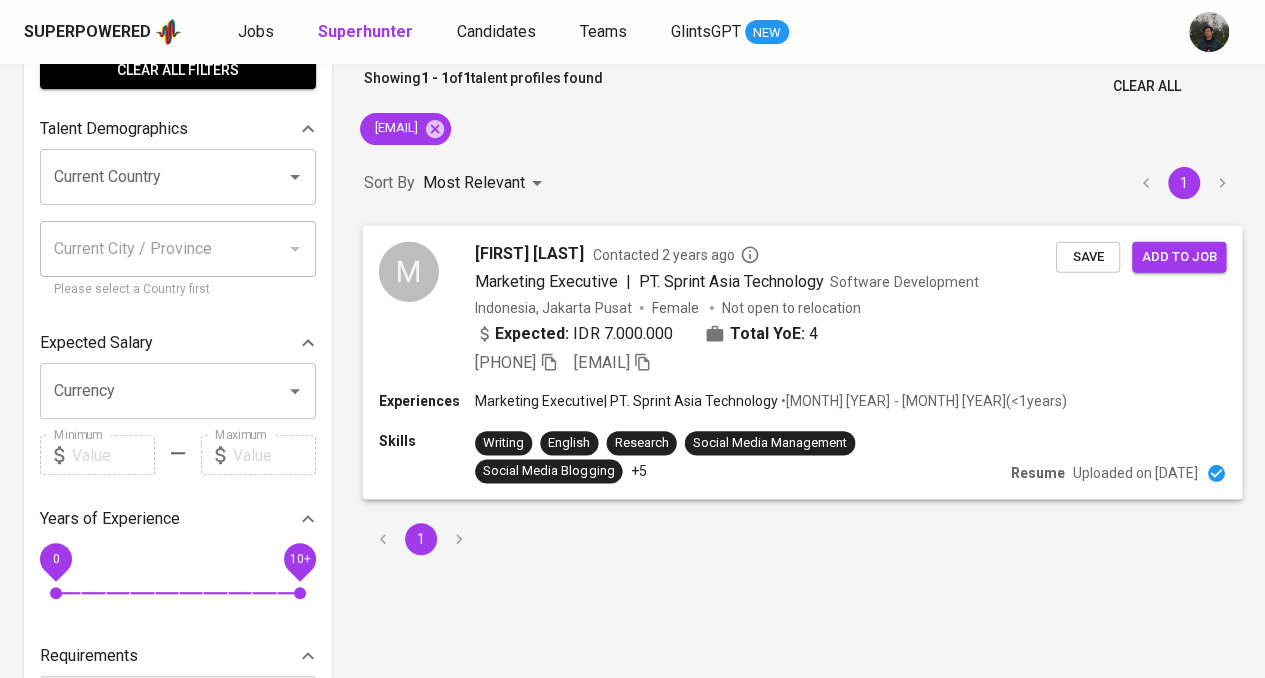 click on "Expected:   IDR 7.000.000 Total YoE:   4" at bounding box center [765, 335] 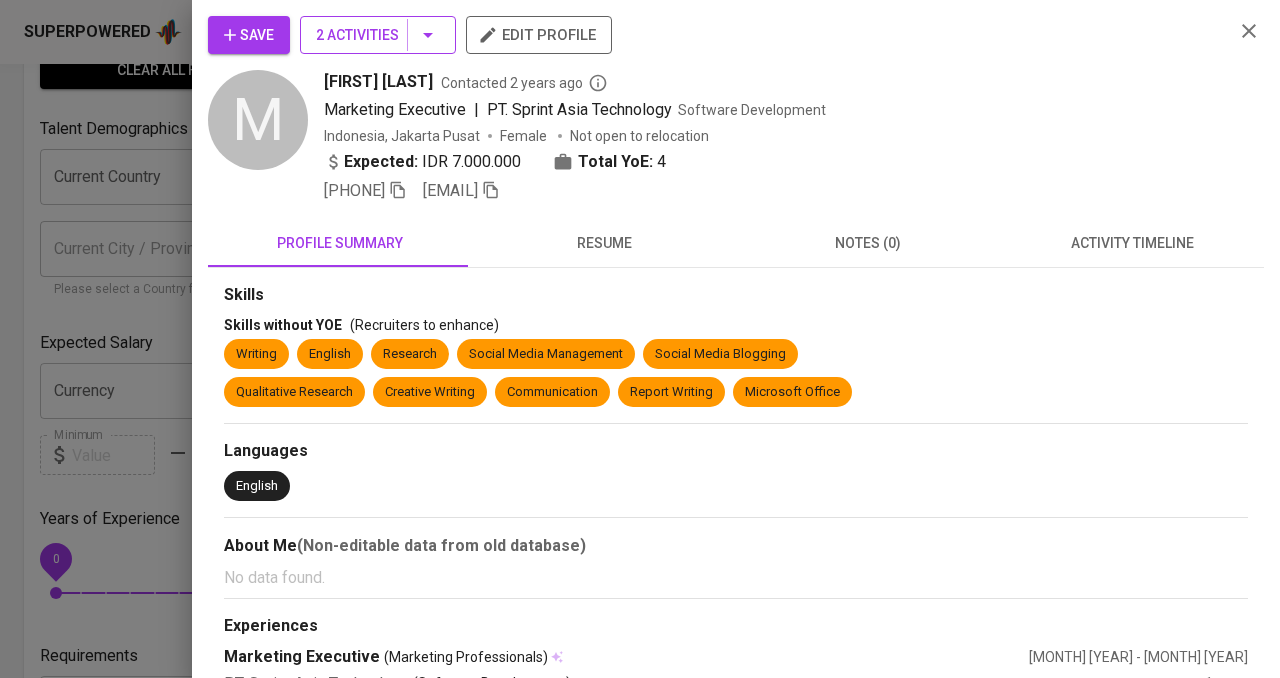 click on "2 Activities" at bounding box center (378, 35) 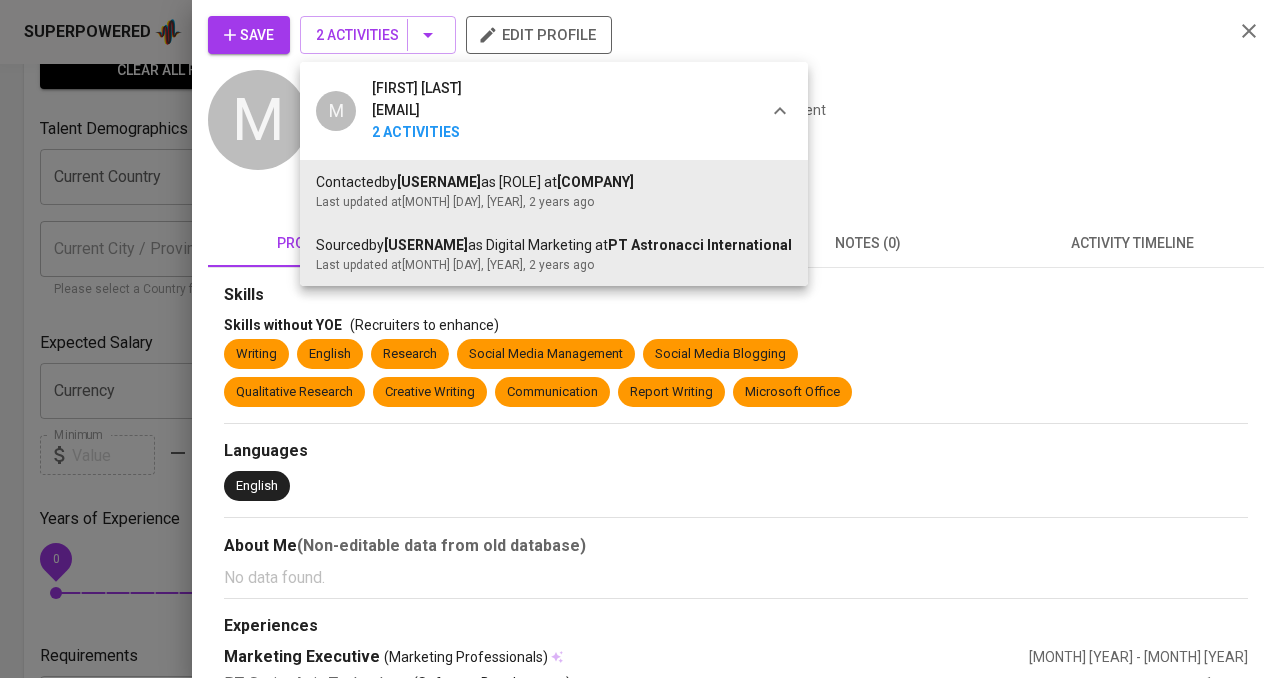 click at bounding box center (640, 339) 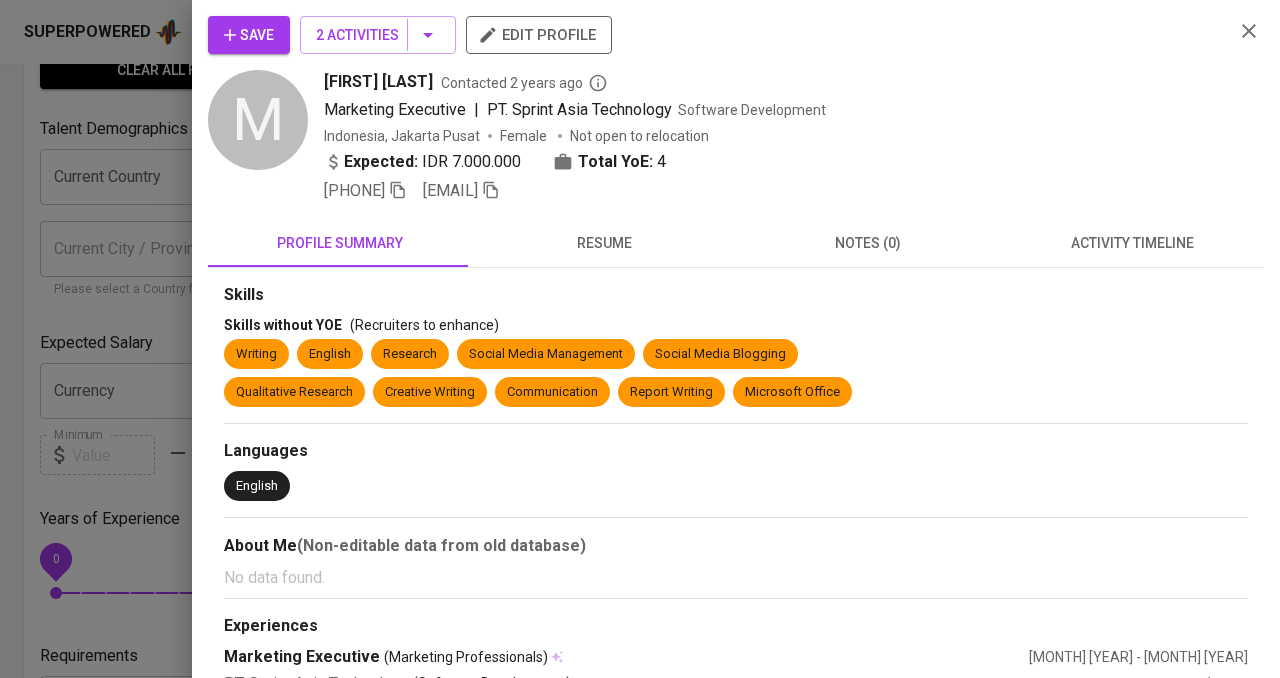 click on "Save" at bounding box center [249, 35] 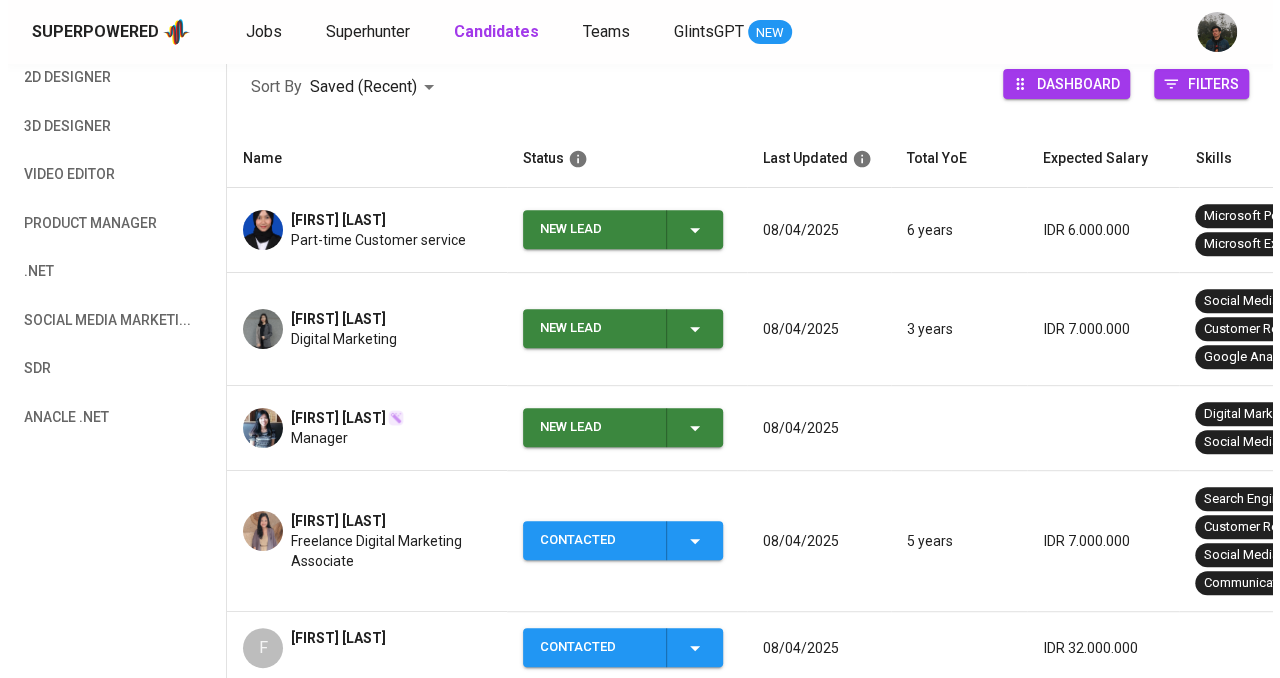 scroll, scrollTop: 459, scrollLeft: 0, axis: vertical 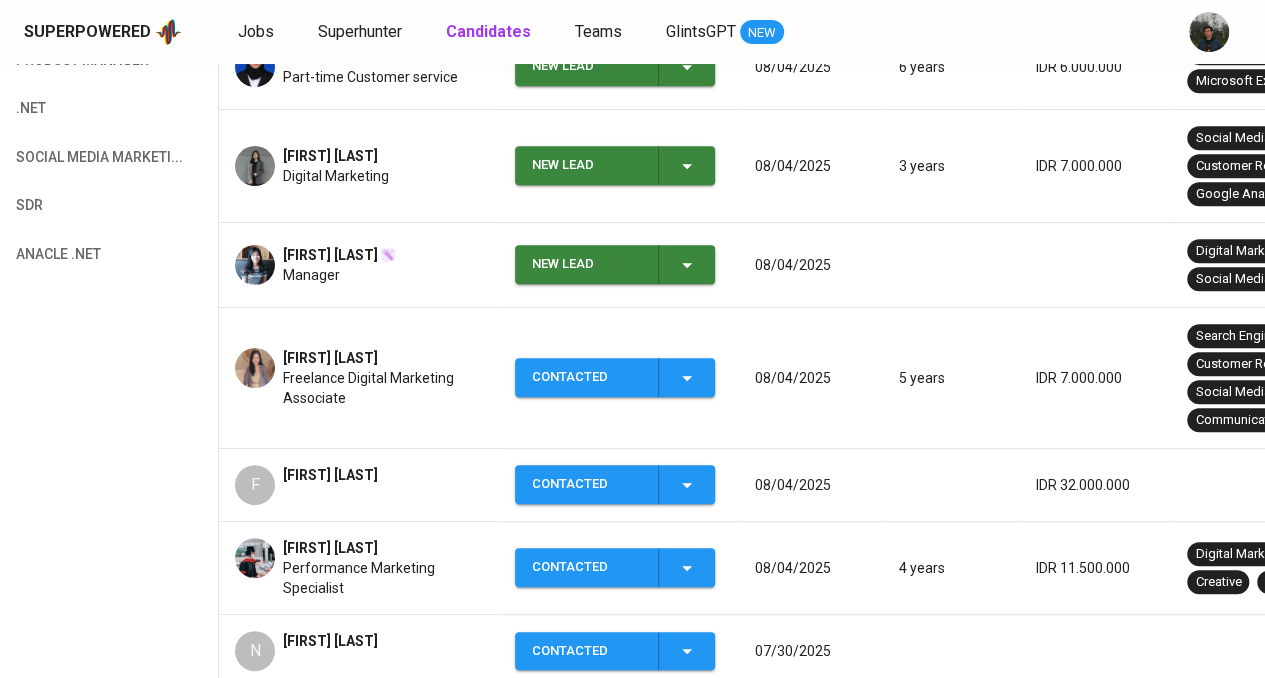click on "New Lead" at bounding box center [587, 264] 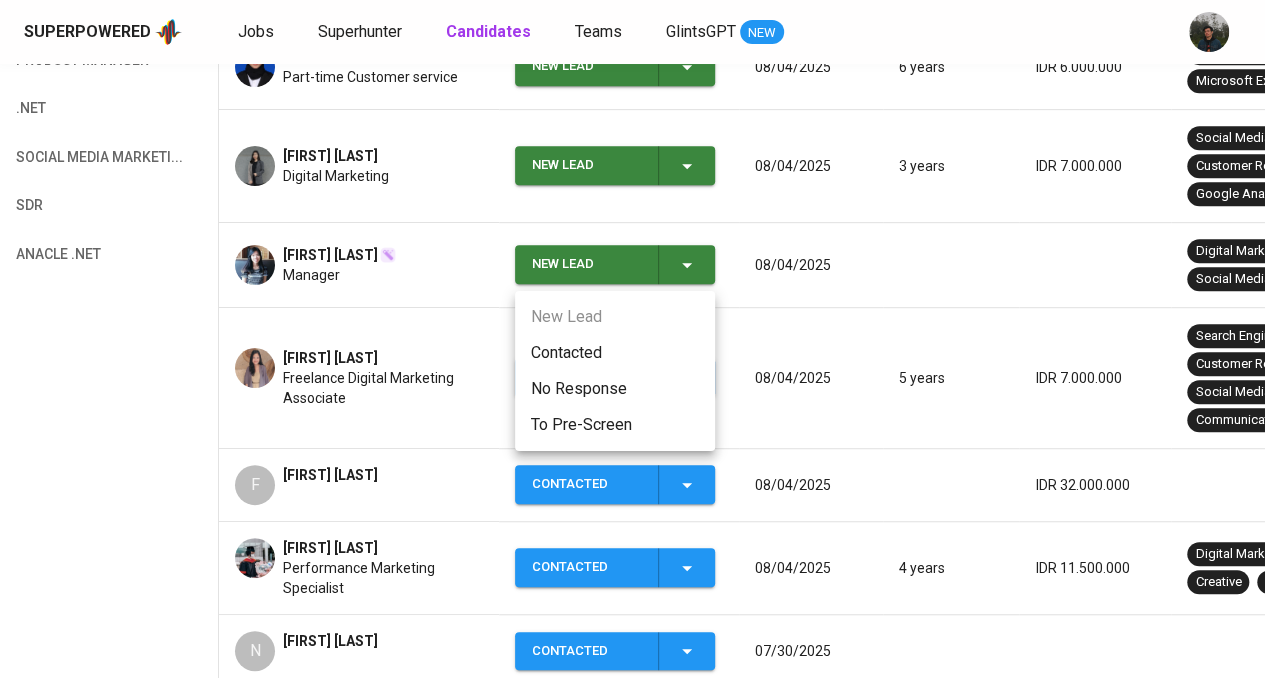 click on "Contacted" at bounding box center [615, 353] 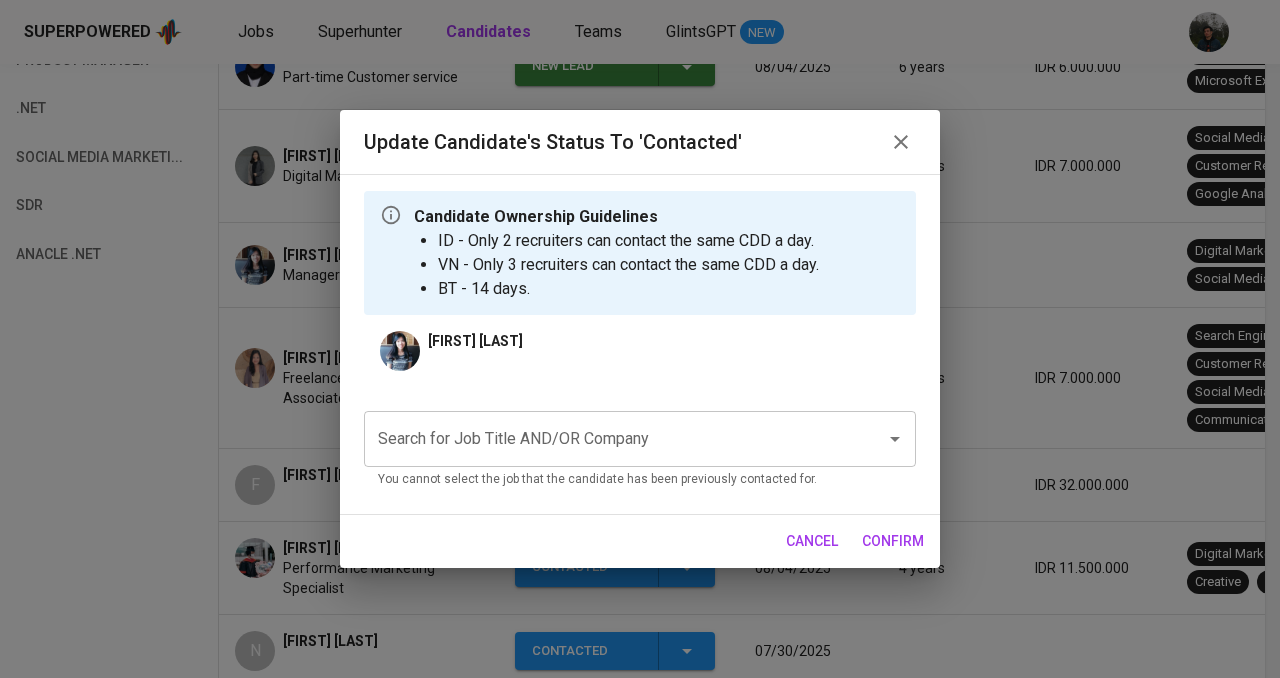 click on "Search for Job Title AND/OR Company" at bounding box center [612, 439] 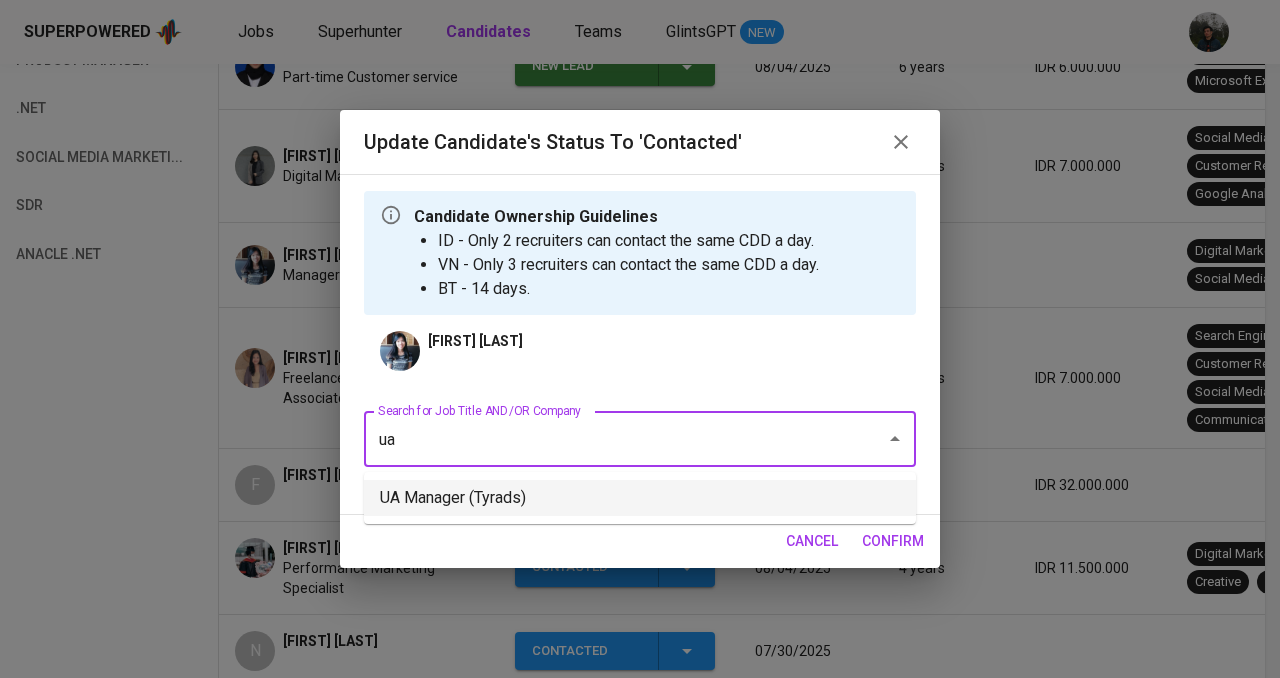 click on "UA Manager (Tyrads)" at bounding box center [640, 498] 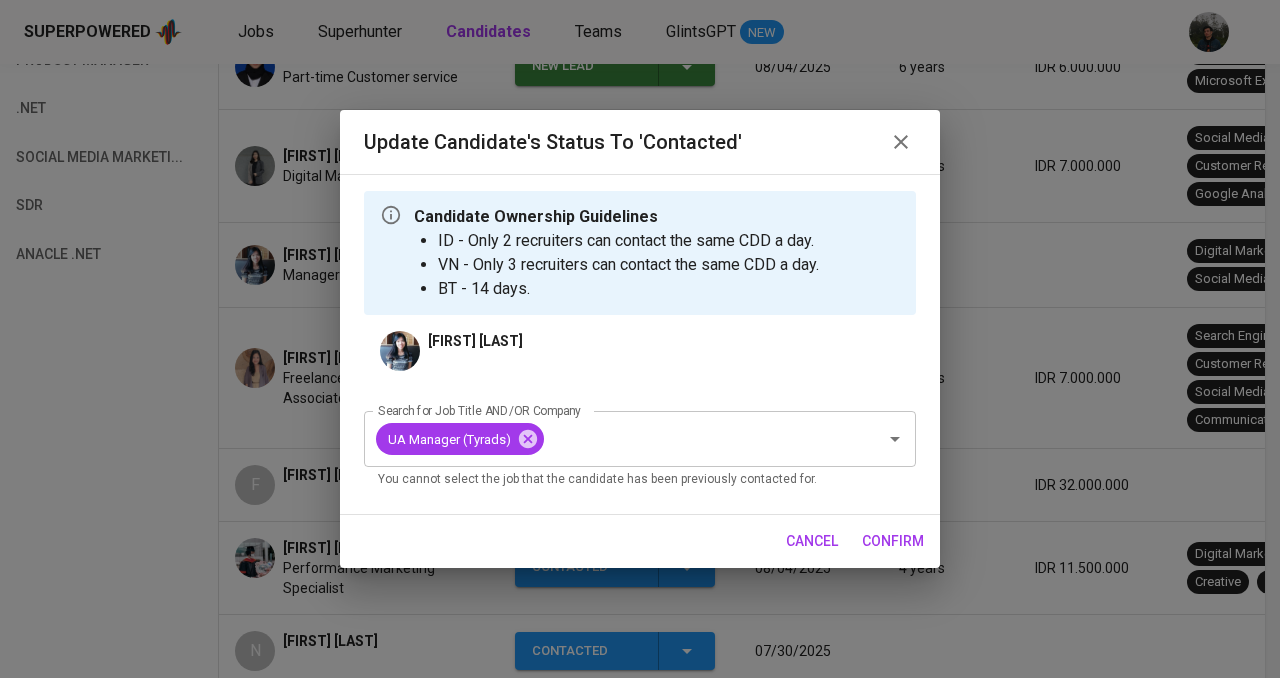 click on "confirm" at bounding box center [893, 541] 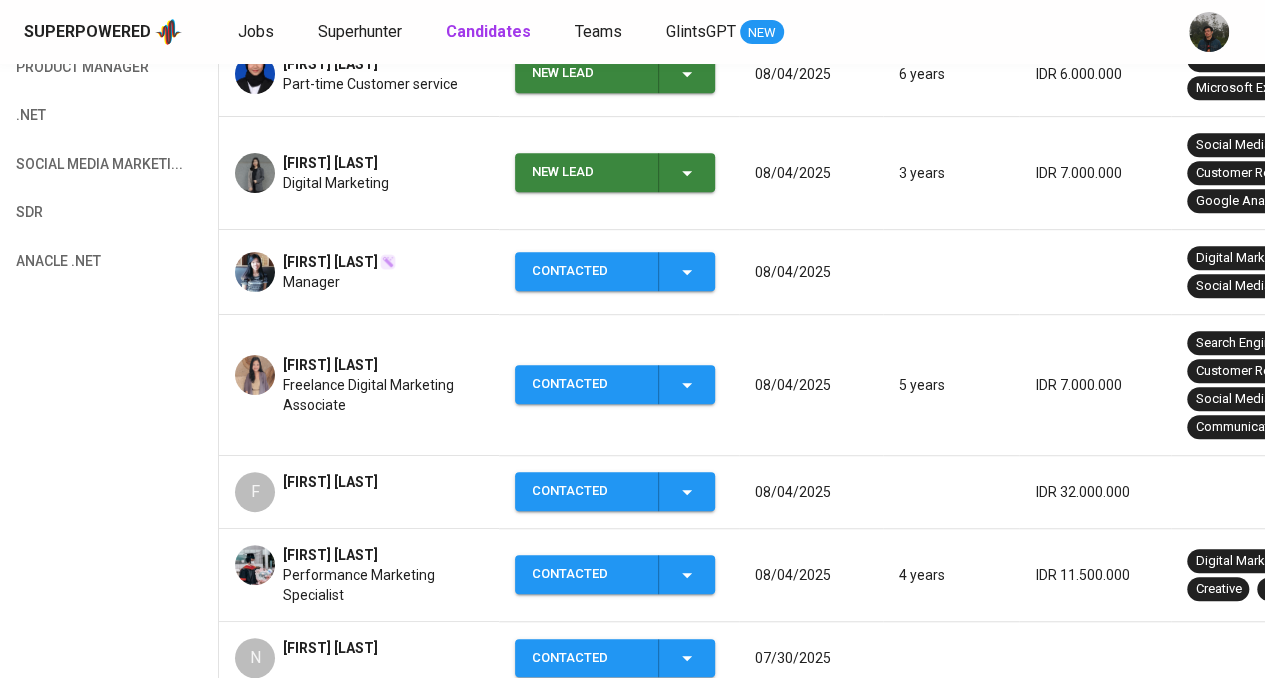 scroll, scrollTop: 259, scrollLeft: 0, axis: vertical 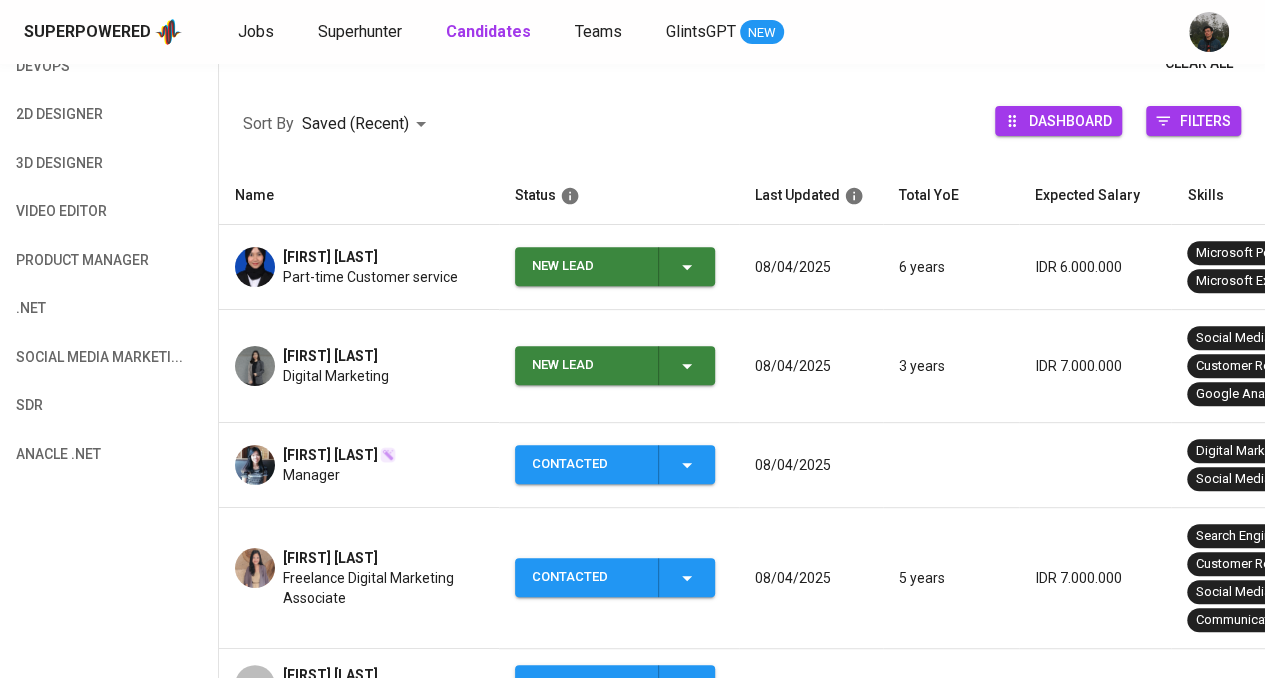 click on "New Lead" at bounding box center [587, 365] 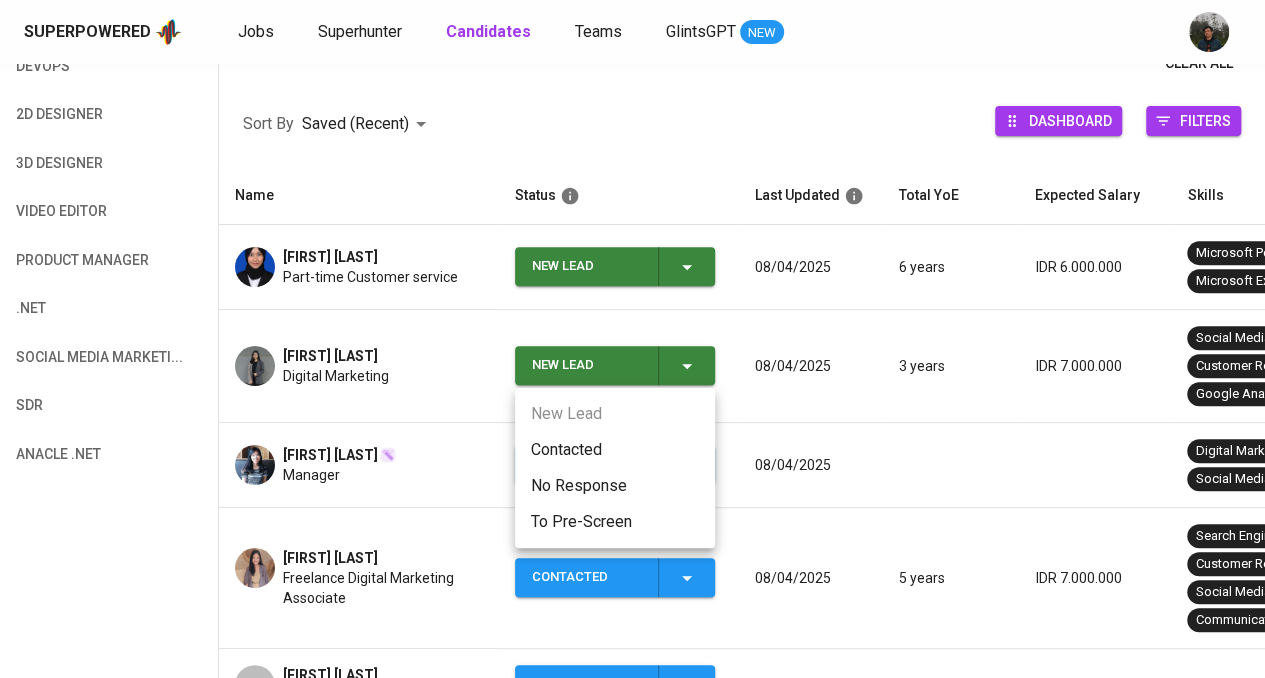 click on "Contacted" at bounding box center (615, 450) 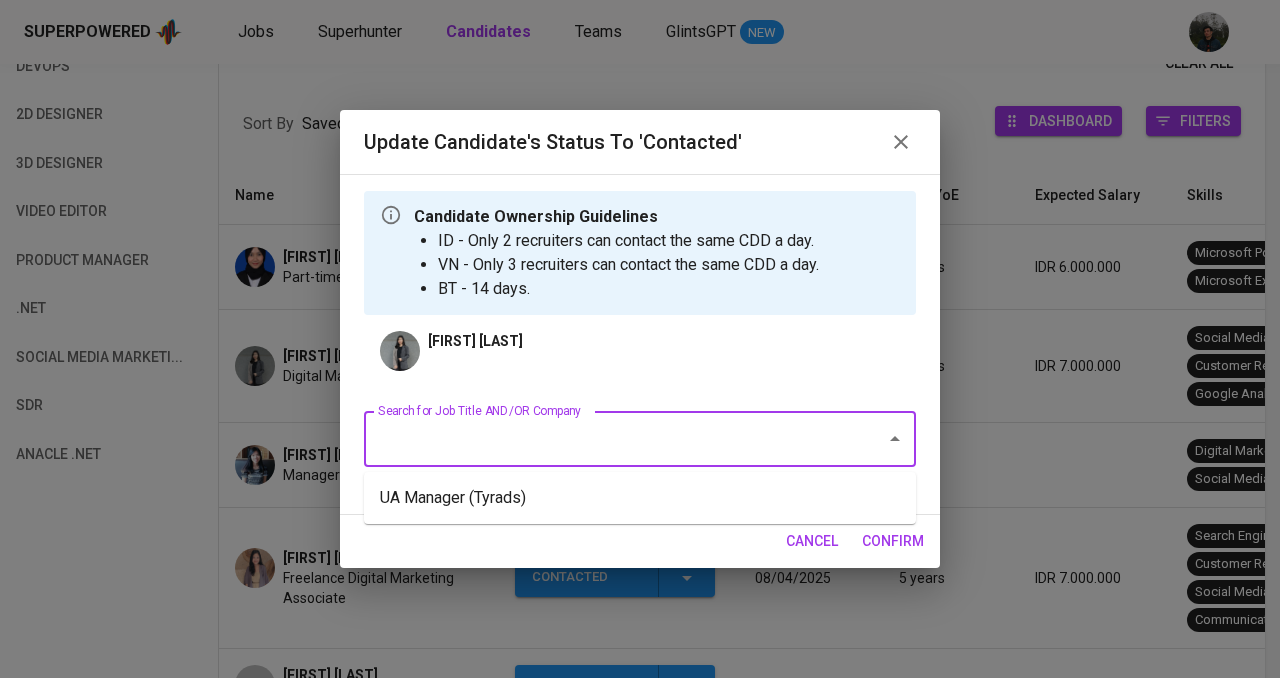click on "Search for Job Title AND/OR Company" at bounding box center [612, 439] 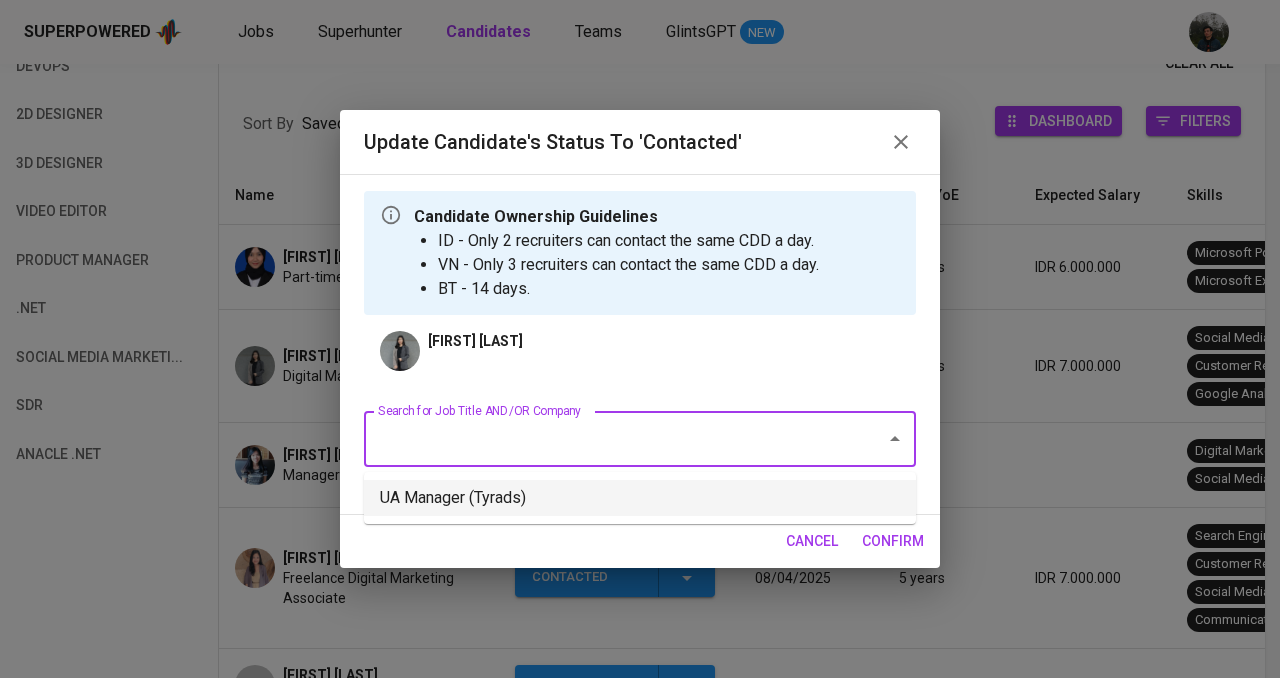 click on "UA Manager (Tyrads)" at bounding box center (640, 498) 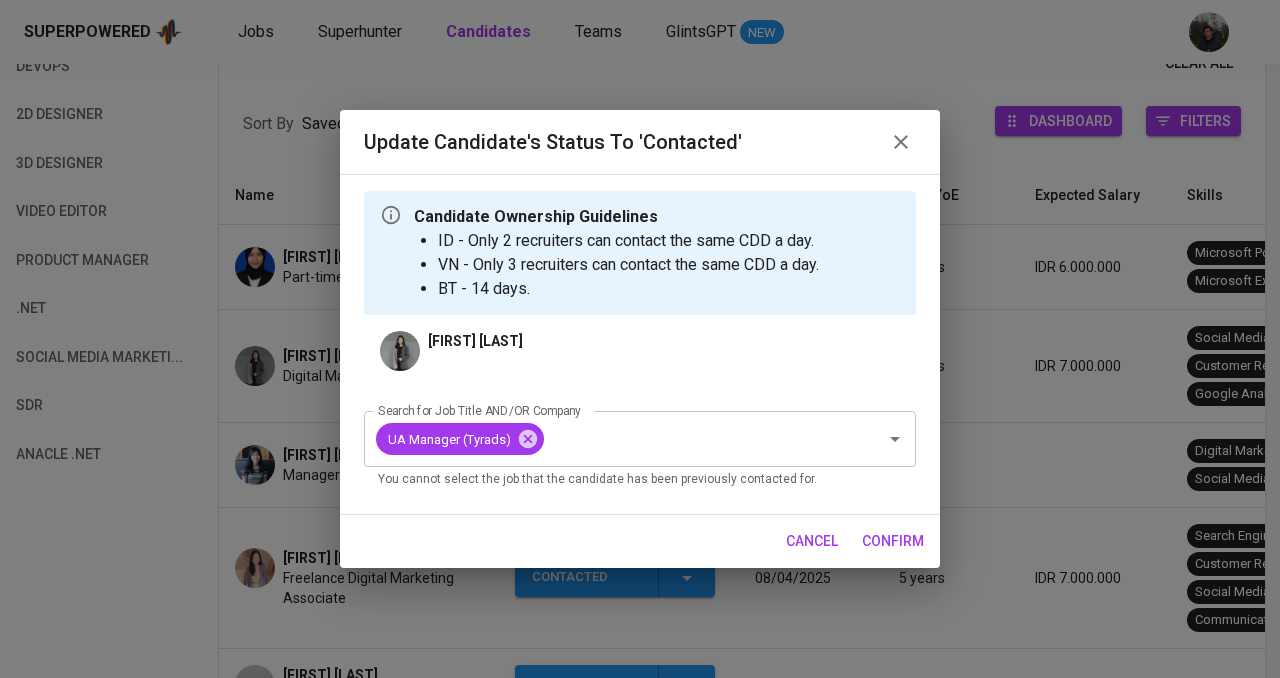 click on "confirm" at bounding box center [893, 541] 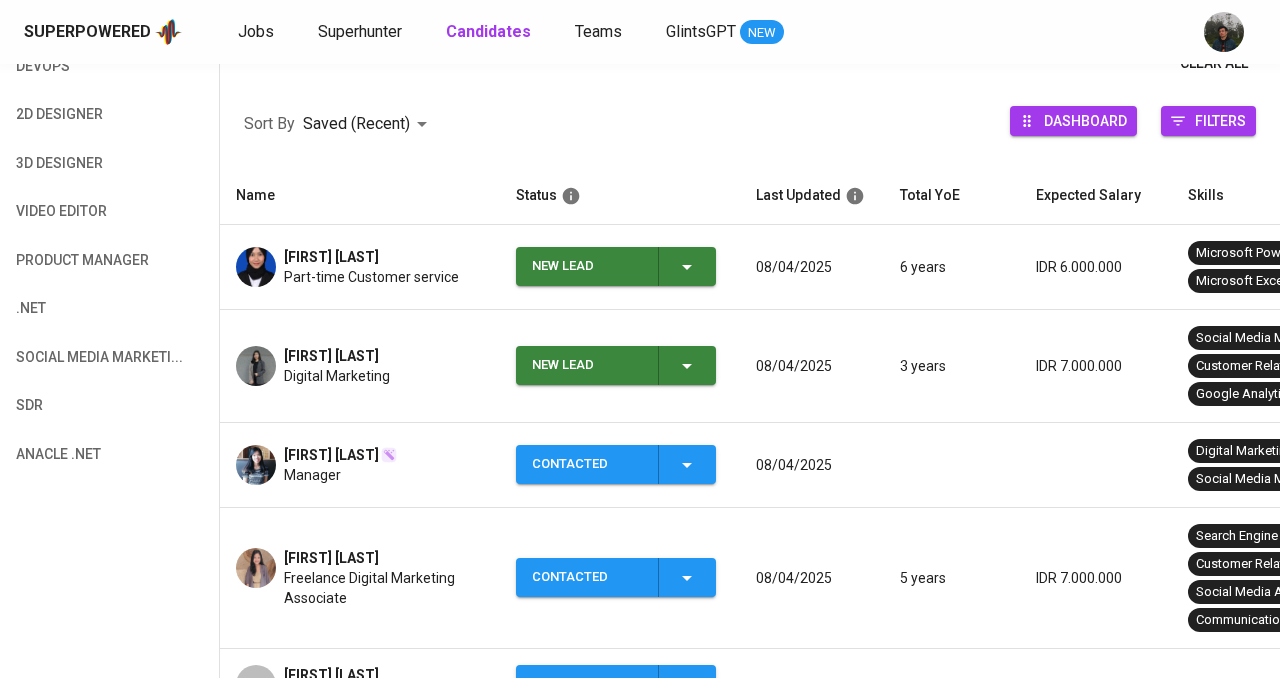click on "New Lead" at bounding box center [587, 266] 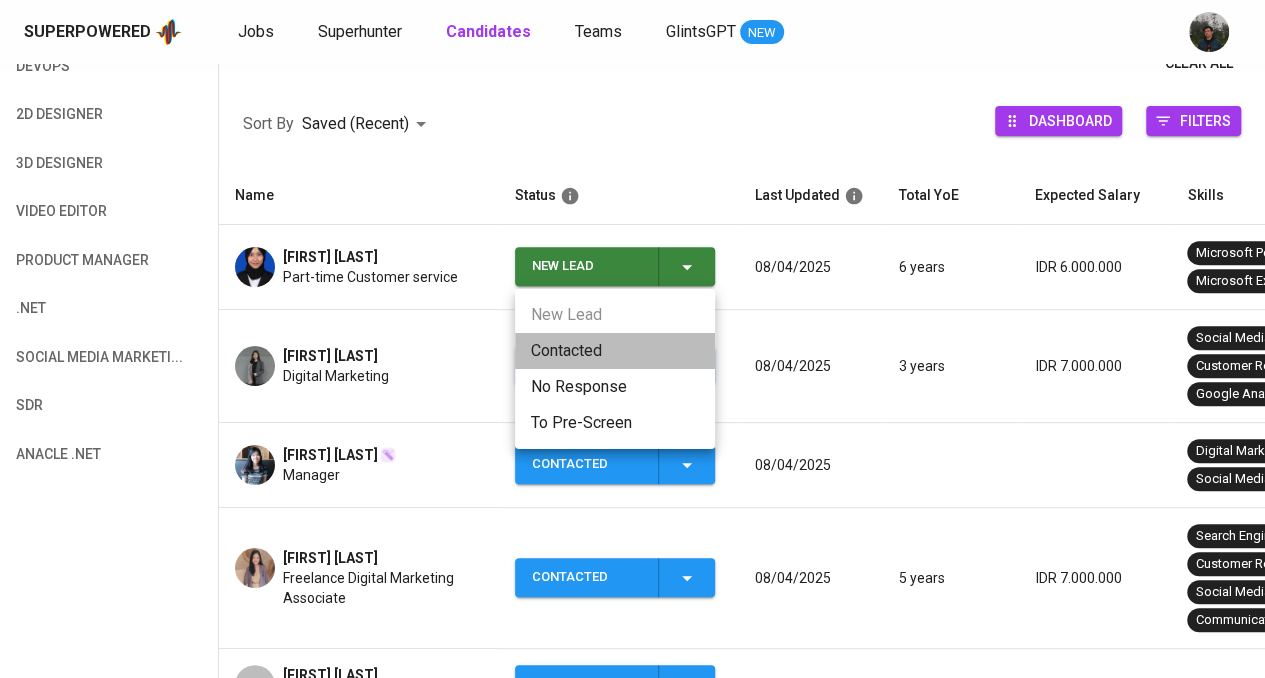click on "Contacted" at bounding box center [615, 351] 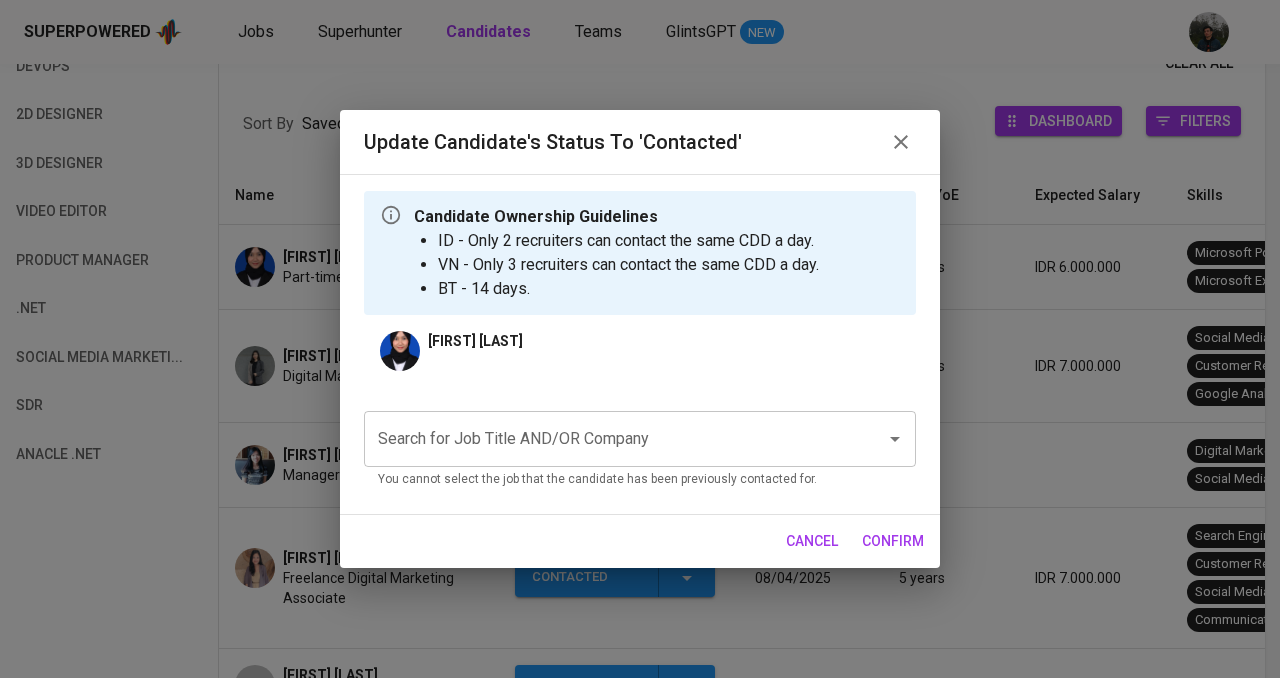 click on "Search for Job Title AND/OR Company" at bounding box center [612, 439] 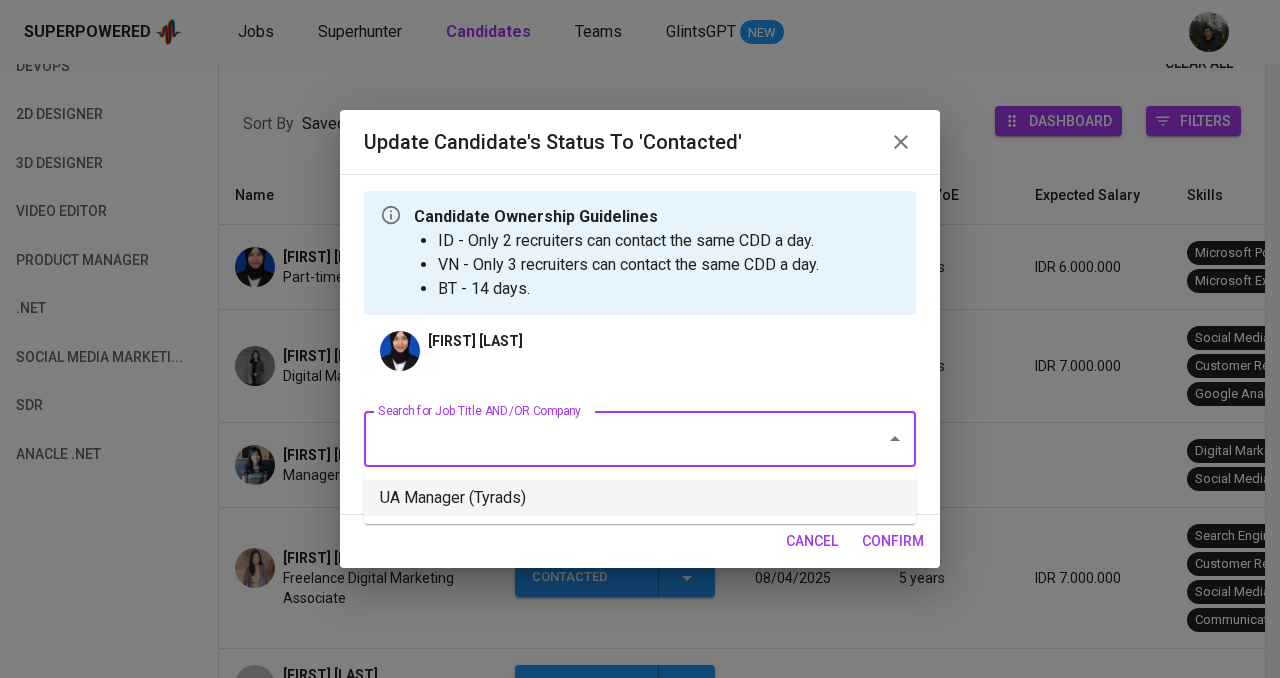 click on "UA Manager (Tyrads)" at bounding box center [640, 498] 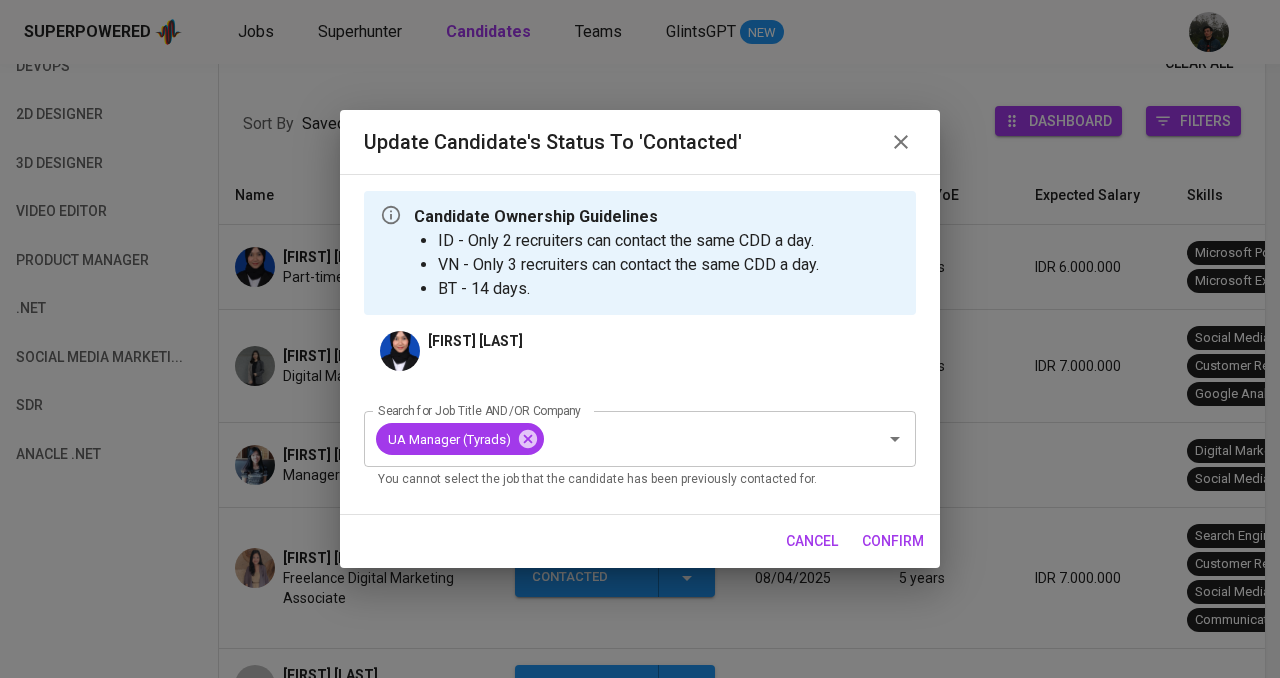 click on "confirm" at bounding box center (893, 541) 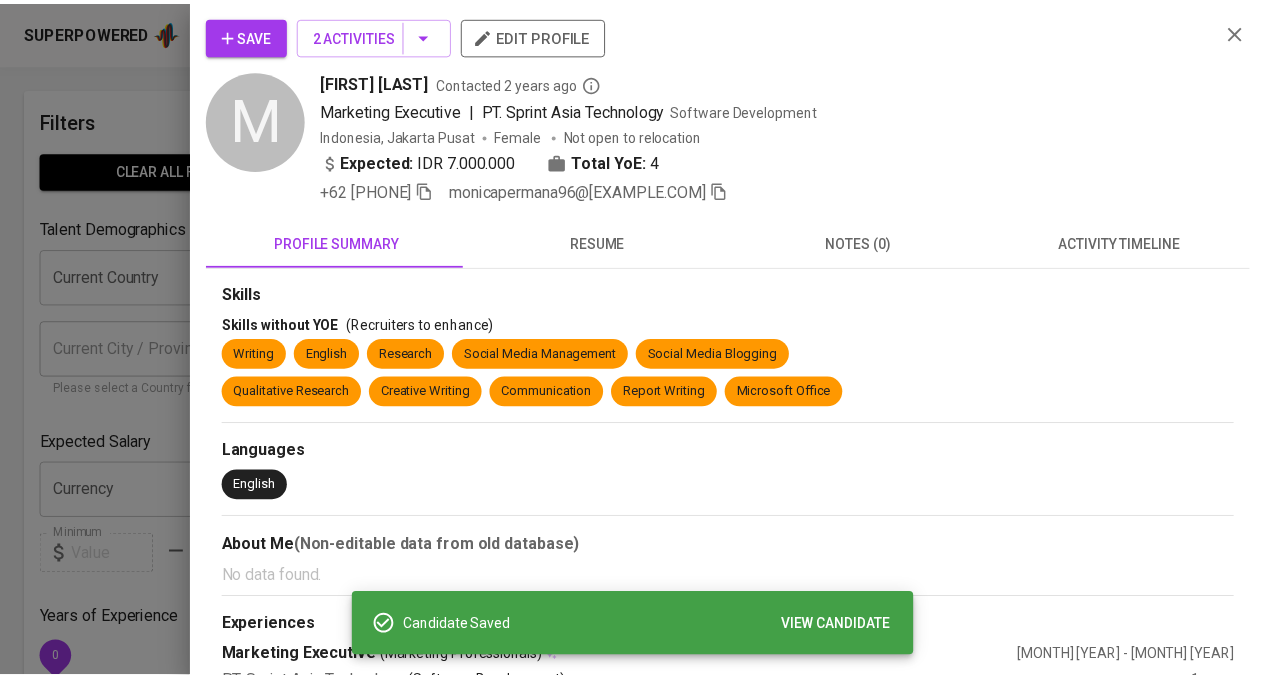 scroll, scrollTop: 100, scrollLeft: 0, axis: vertical 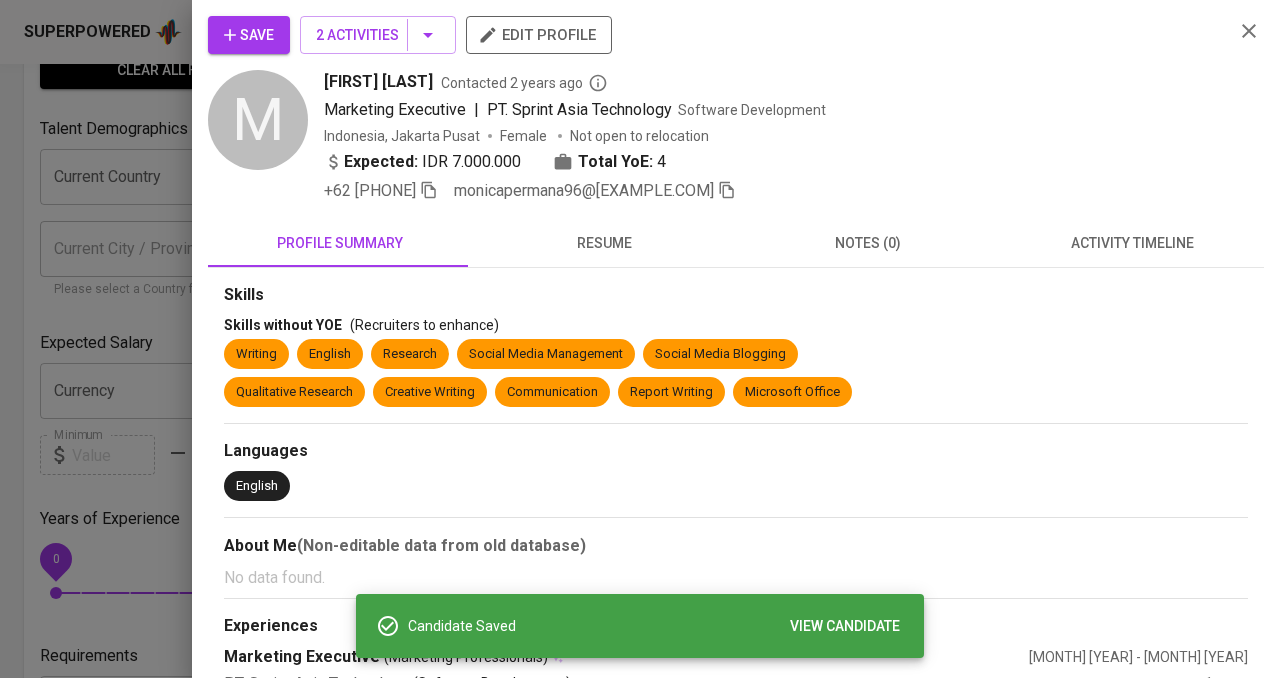 click on "Save" at bounding box center (249, 35) 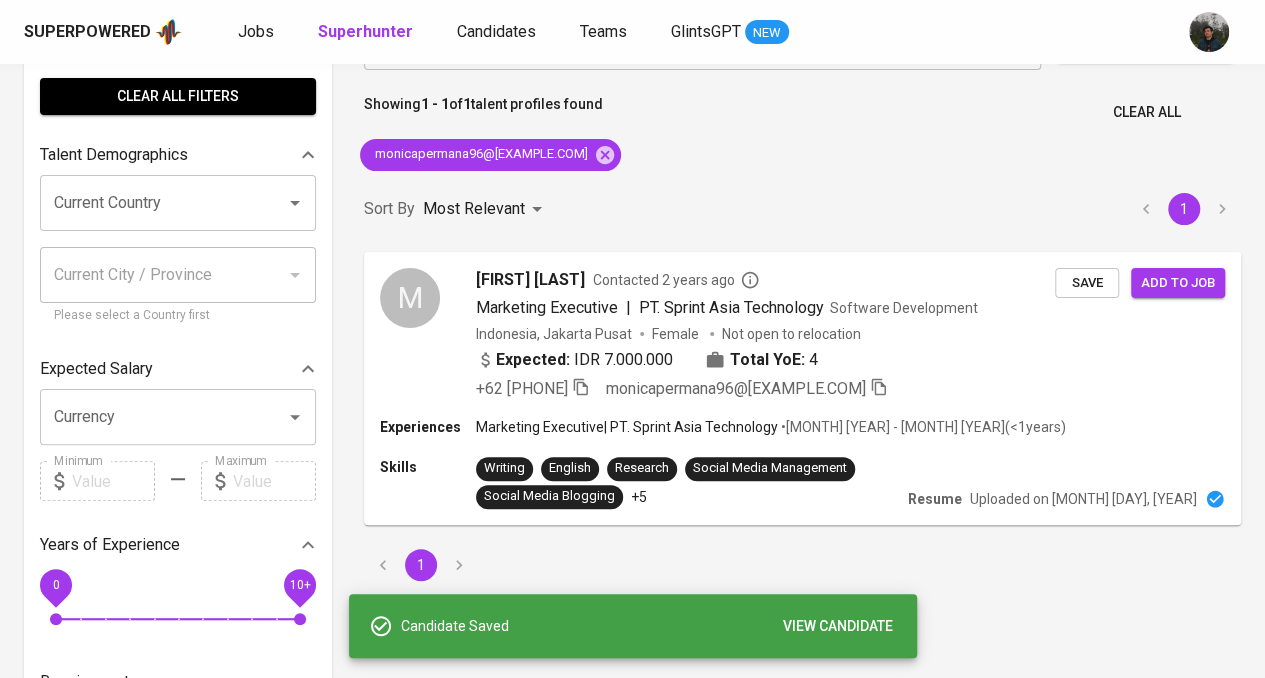 scroll, scrollTop: 0, scrollLeft: 0, axis: both 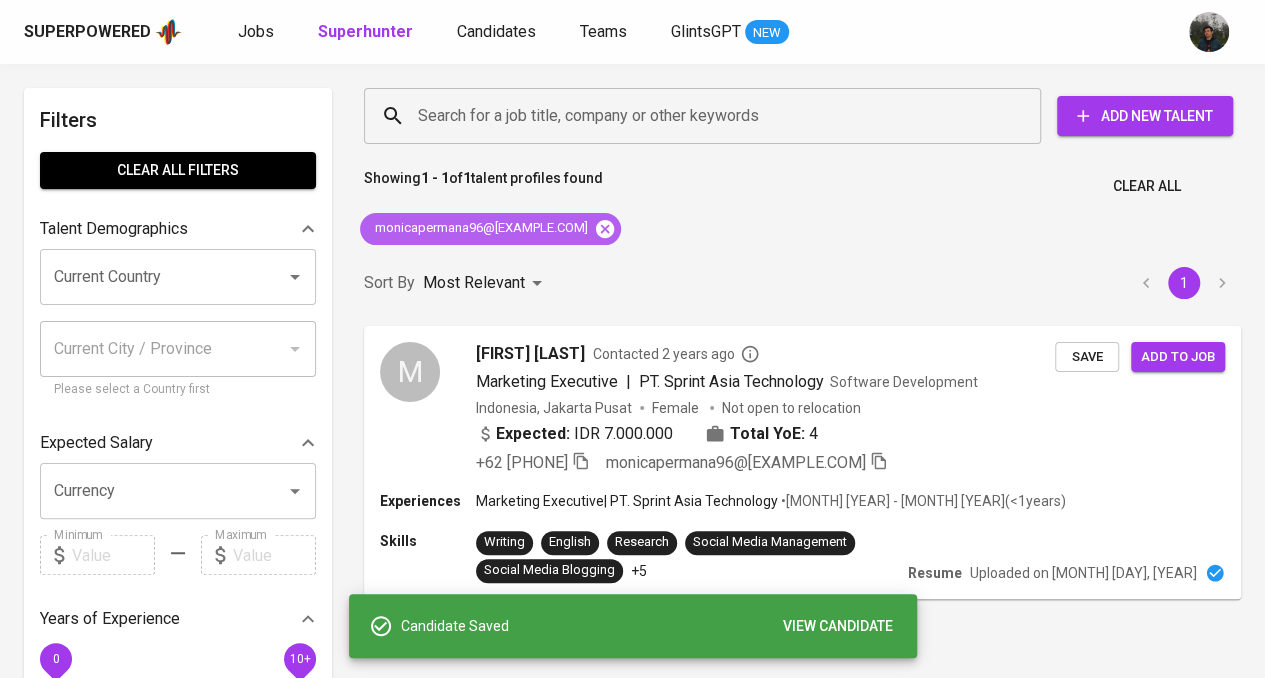 click 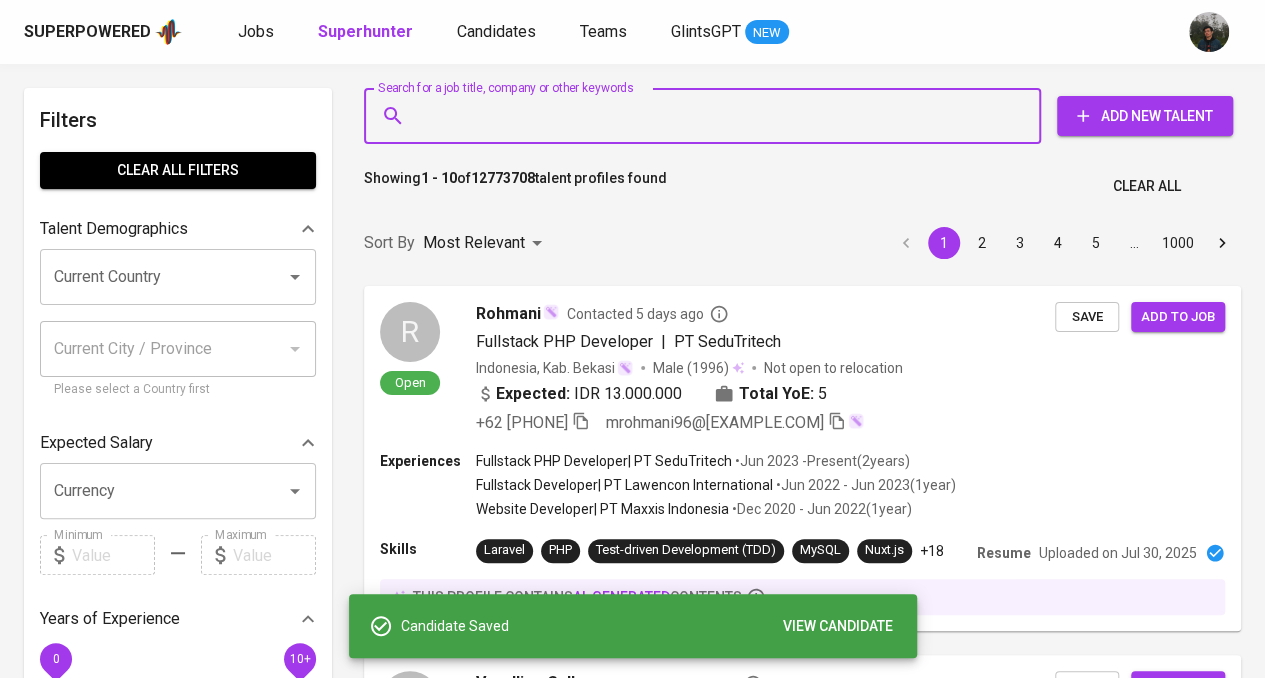 click on "Search for a job title, company or other keywords" at bounding box center (707, 116) 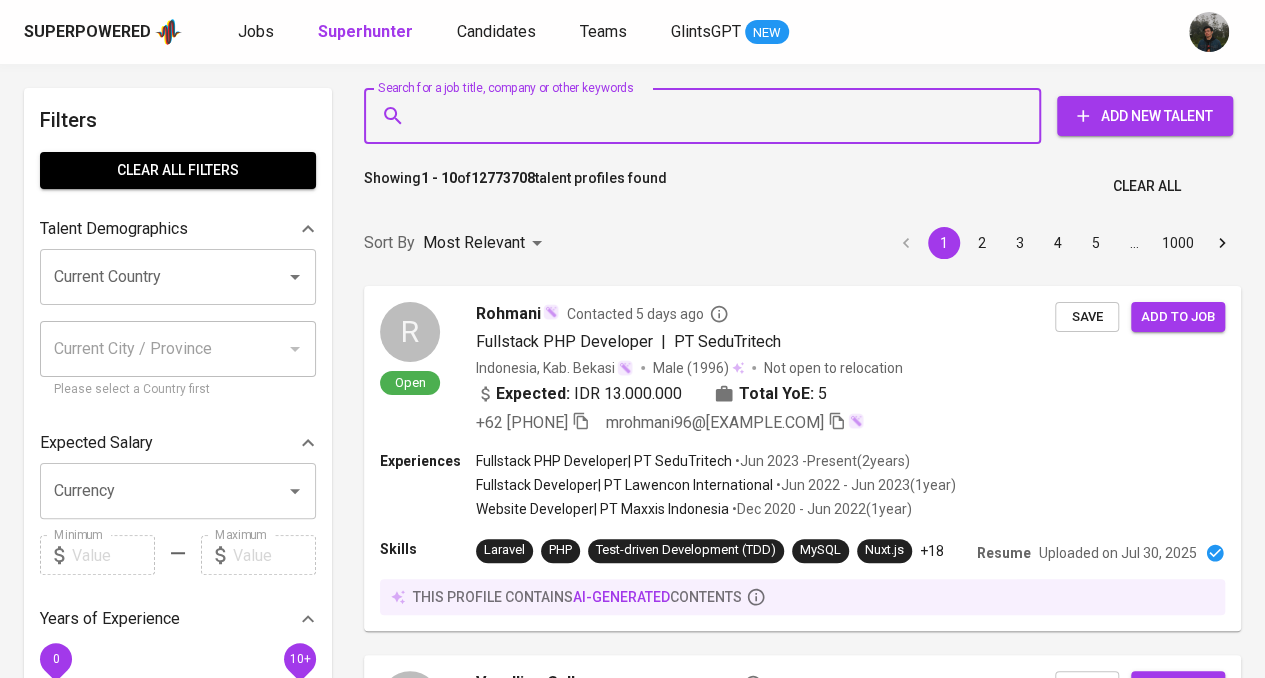 paste on "[EMAIL]" 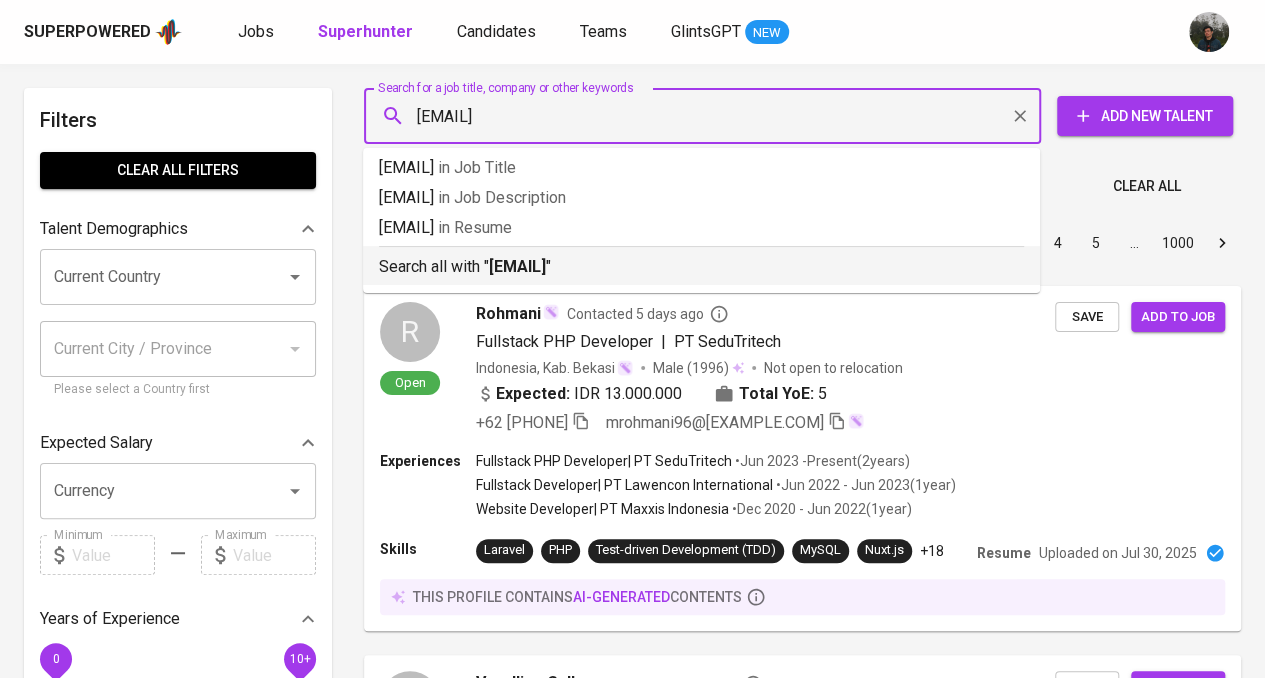 click on "albertwijaya53@[EXAMPLE.COM]" at bounding box center [517, 266] 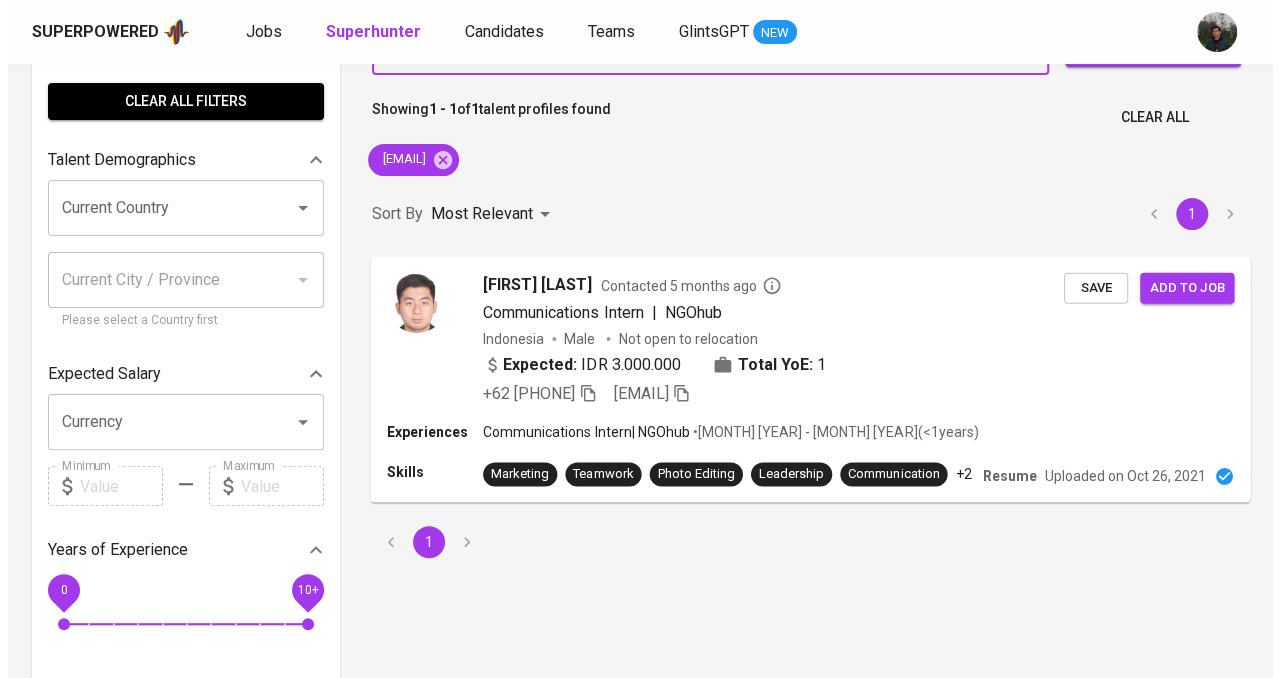 scroll, scrollTop: 100, scrollLeft: 0, axis: vertical 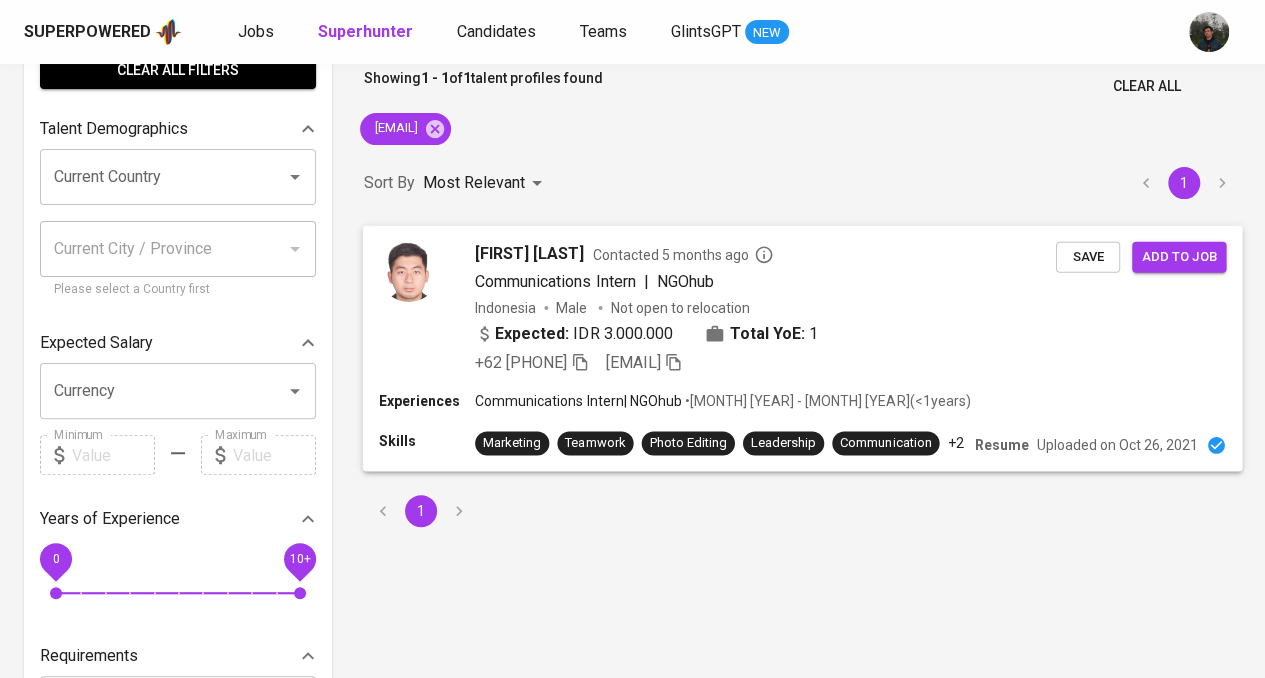 click on "Albert Wijaya Contacted 5 months ago Communications Intern | NGOhub Indonesia Male   Not open to relocation Expected:   IDR 3.000.000 Total YoE:   1 +62 811-6160-192   albertwijaya53@gmail.com" at bounding box center [765, 307] 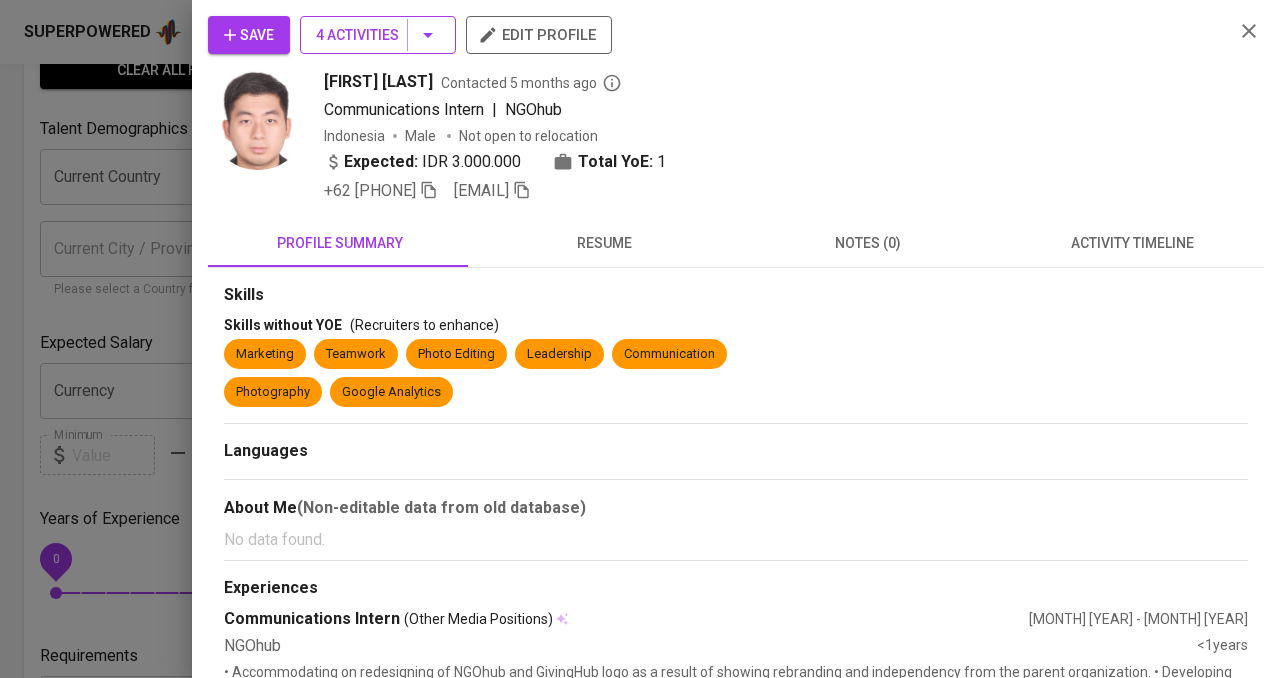 click on "4 Activities" at bounding box center (378, 35) 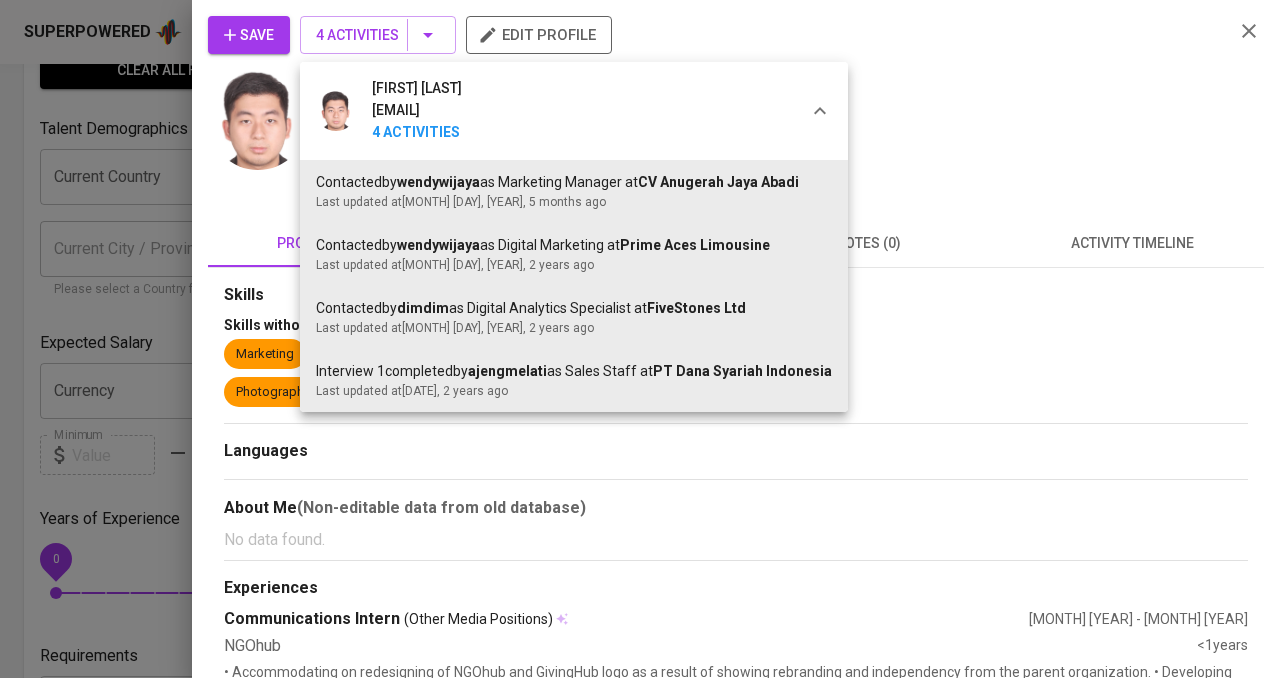 click at bounding box center [640, 339] 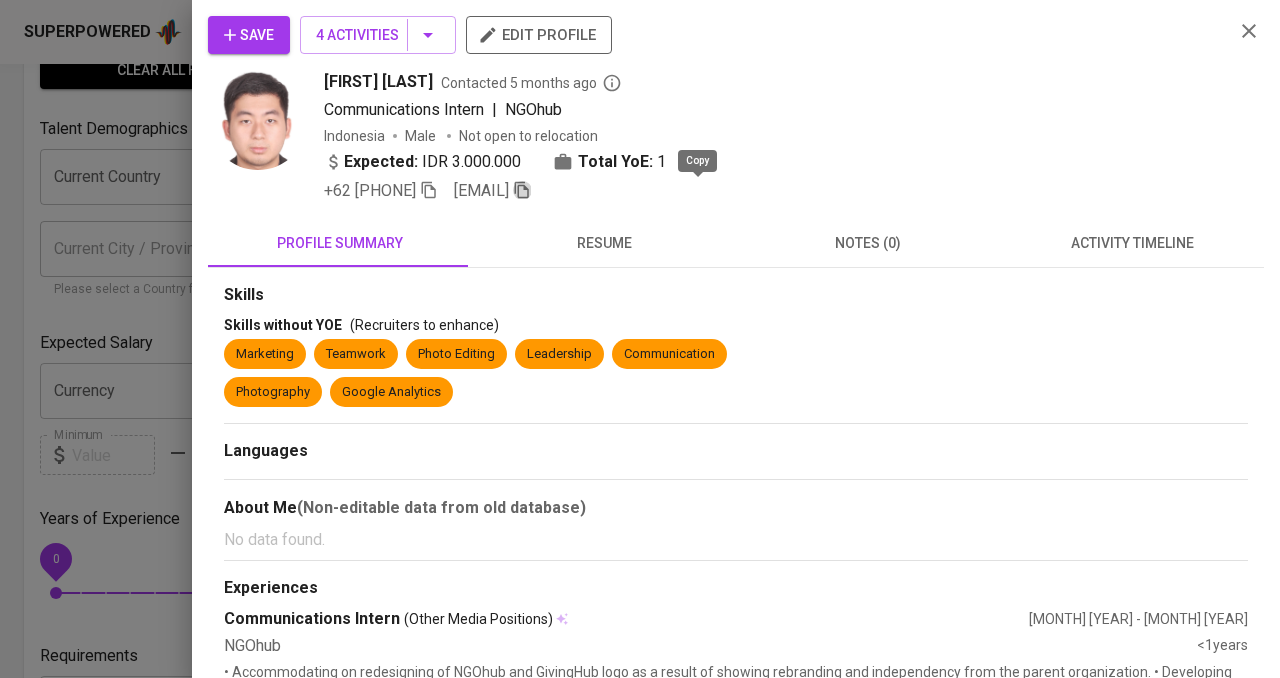 drag, startPoint x: 702, startPoint y: 190, endPoint x: 677, endPoint y: 139, distance: 56.797886 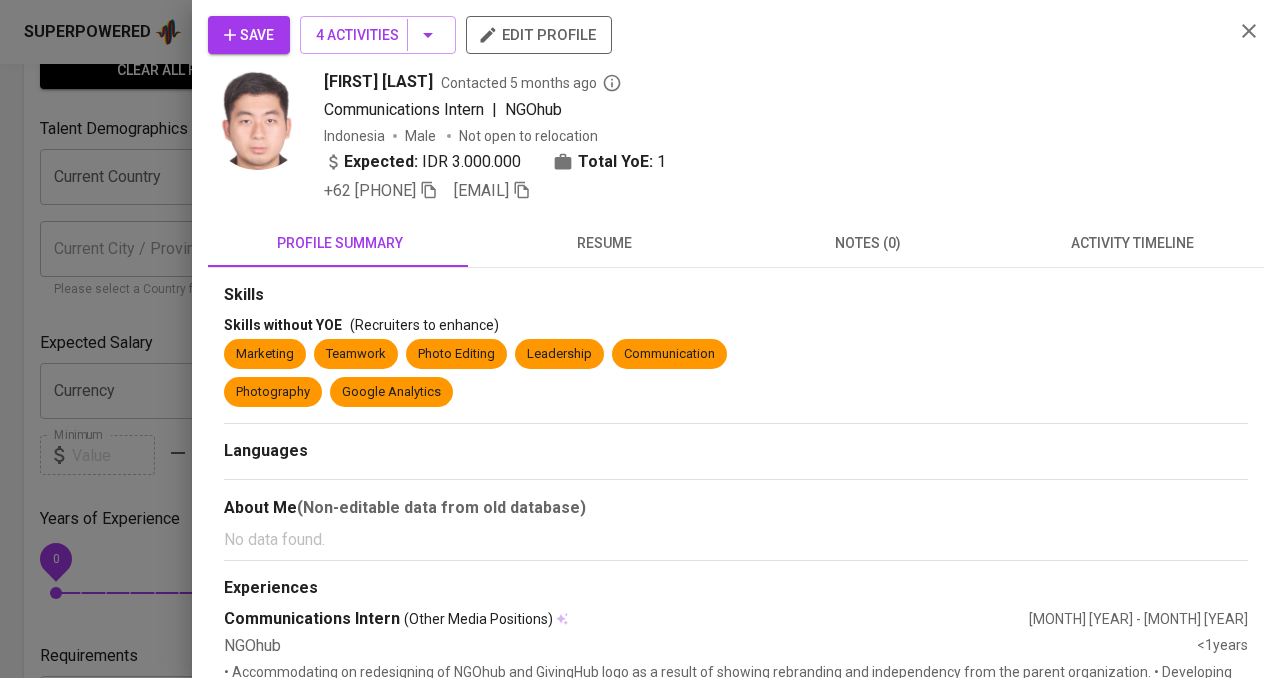 click on "resume" at bounding box center [604, 243] 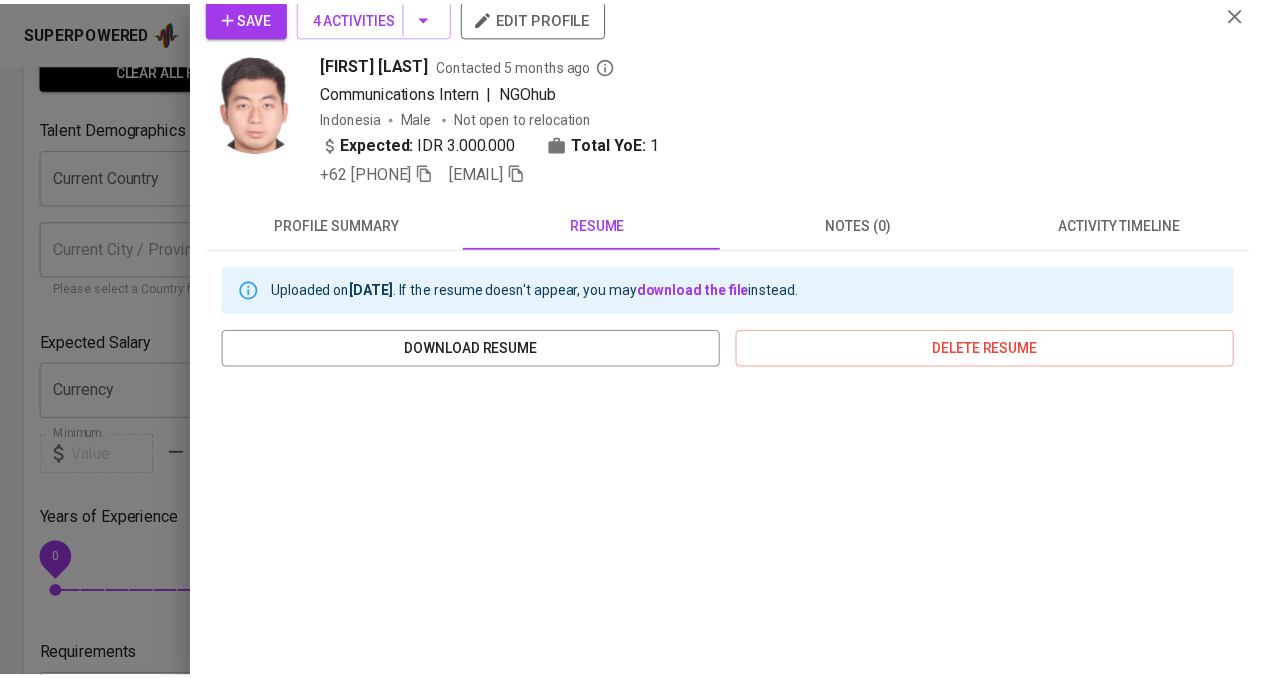 scroll, scrollTop: 0, scrollLeft: 0, axis: both 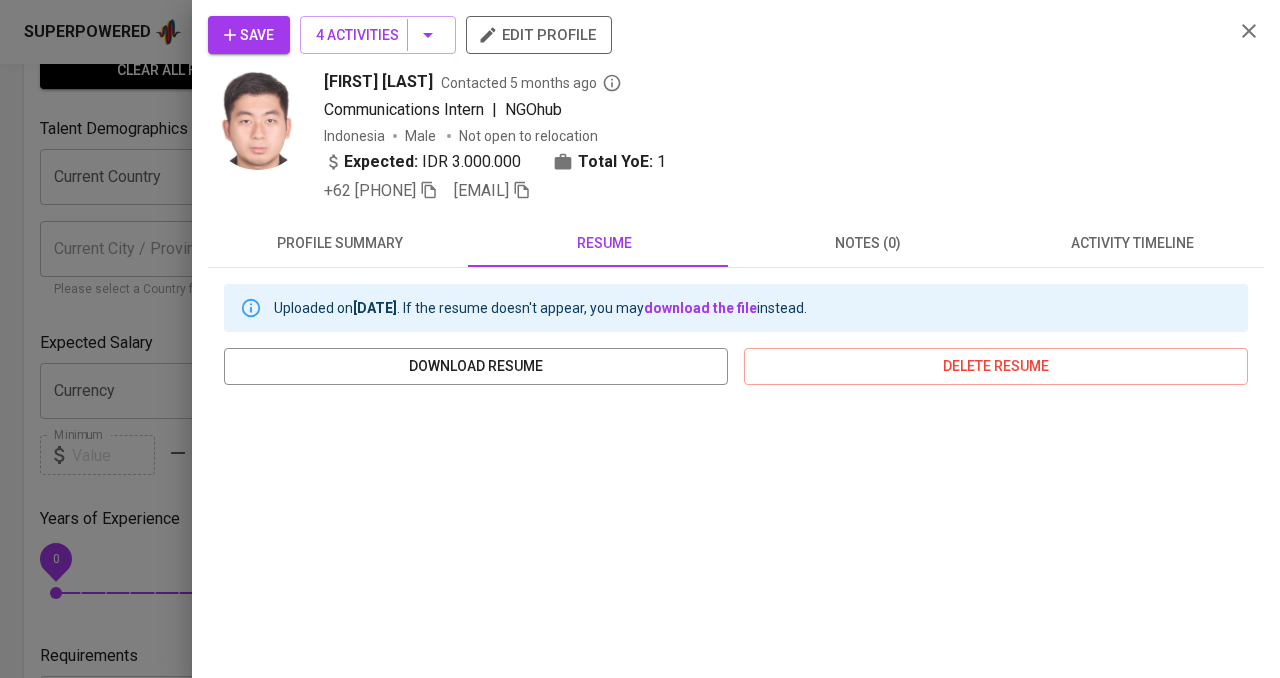 click 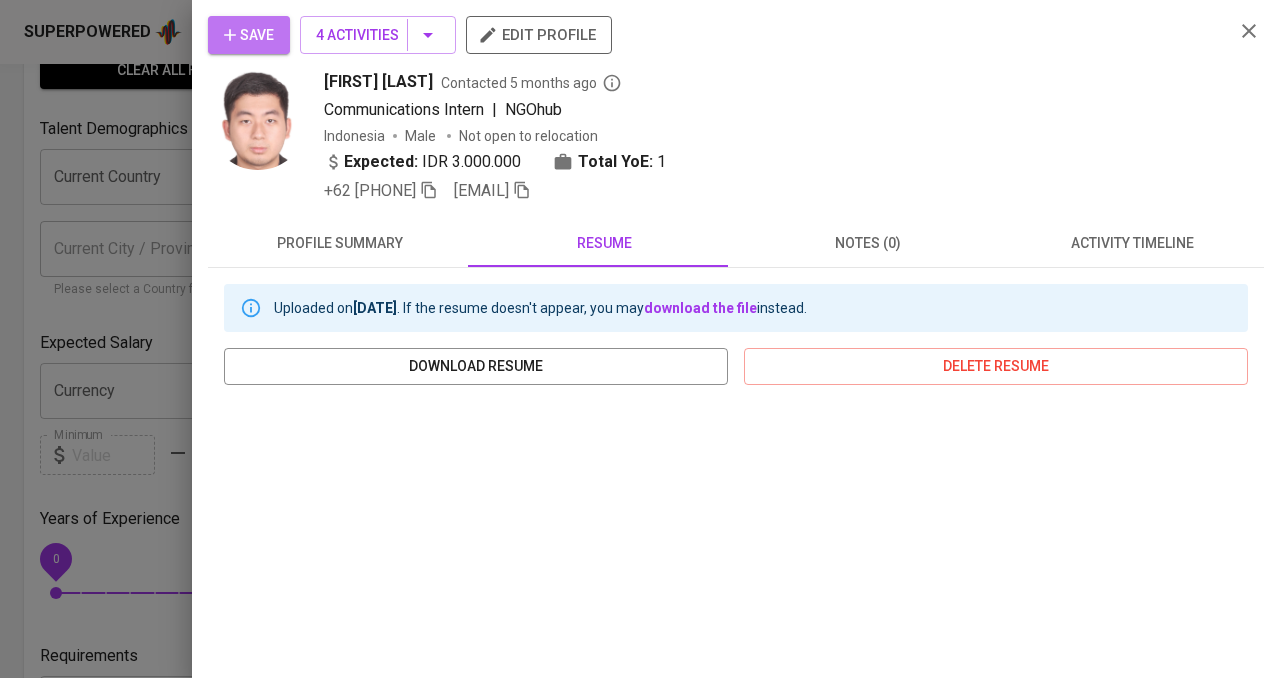 click on "Save" at bounding box center [249, 35] 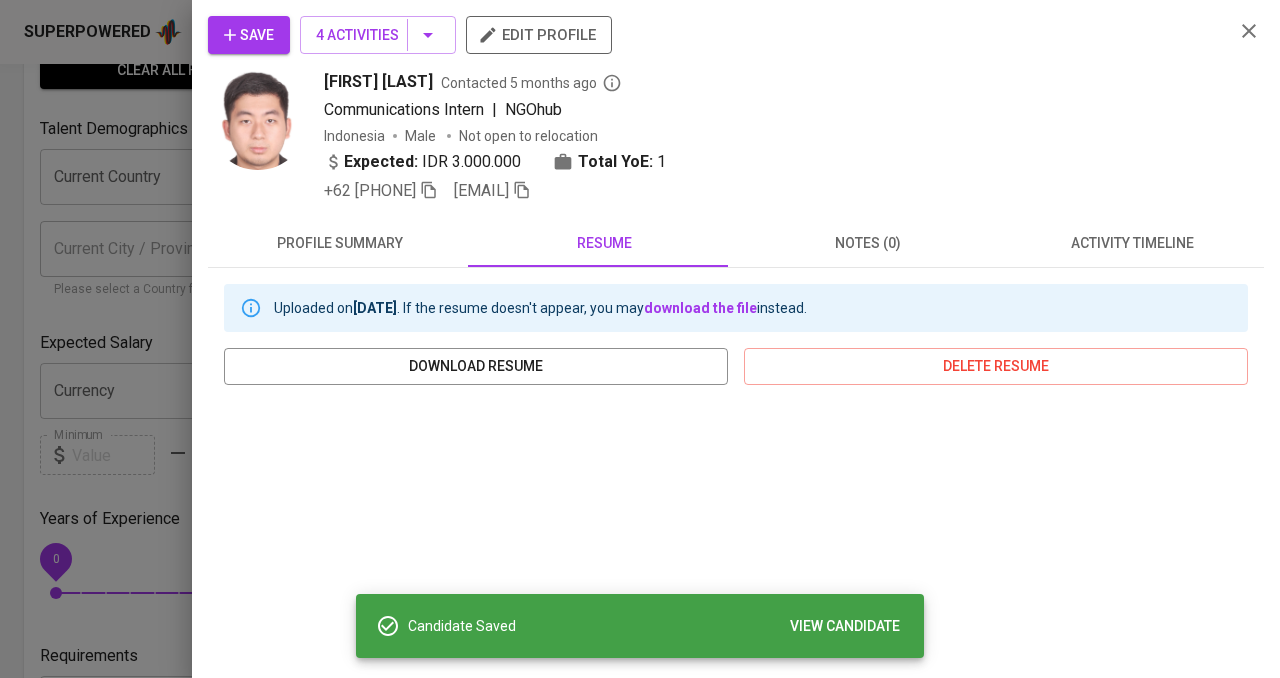 click at bounding box center [640, 339] 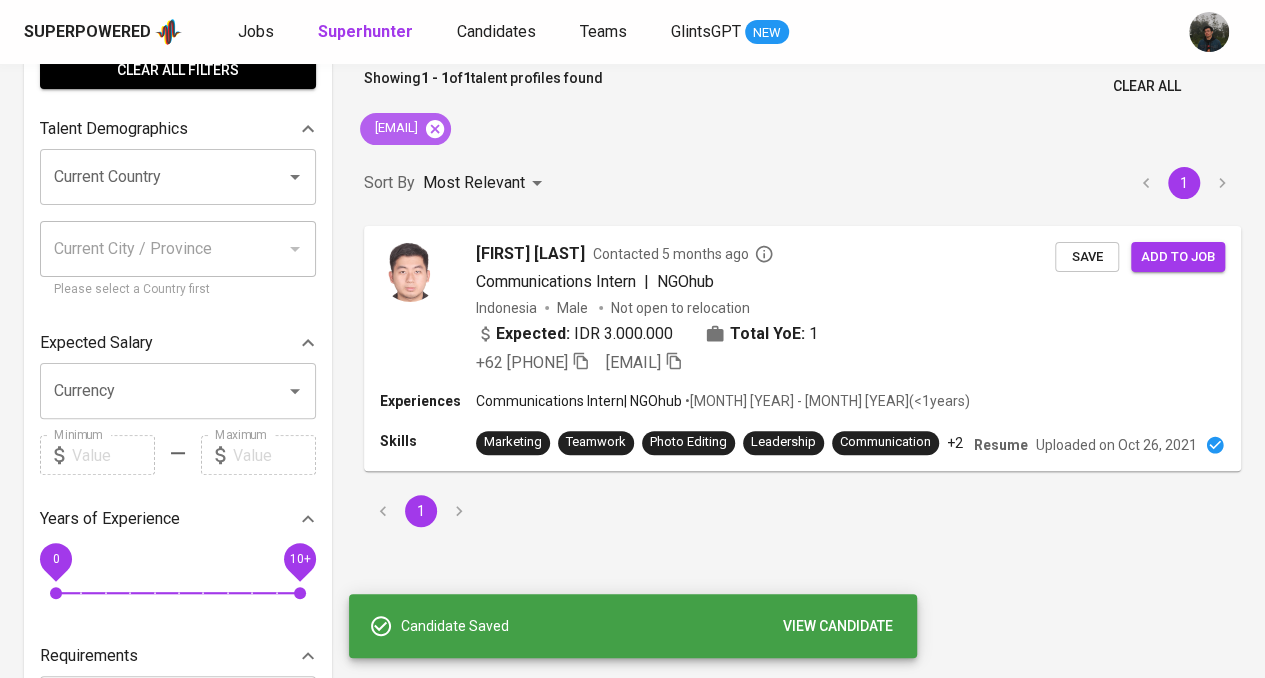 click on "albertwijaya53@[EXAMPLE.COM]" at bounding box center [405, 129] 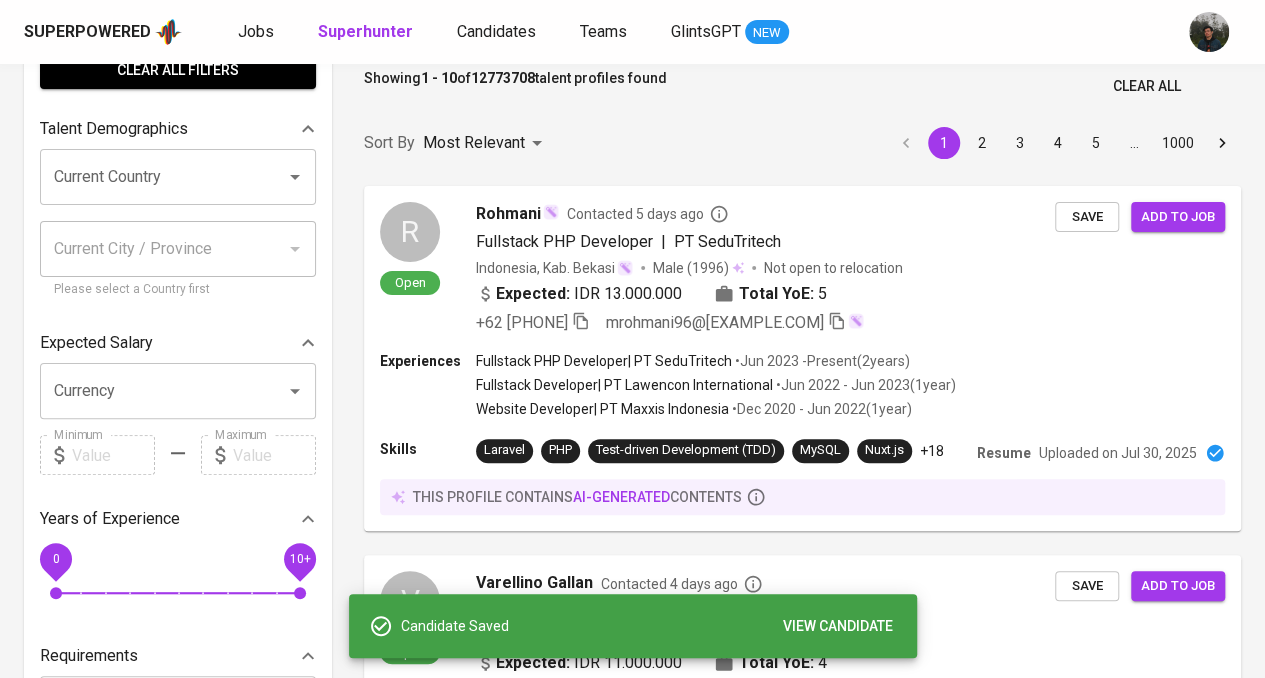 scroll, scrollTop: 0, scrollLeft: 0, axis: both 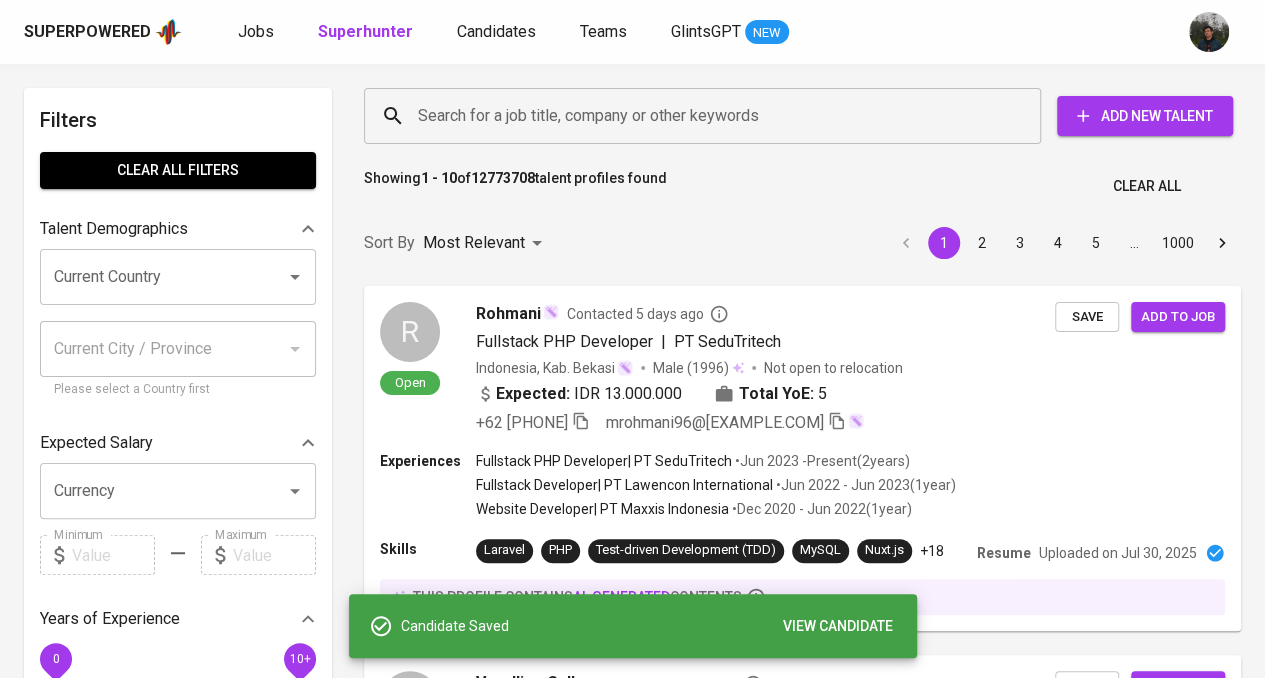 click on "Search for a job title, company or other keywords" at bounding box center (707, 116) 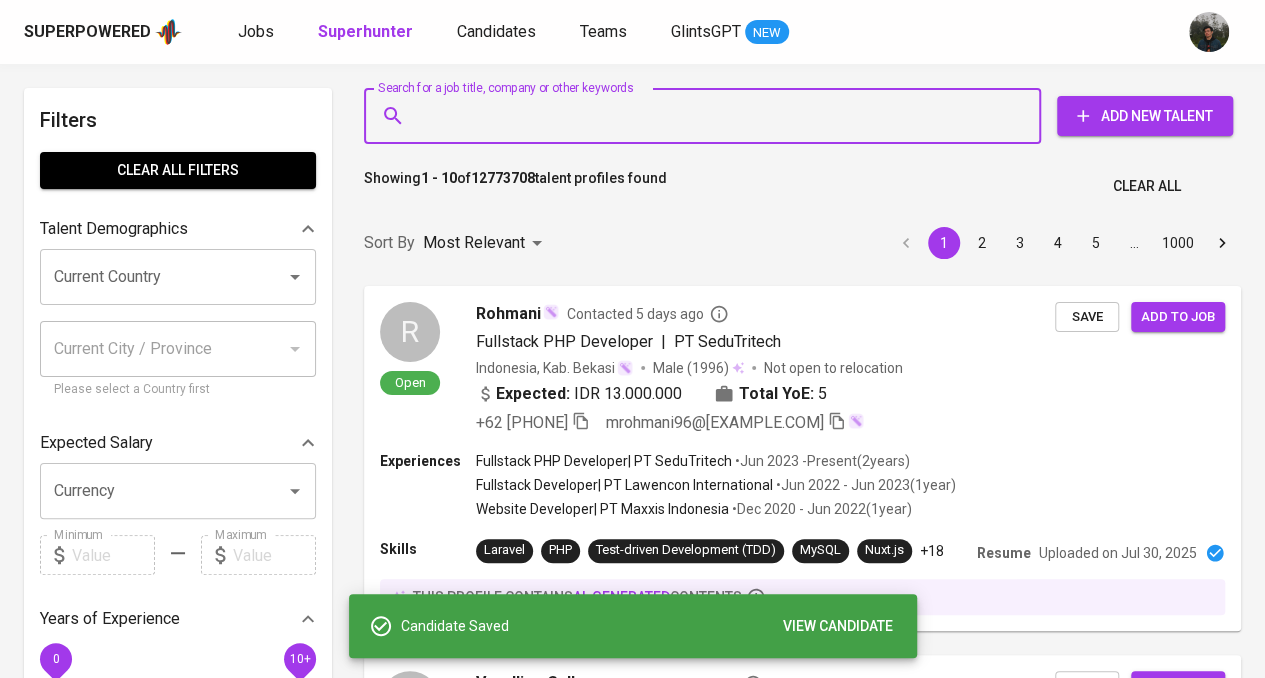 paste on "christineayuoct@gmail.com" 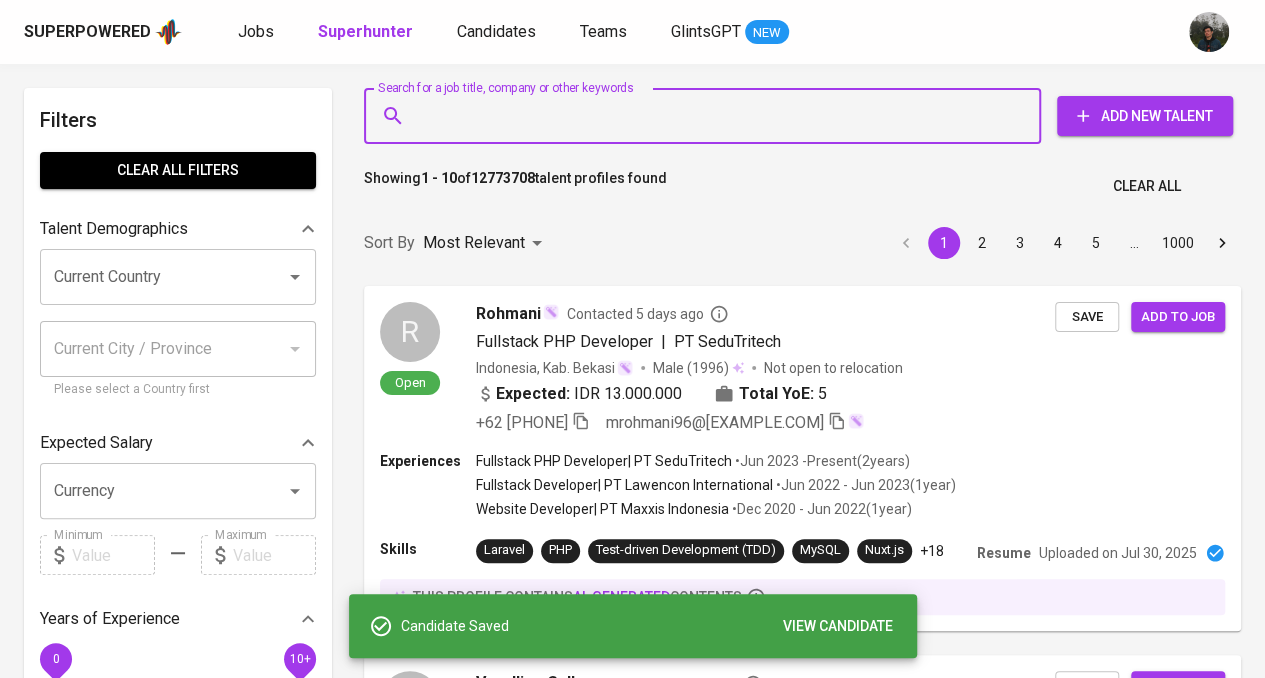 type on "christineayuoct@gmail.com" 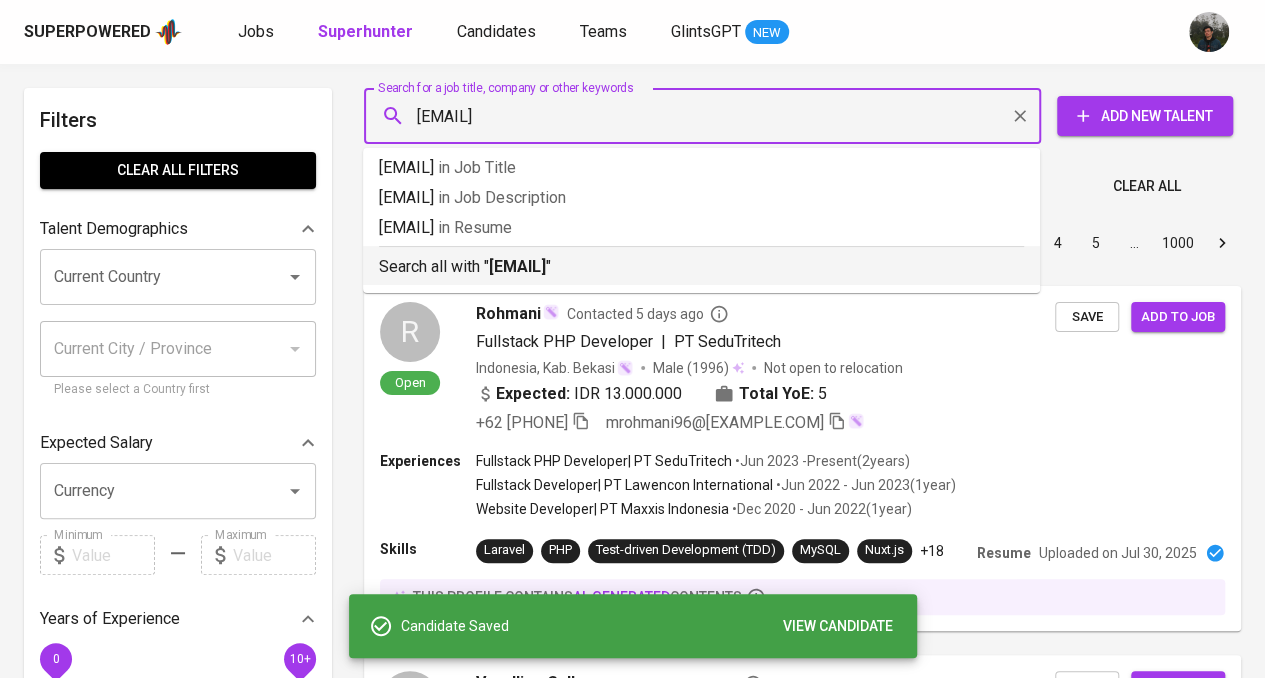 click on "christineayuoct@gmail.com" at bounding box center (517, 266) 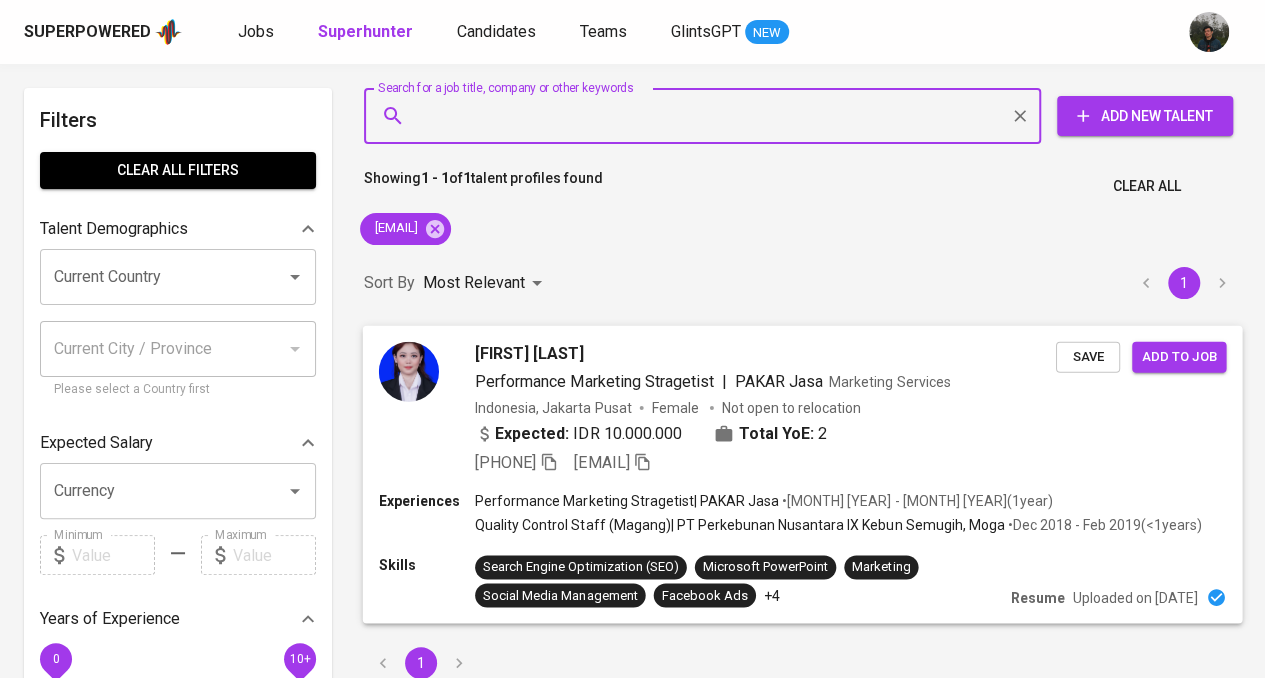 click on "Expected:   IDR 10.000.000 Total YoE:   2" at bounding box center [765, 435] 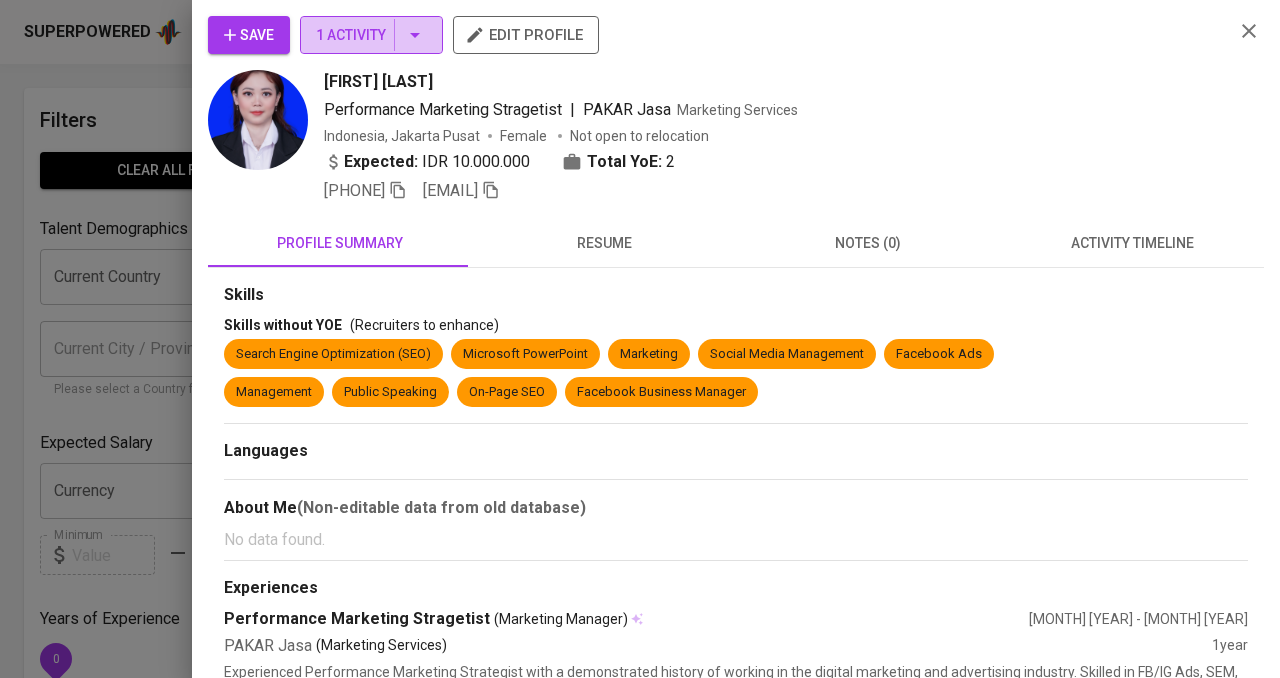 click on "1 Activity" at bounding box center (371, 35) 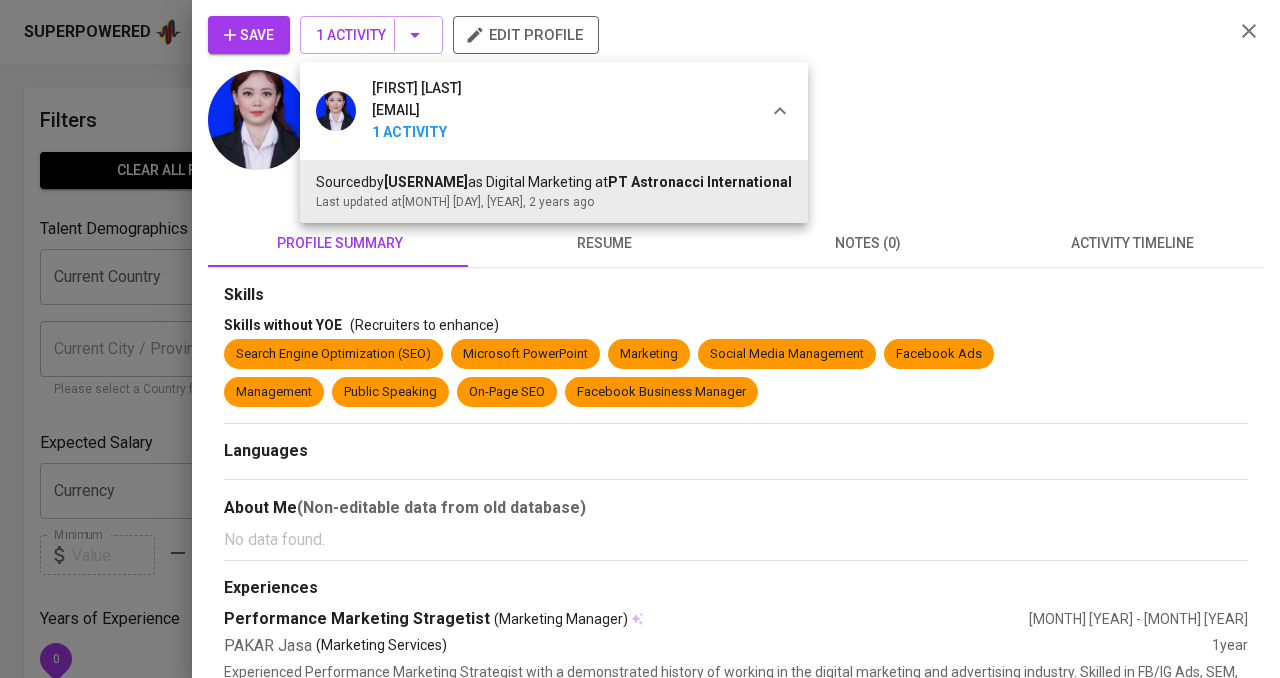 click at bounding box center (640, 339) 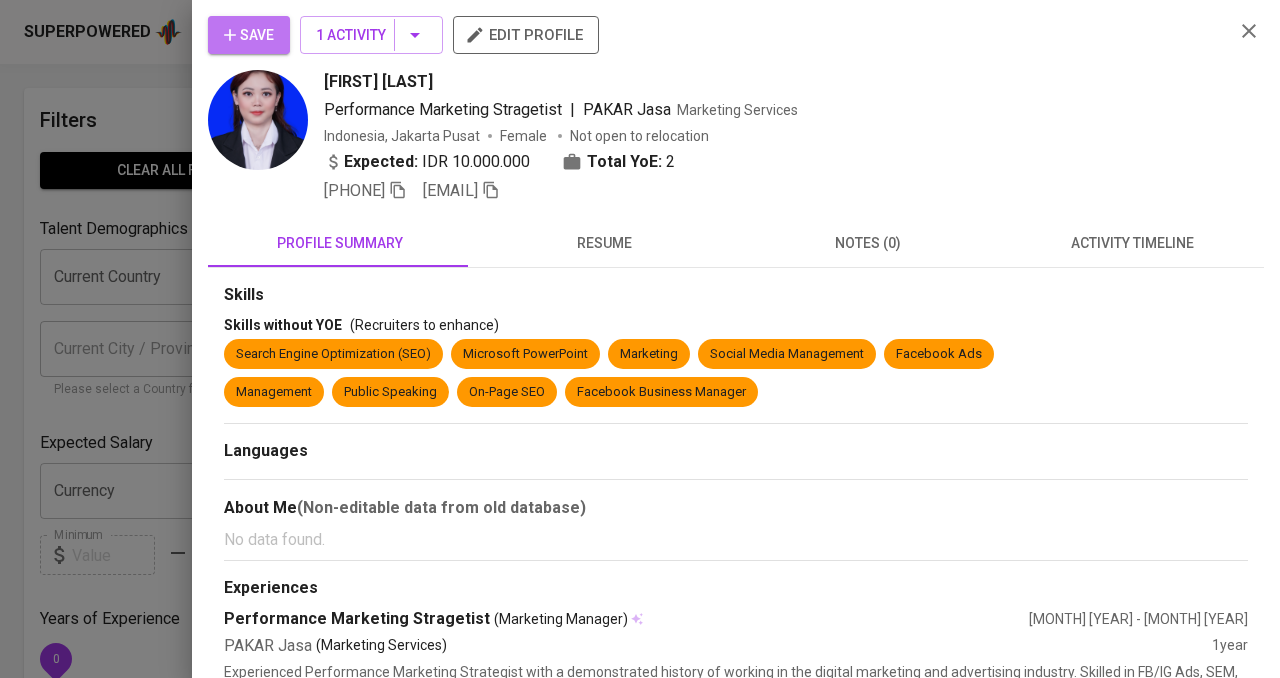 click on "Save" at bounding box center [249, 35] 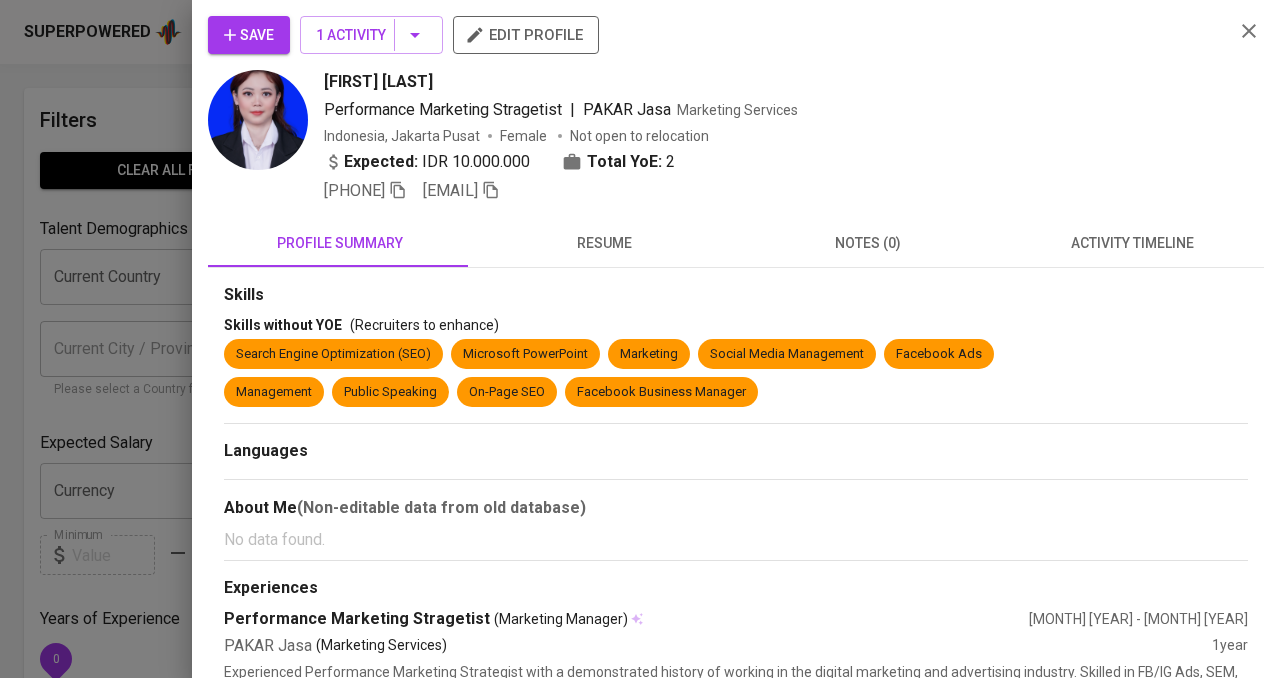drag, startPoint x: 121, startPoint y: 202, endPoint x: 126, endPoint y: 170, distance: 32.38827 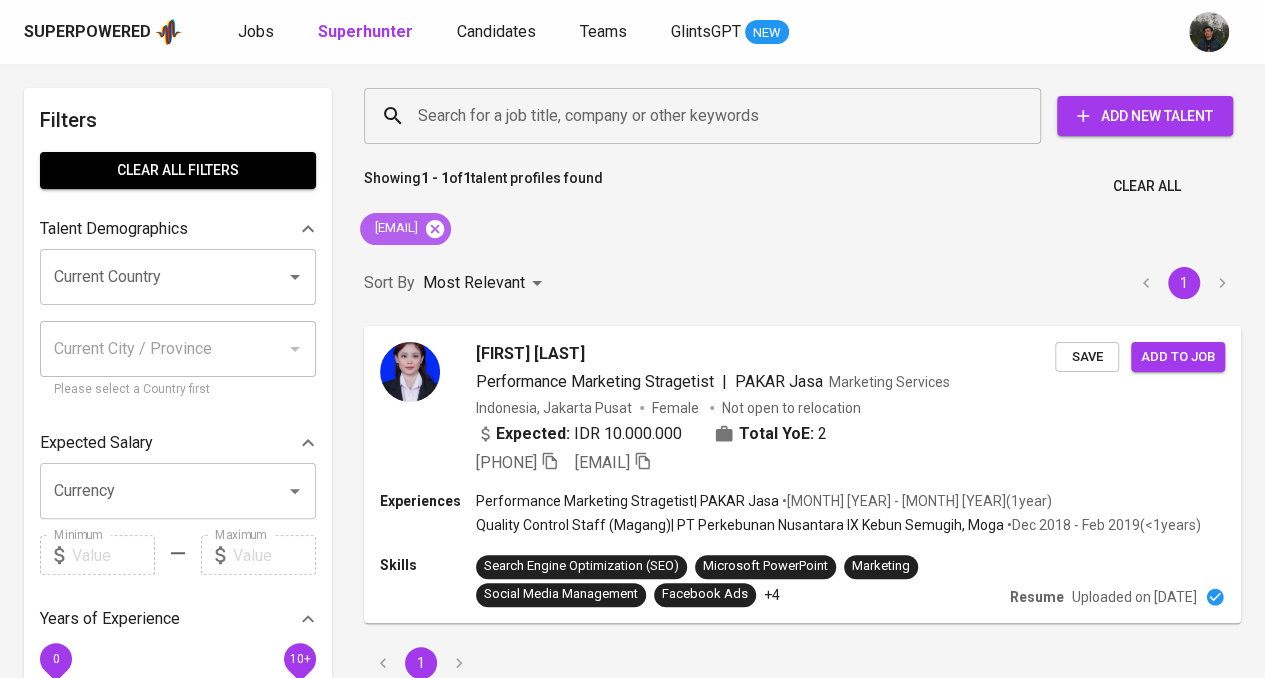 click 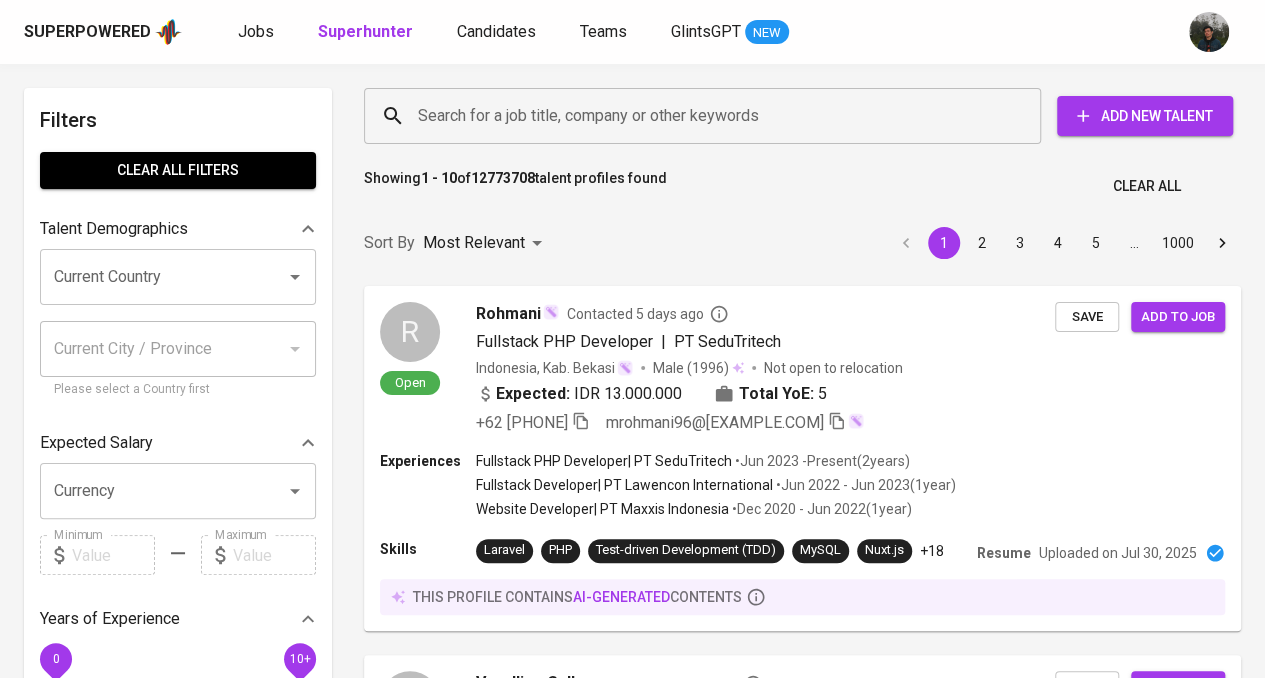 click on "Search for a job title, company or other keywords" at bounding box center (707, 116) 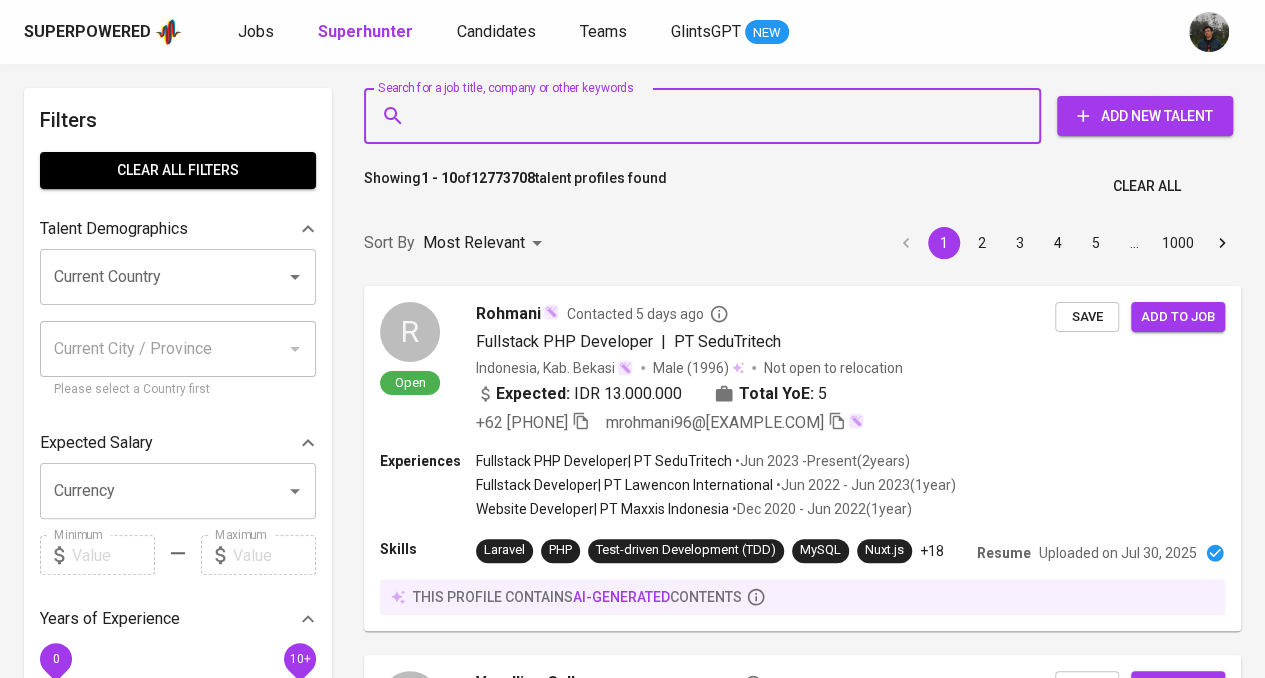 paste on "rayhanhasbi@yahoo.co.id" 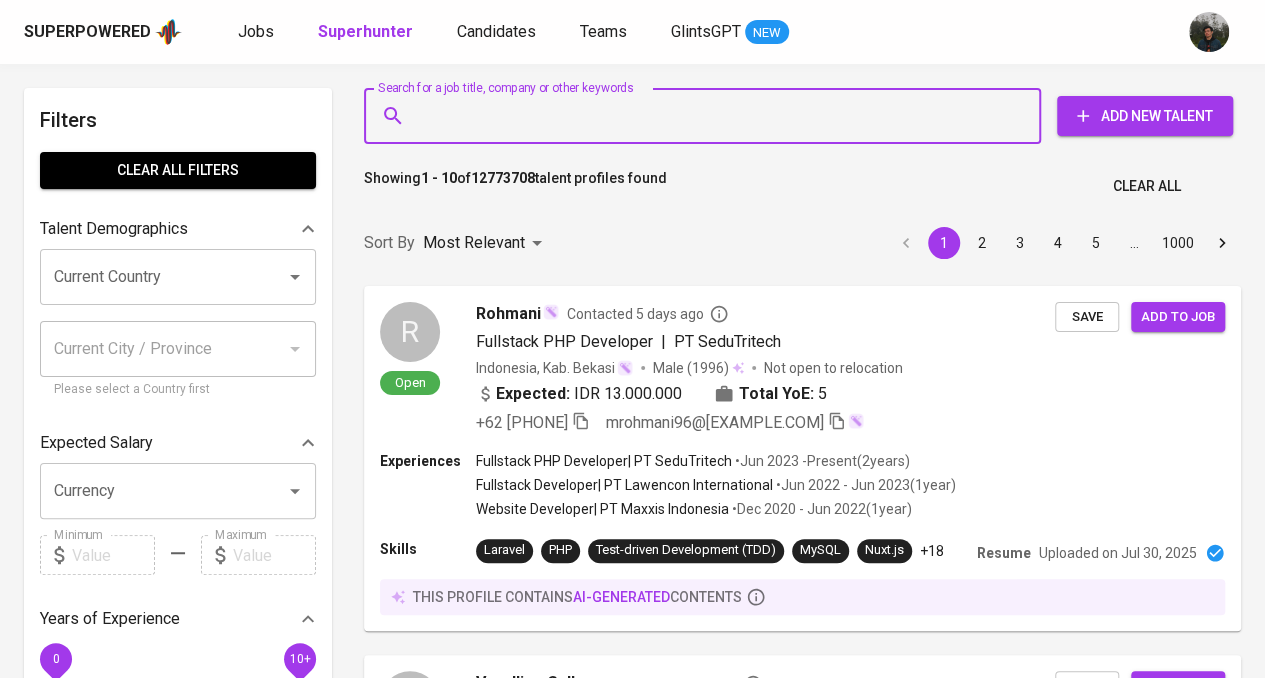 type on "rayhanhasbi@yahoo.co.id" 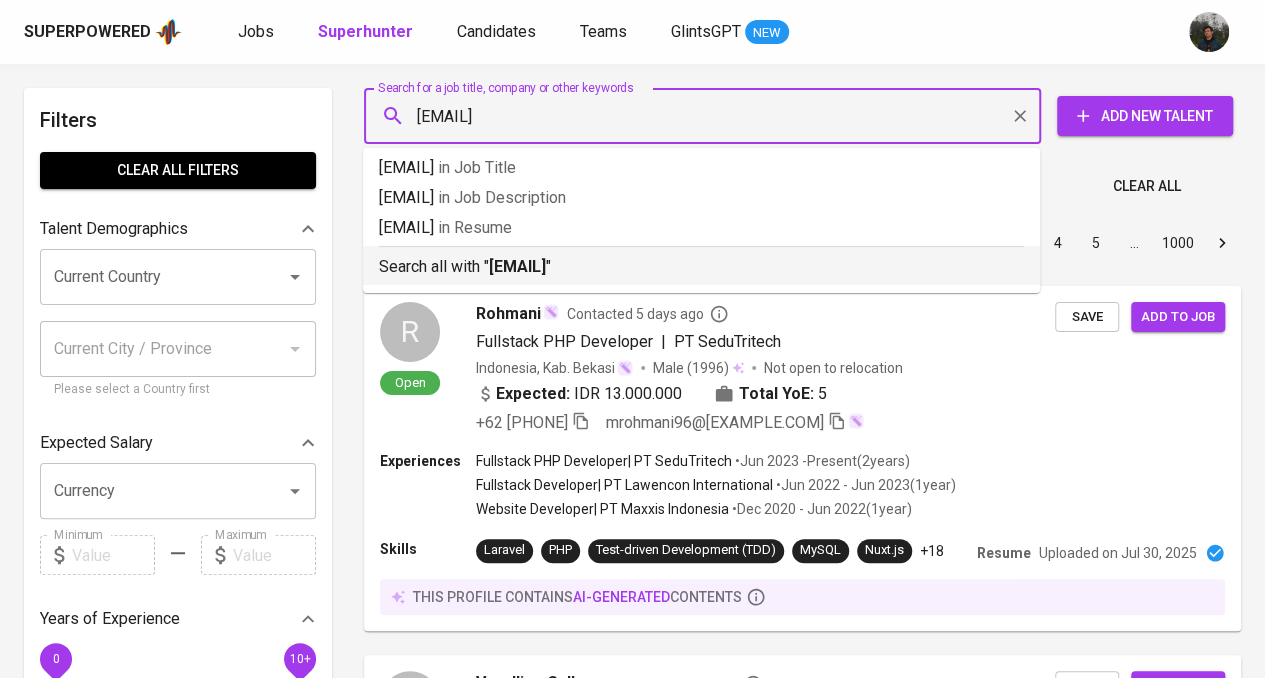 click on "rayhanhasbi@yahoo.co.id" at bounding box center (517, 266) 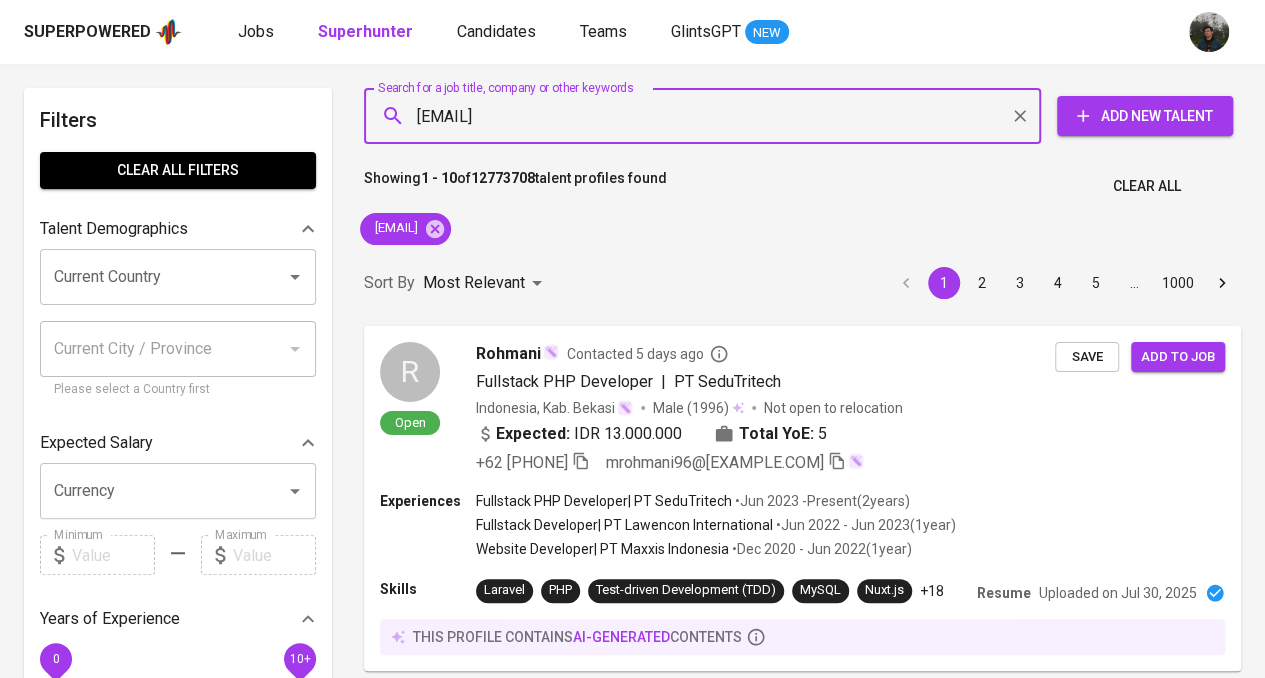 type 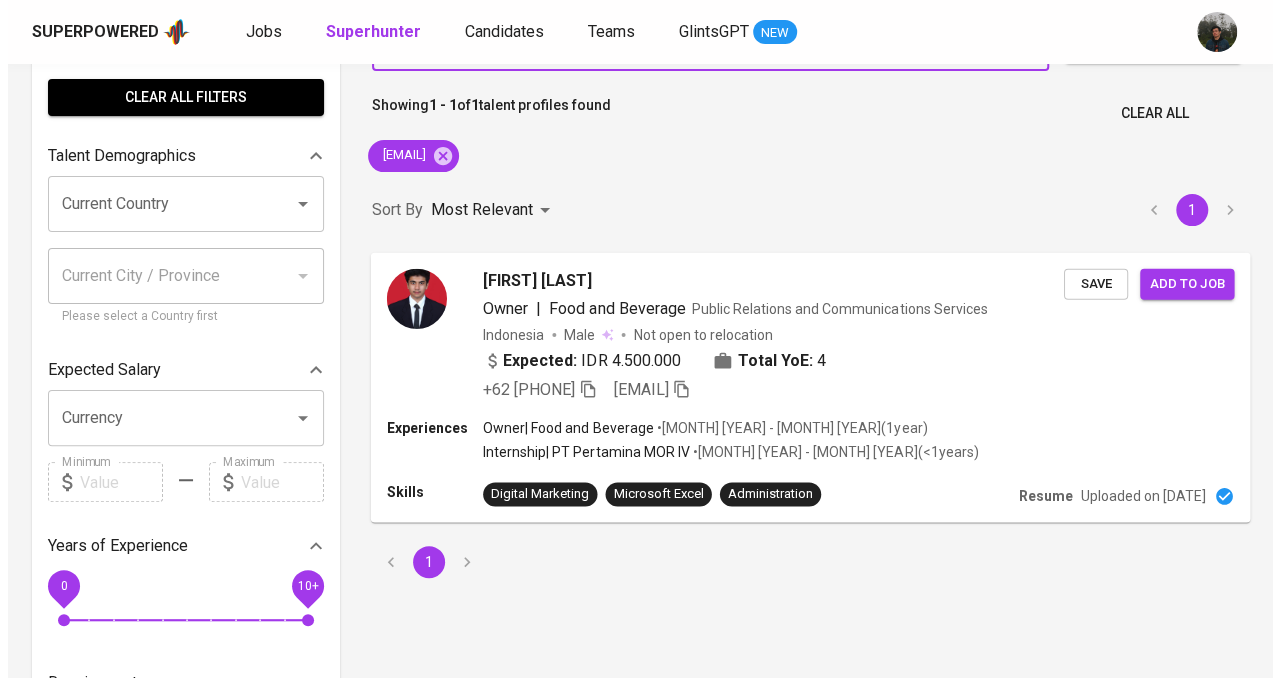 scroll, scrollTop: 100, scrollLeft: 0, axis: vertical 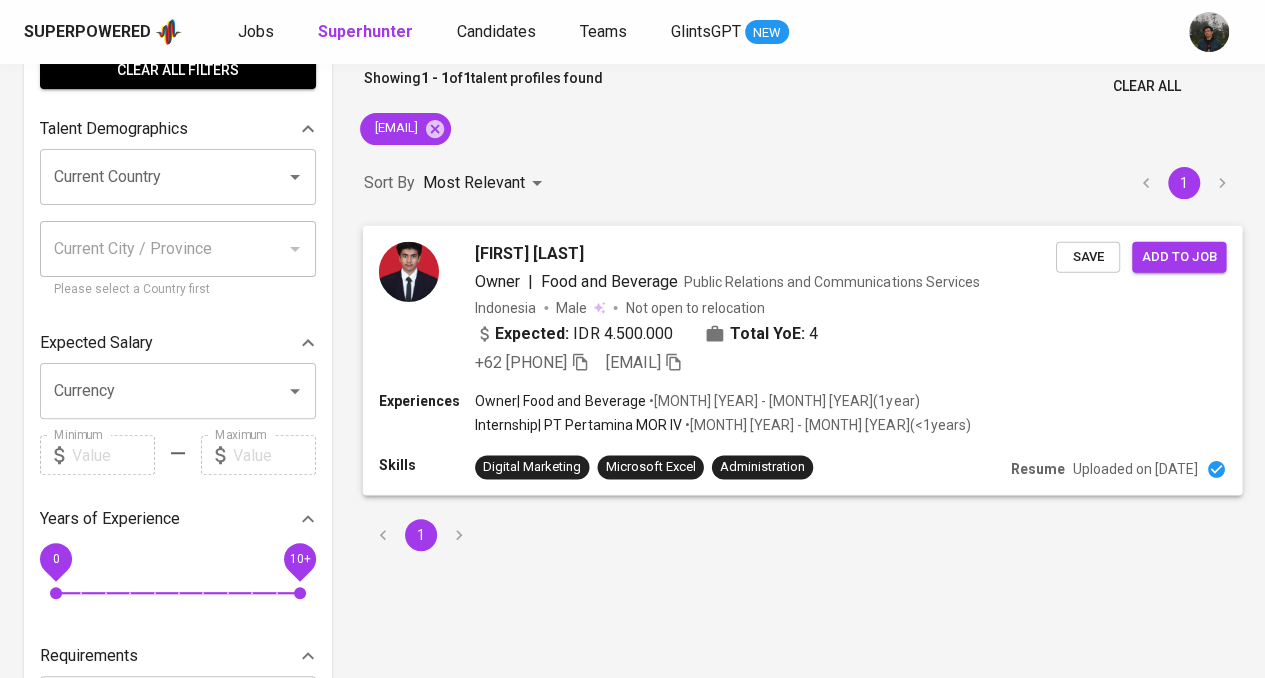 click on "Expected:   IDR 4.500.000 Total YoE:   4" at bounding box center (765, 335) 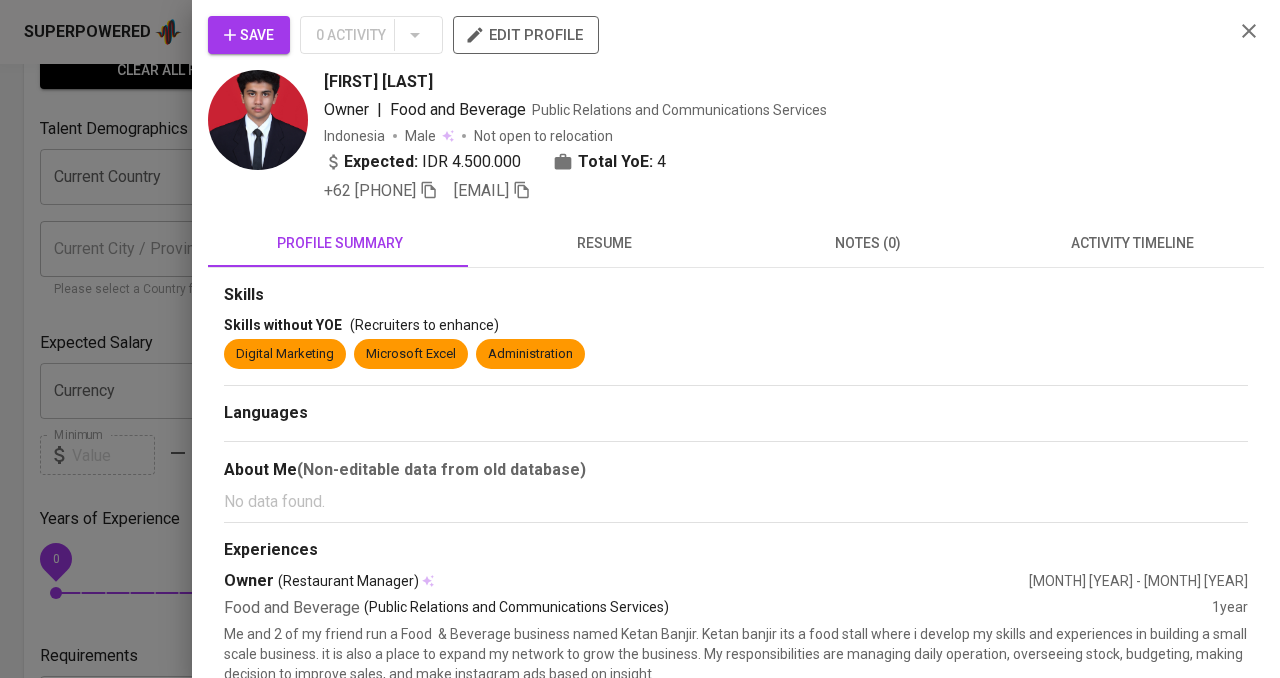 click 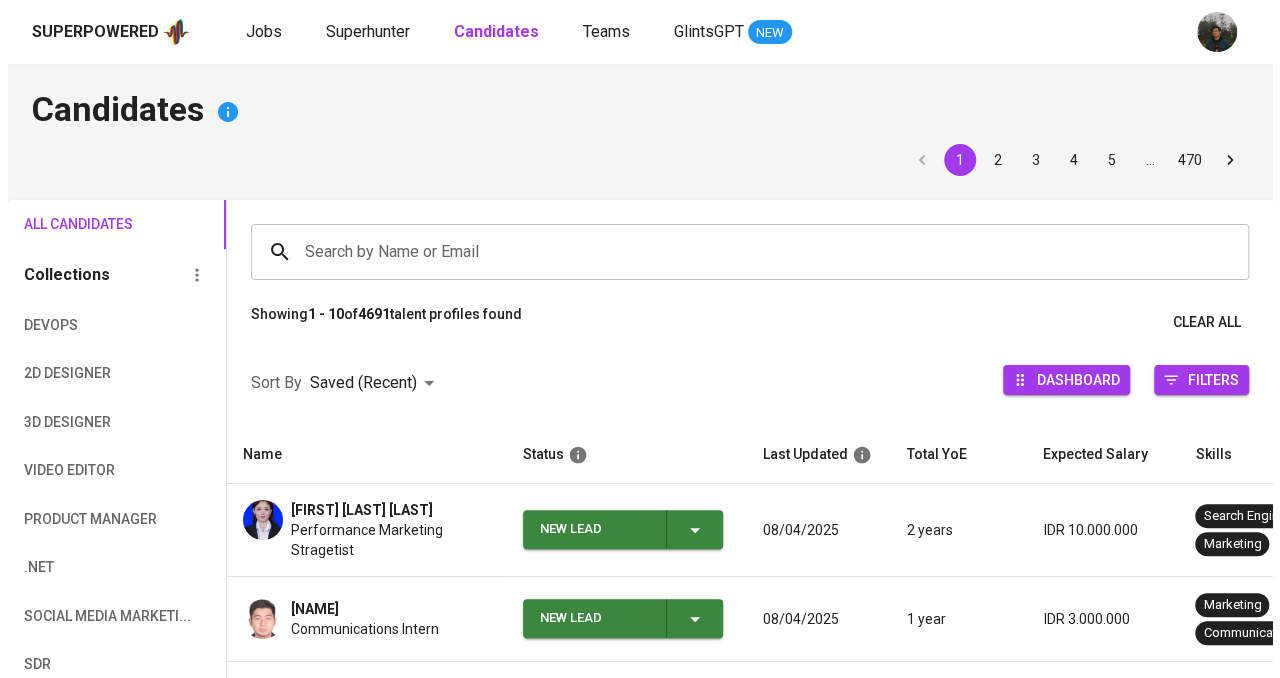 scroll, scrollTop: 400, scrollLeft: 0, axis: vertical 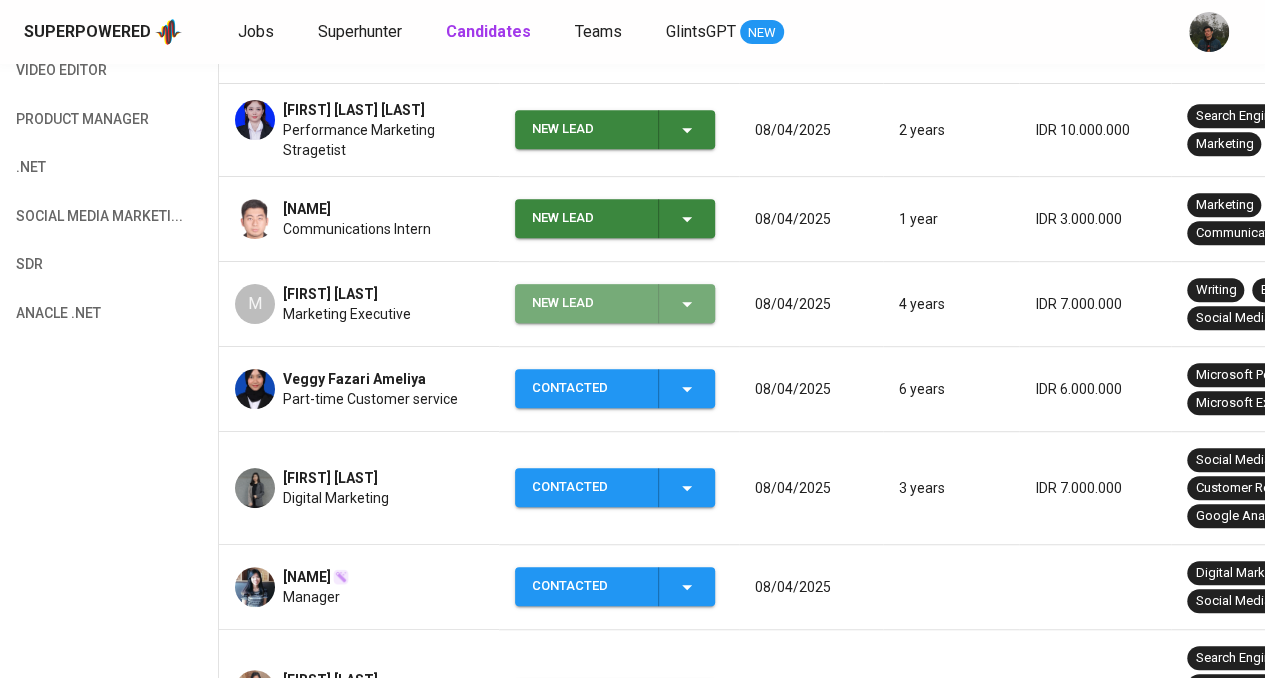 click on "New Lead" at bounding box center (587, 303) 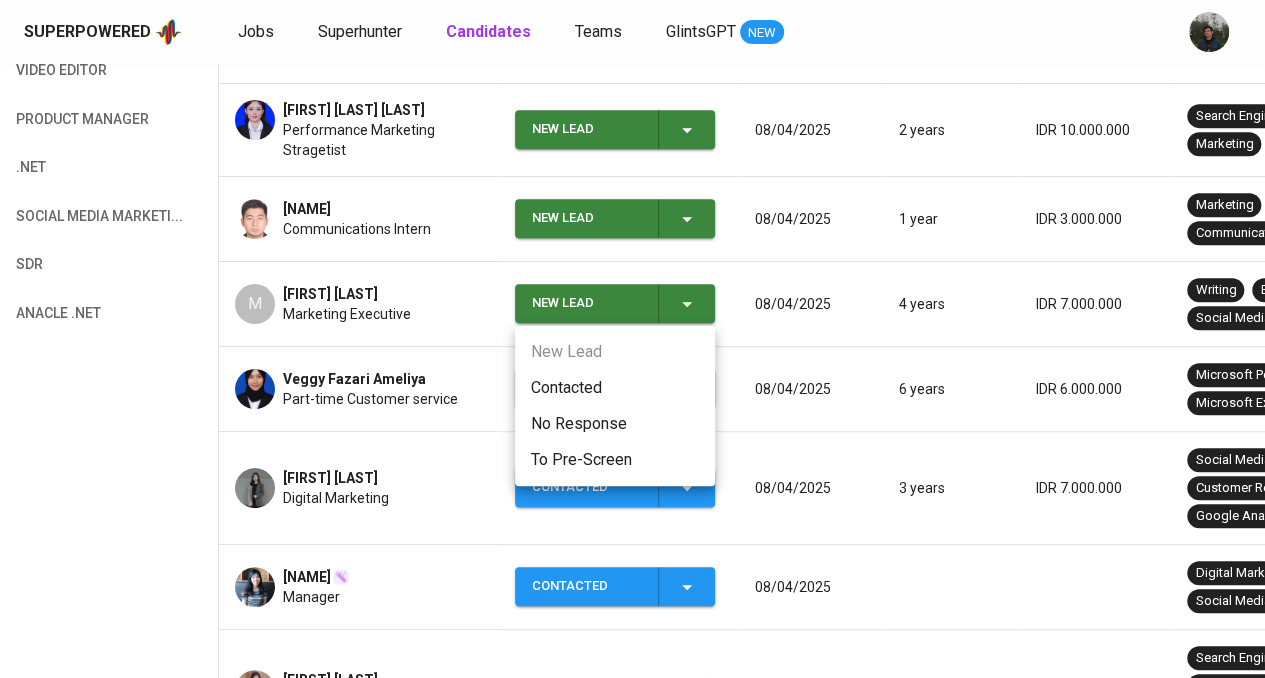 click on "Contacted" at bounding box center [615, 388] 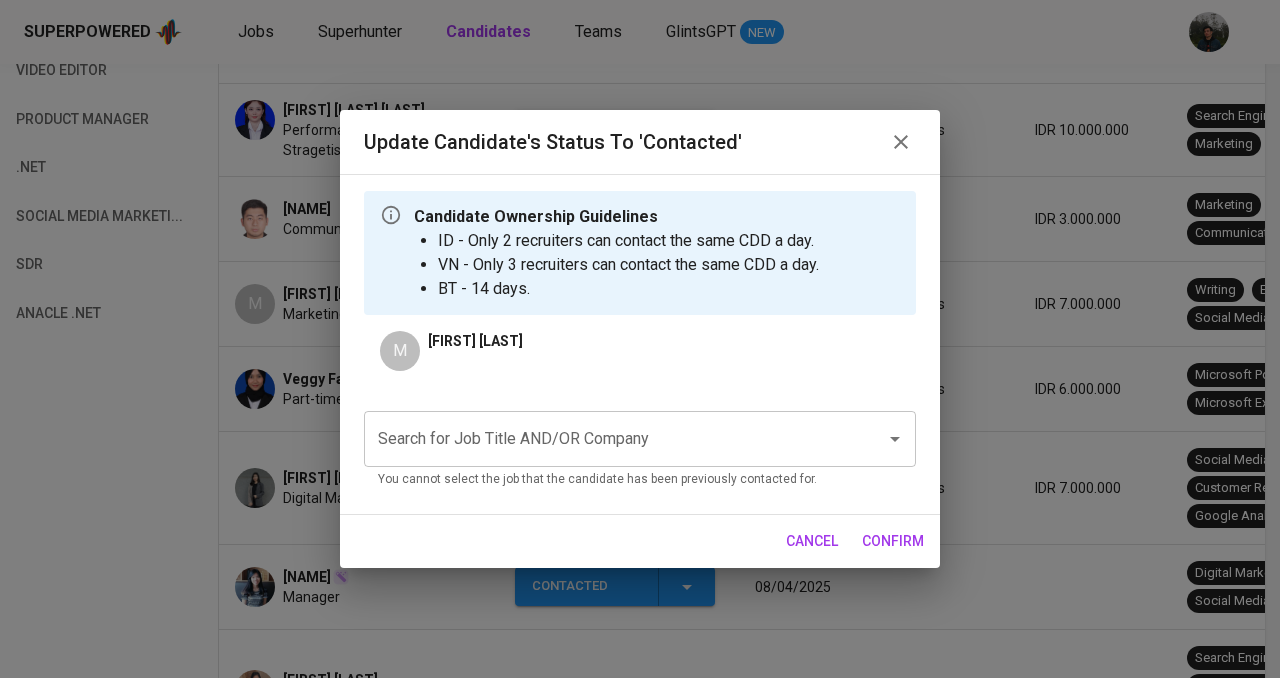 click on "Search for Job Title AND/OR Company" at bounding box center (612, 439) 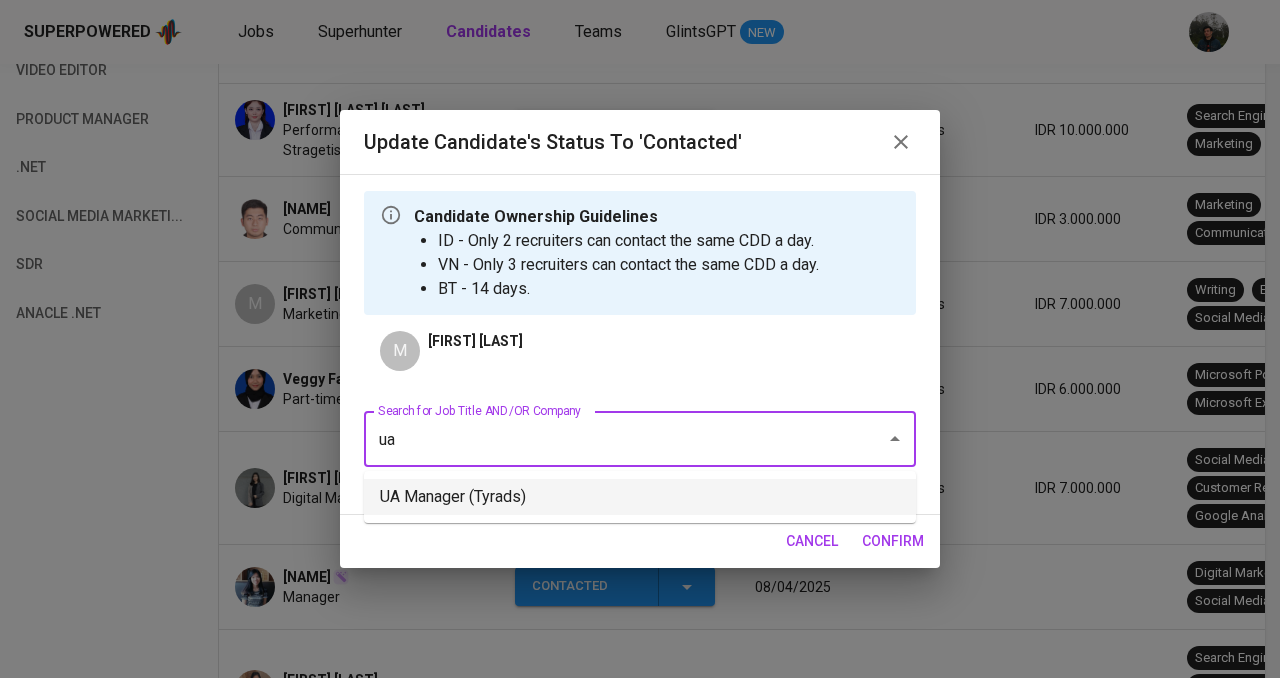 click on "UA Manager (Tyrads)" at bounding box center [640, 497] 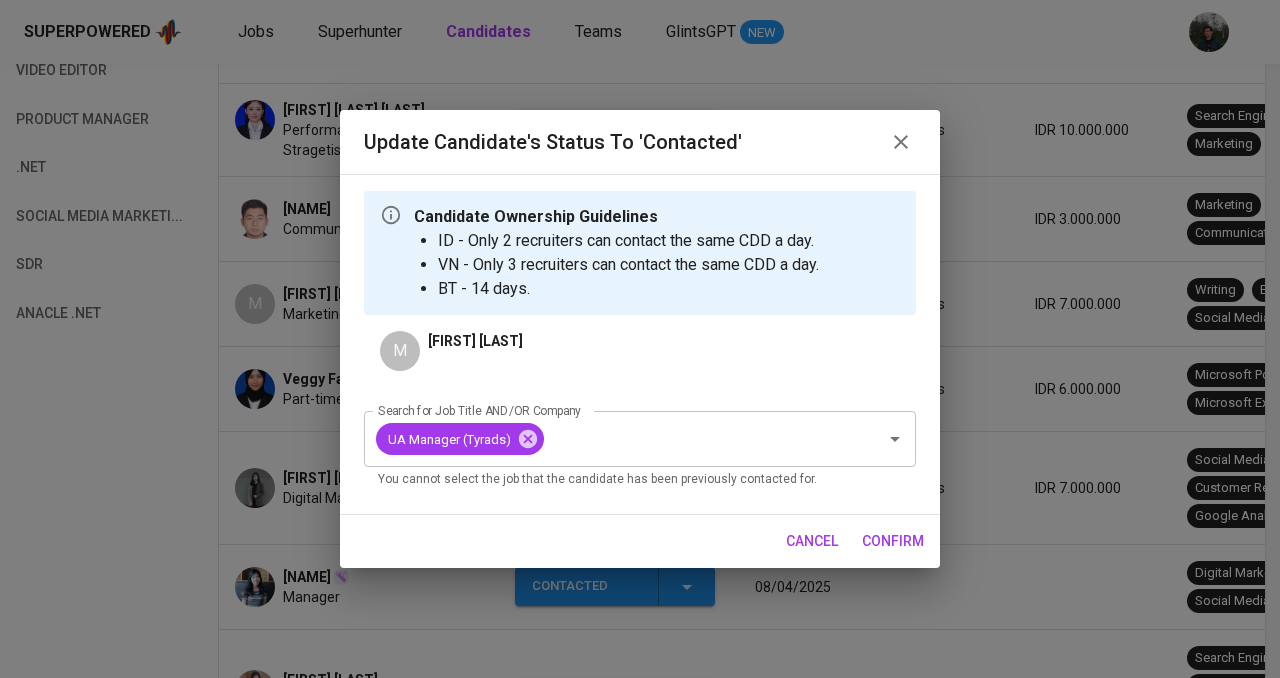 click on "confirm" at bounding box center (893, 541) 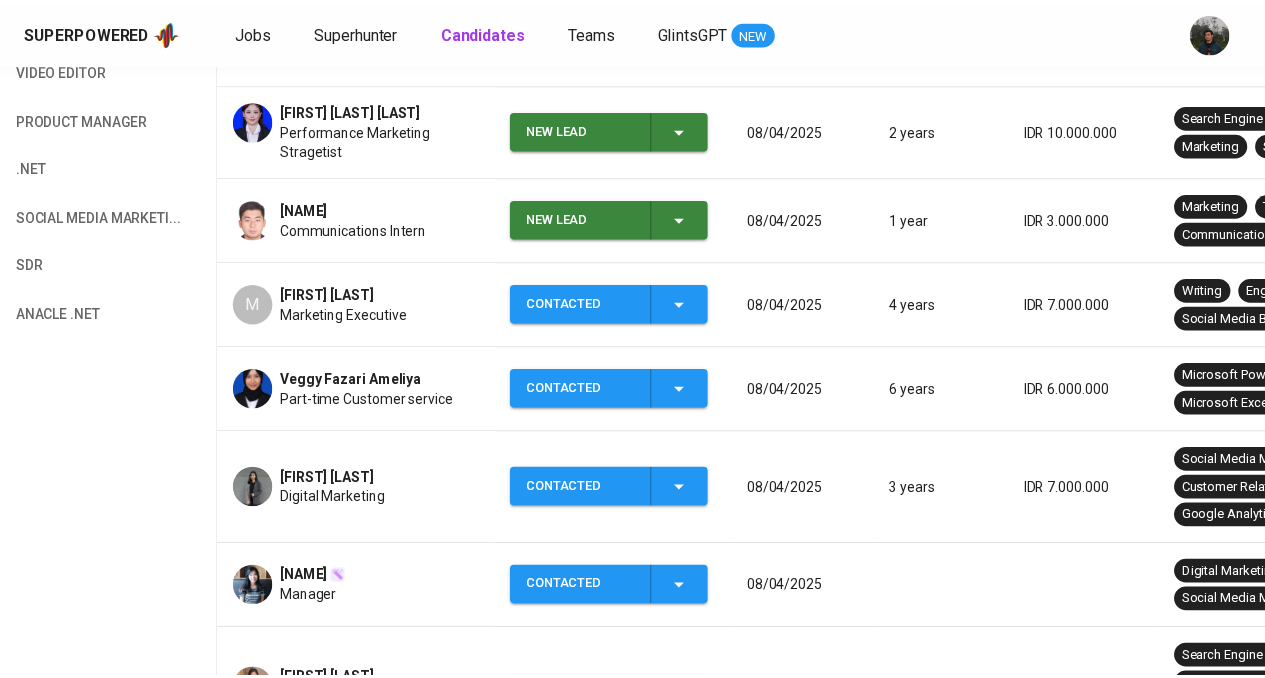 scroll, scrollTop: 200, scrollLeft: 0, axis: vertical 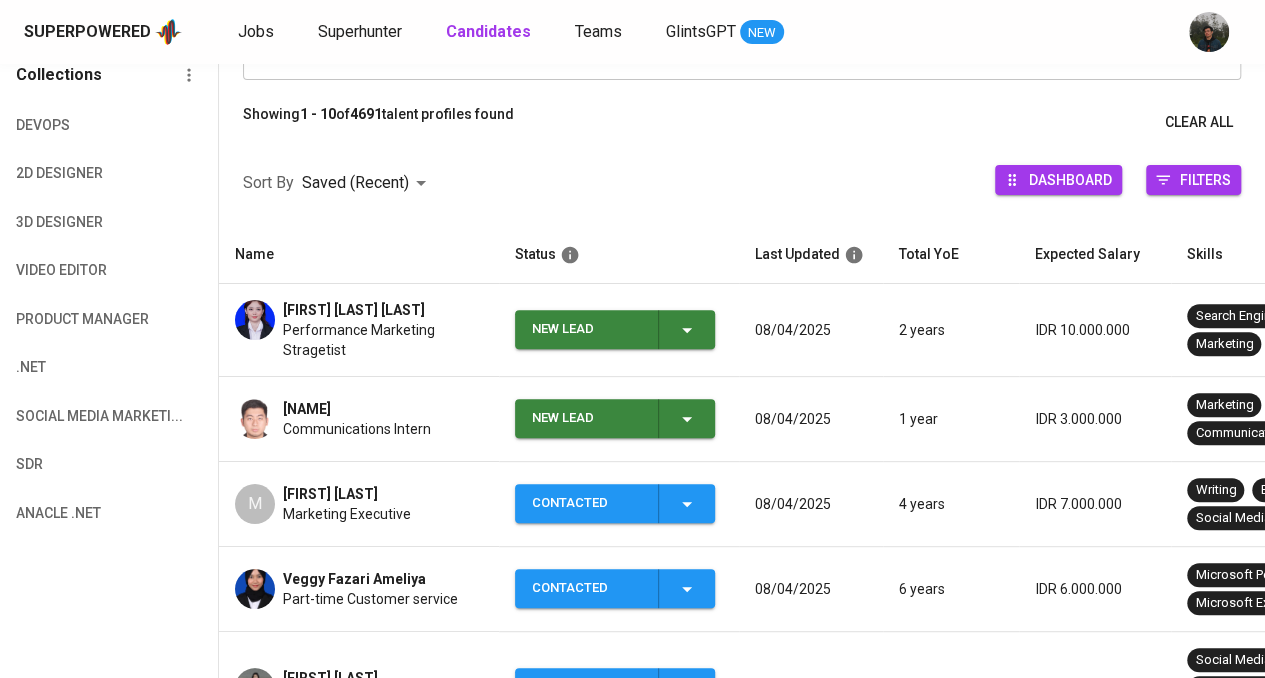 click on "New Lead" at bounding box center (587, 418) 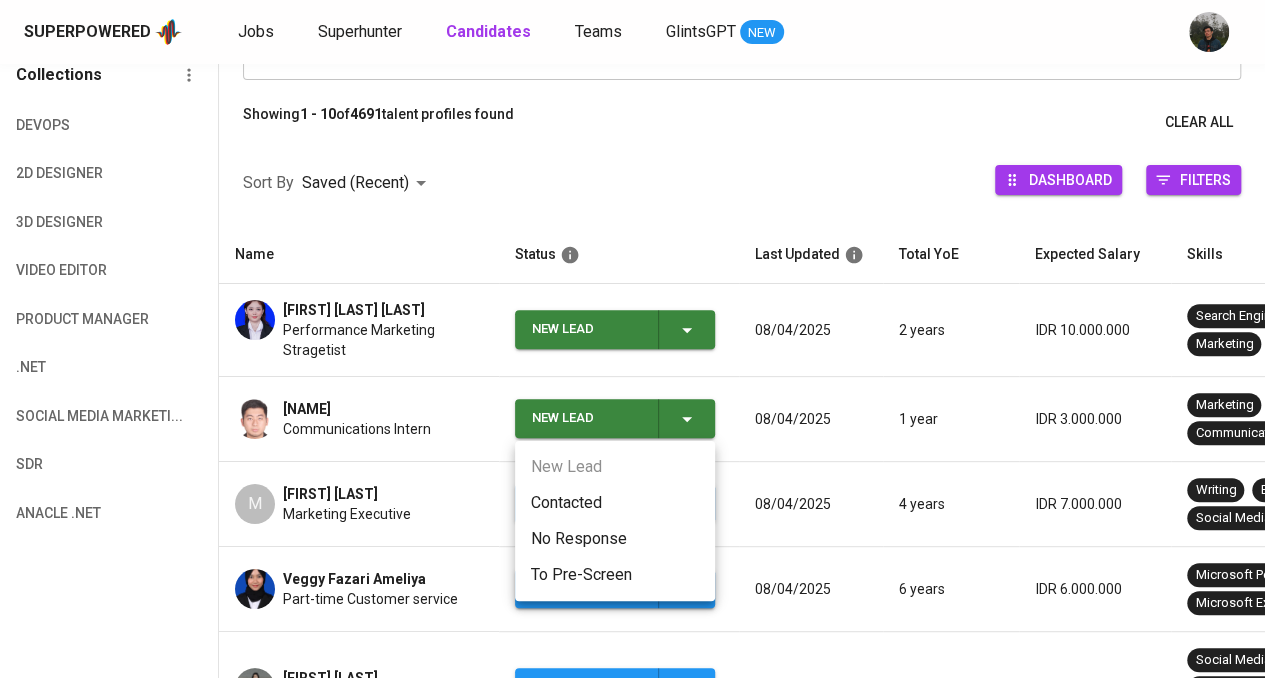 click on "Contacted" at bounding box center (615, 503) 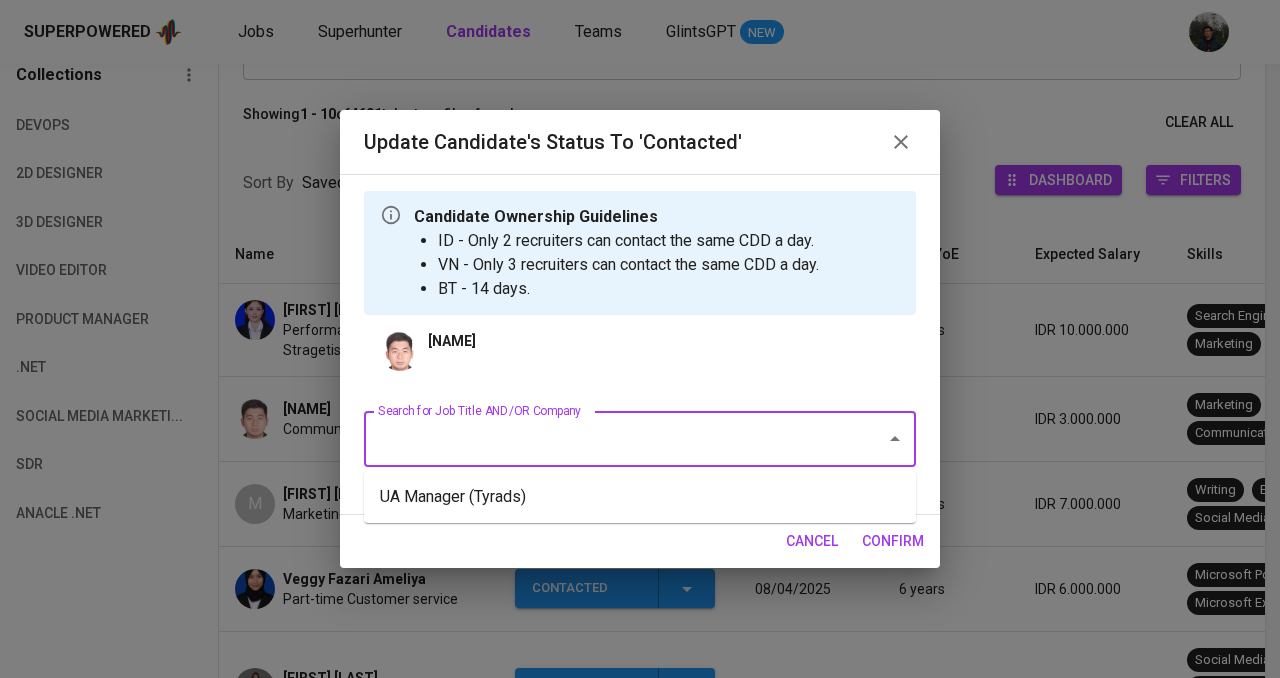 click on "Search for Job Title AND/OR Company" at bounding box center [612, 439] 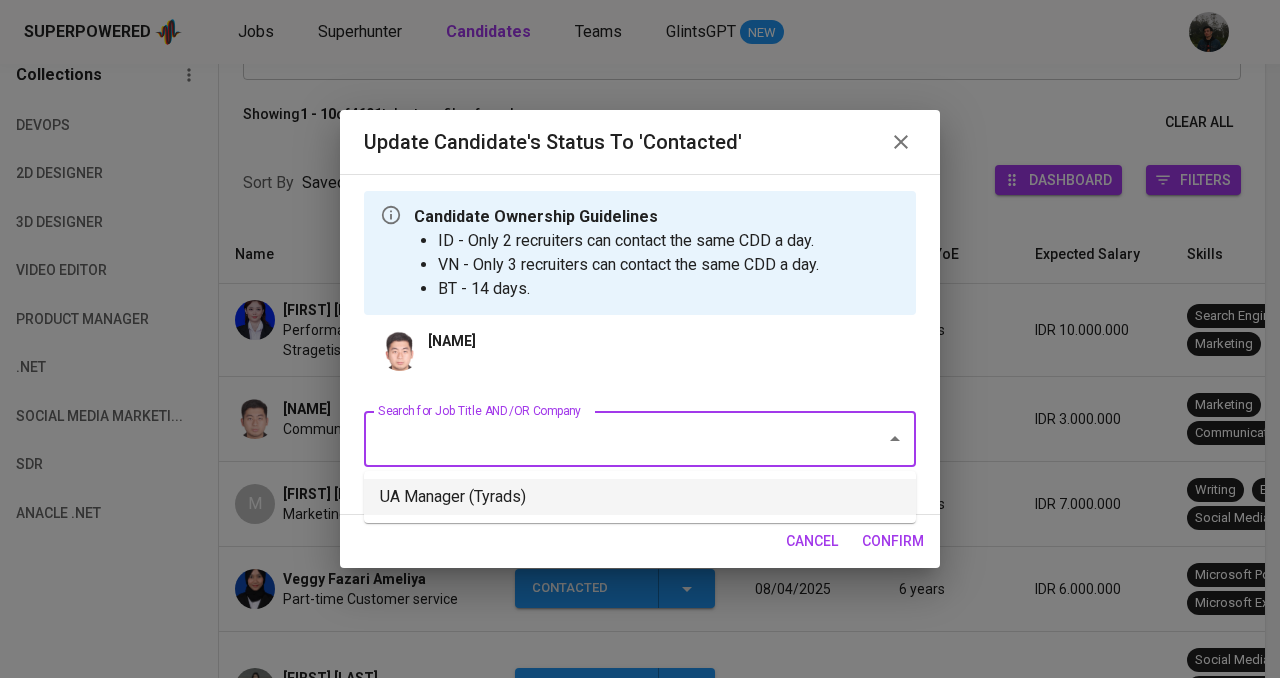 click on "UA Manager (Tyrads)" at bounding box center (640, 497) 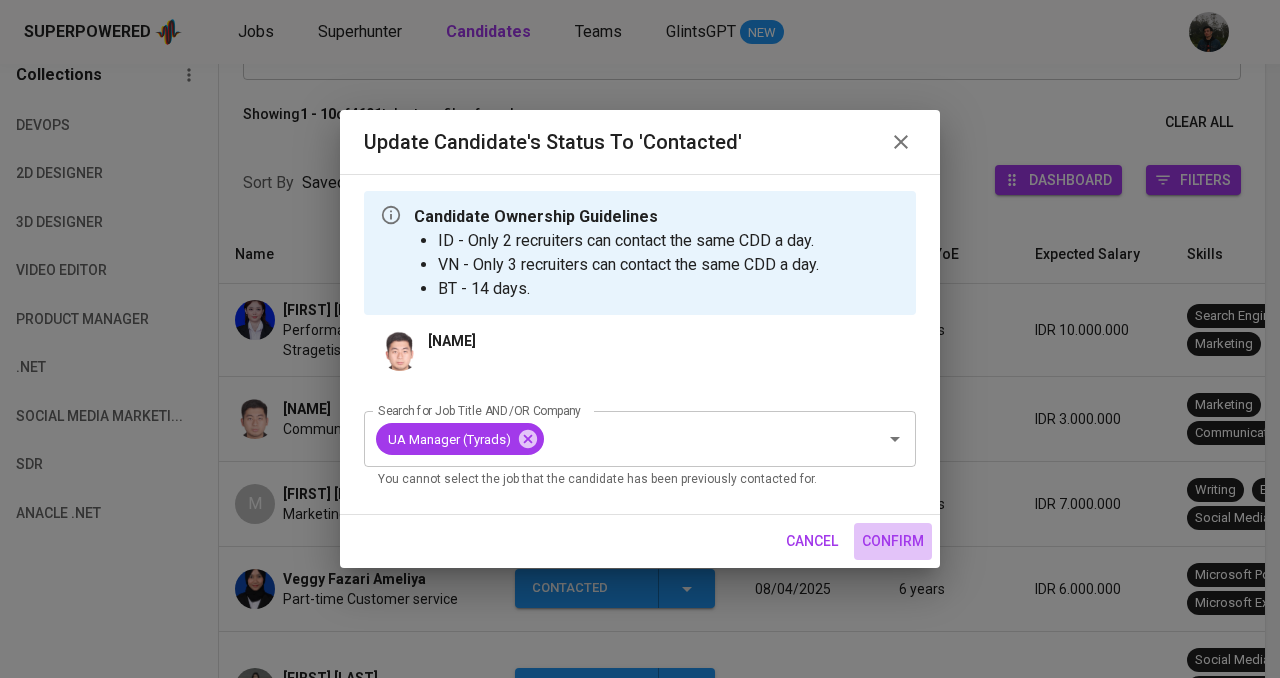 click on "confirm" at bounding box center (893, 541) 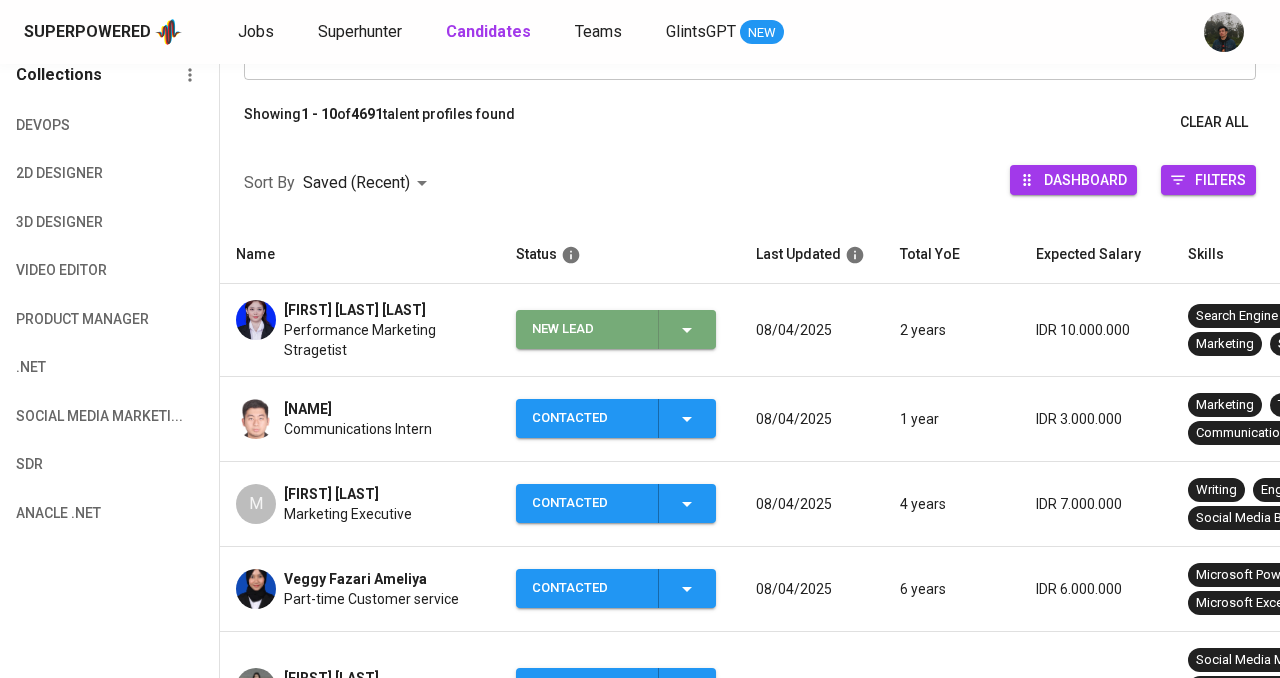 click on "New Lead" at bounding box center (587, 329) 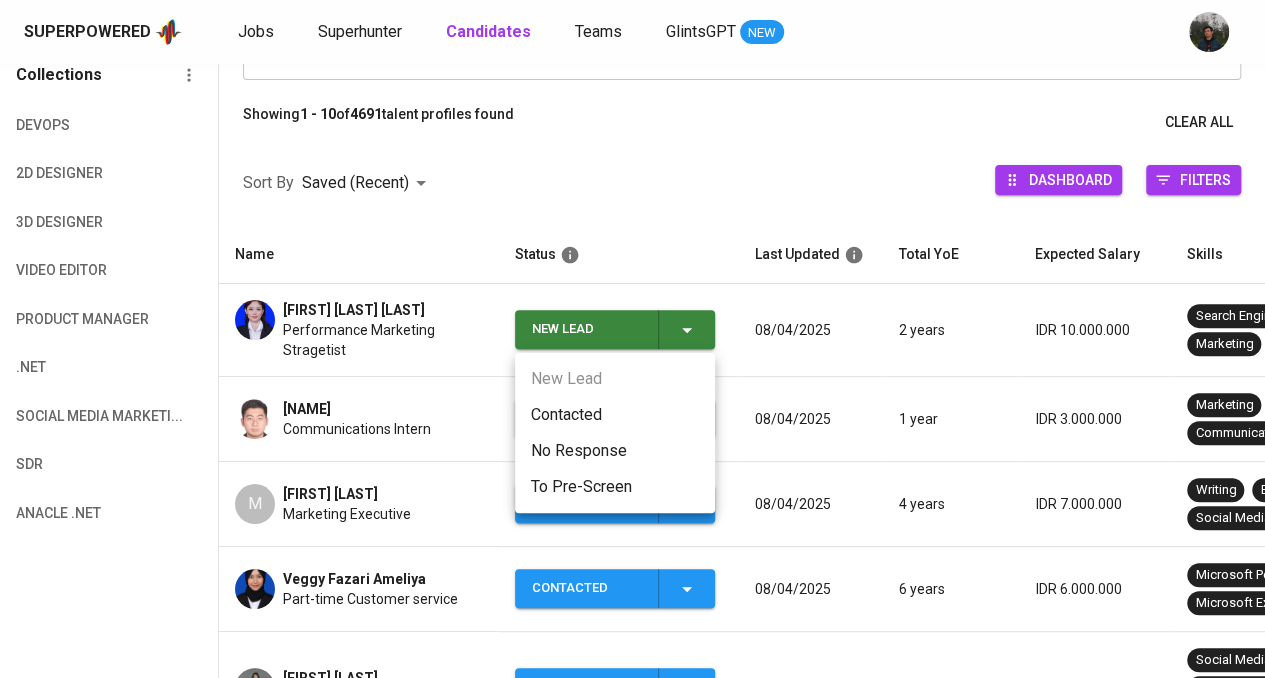 click on "Contacted" at bounding box center (615, 415) 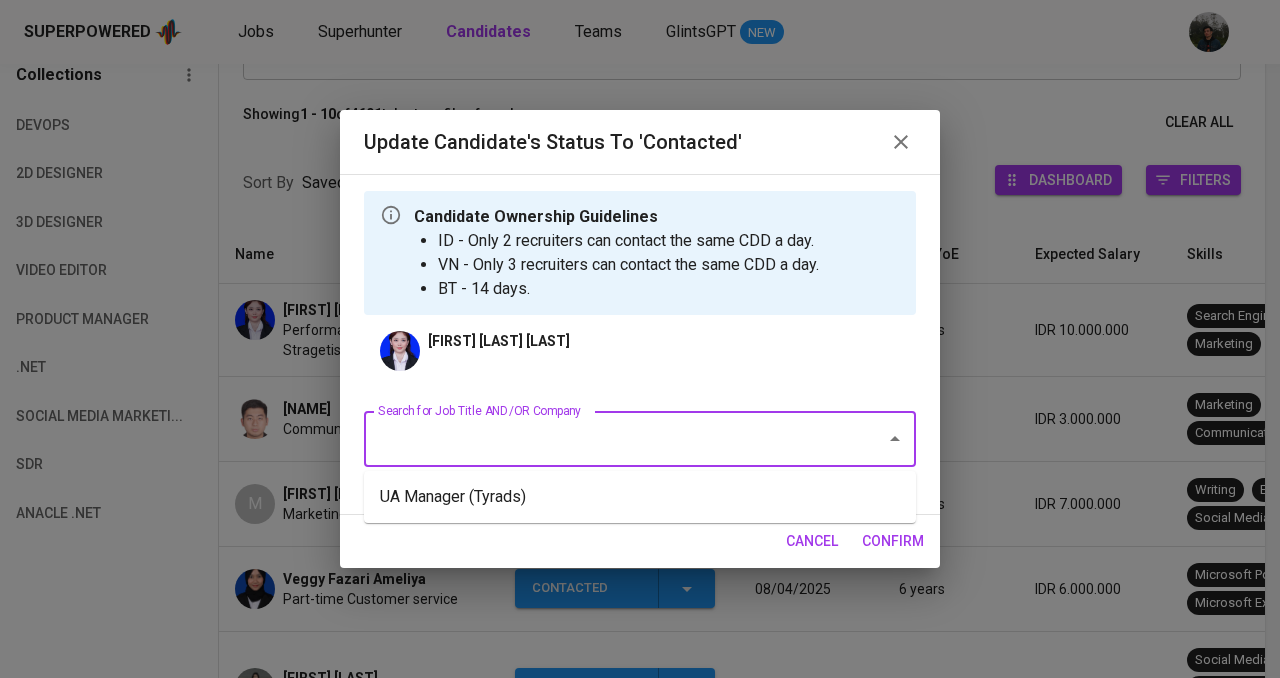 click on "UA Manager (Tyrads)" at bounding box center (640, 497) 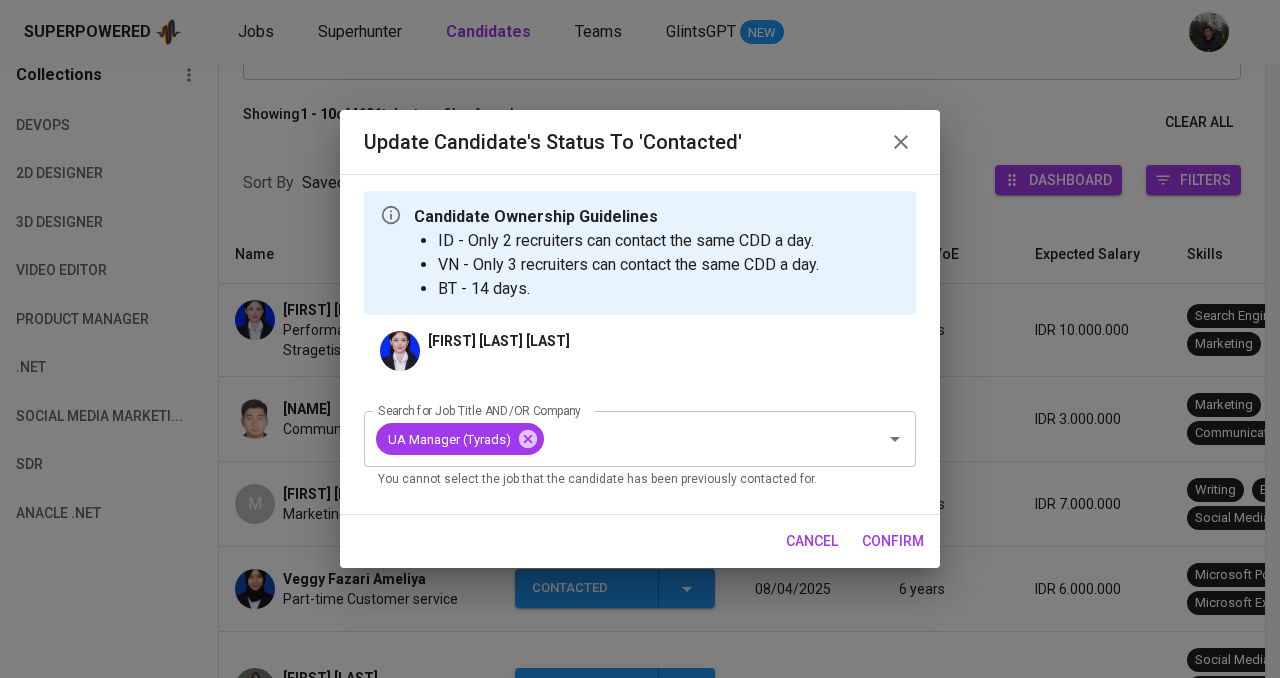 click on "confirm" at bounding box center (893, 541) 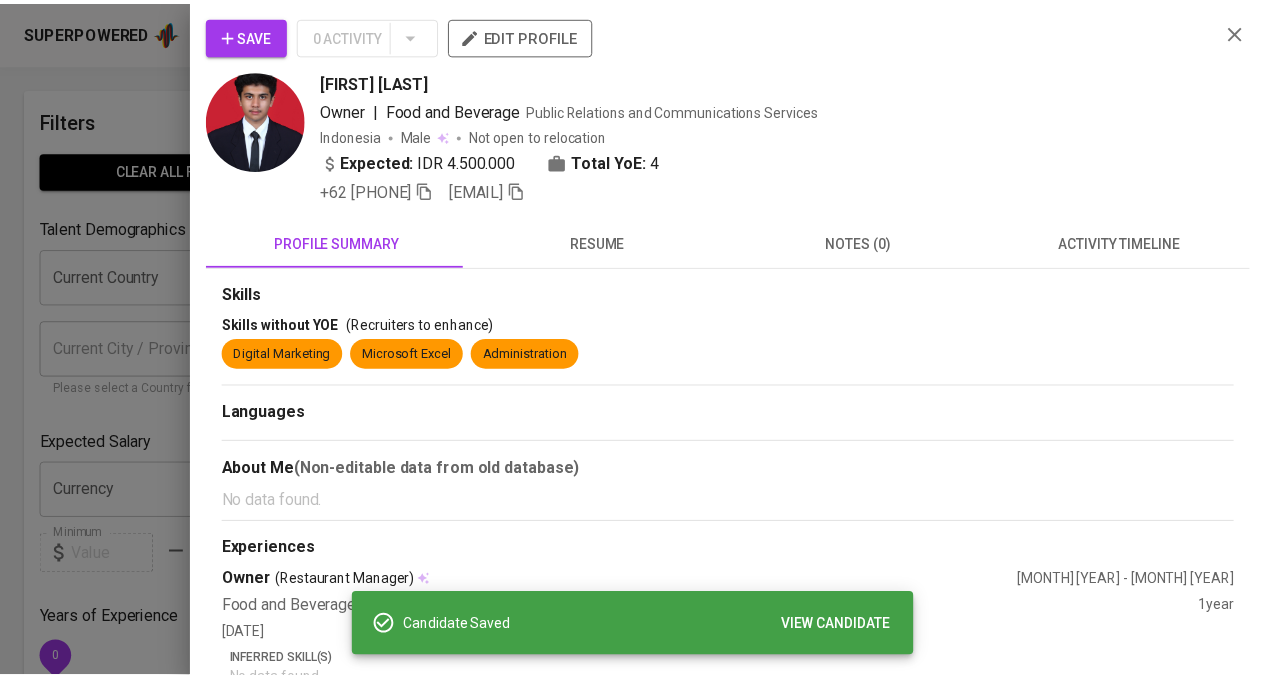 scroll, scrollTop: 100, scrollLeft: 0, axis: vertical 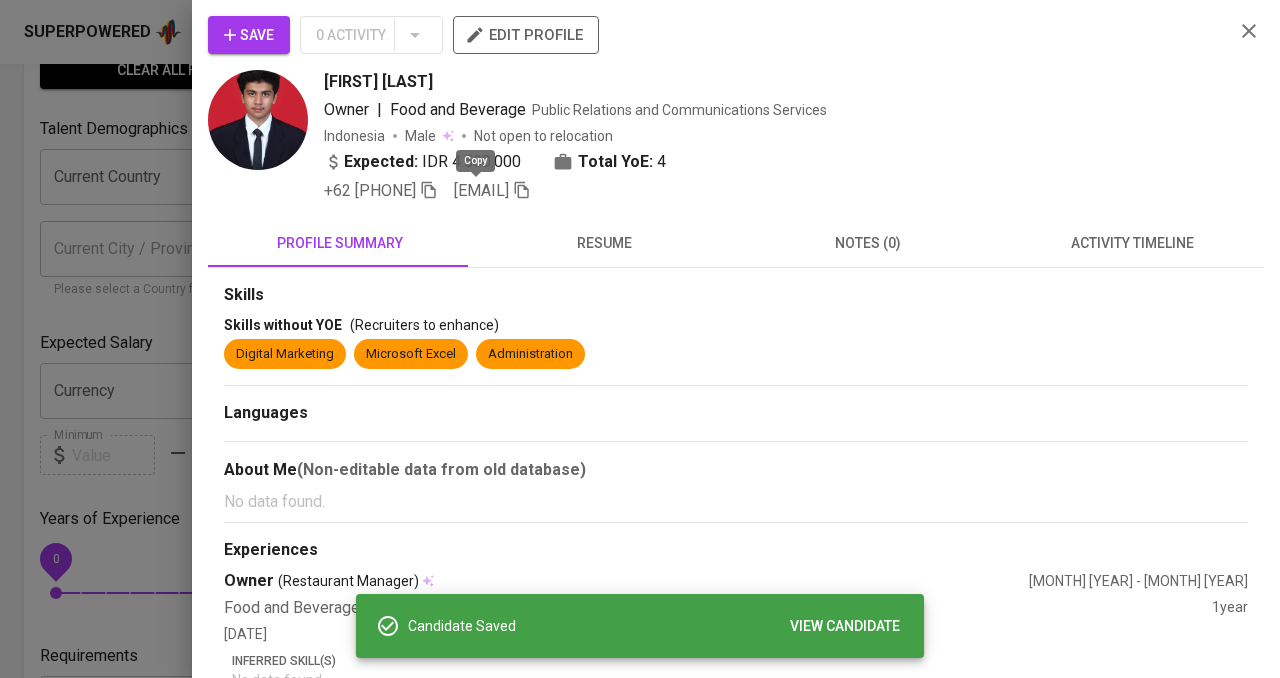 click 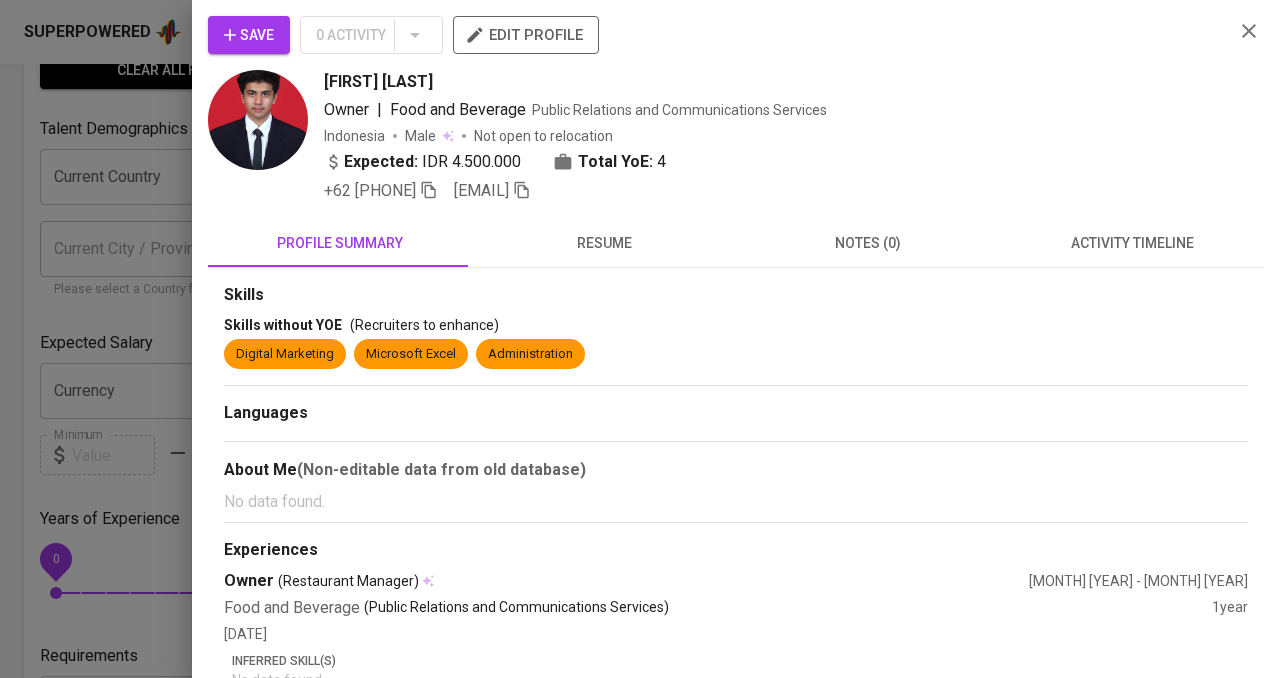 click at bounding box center [640, 339] 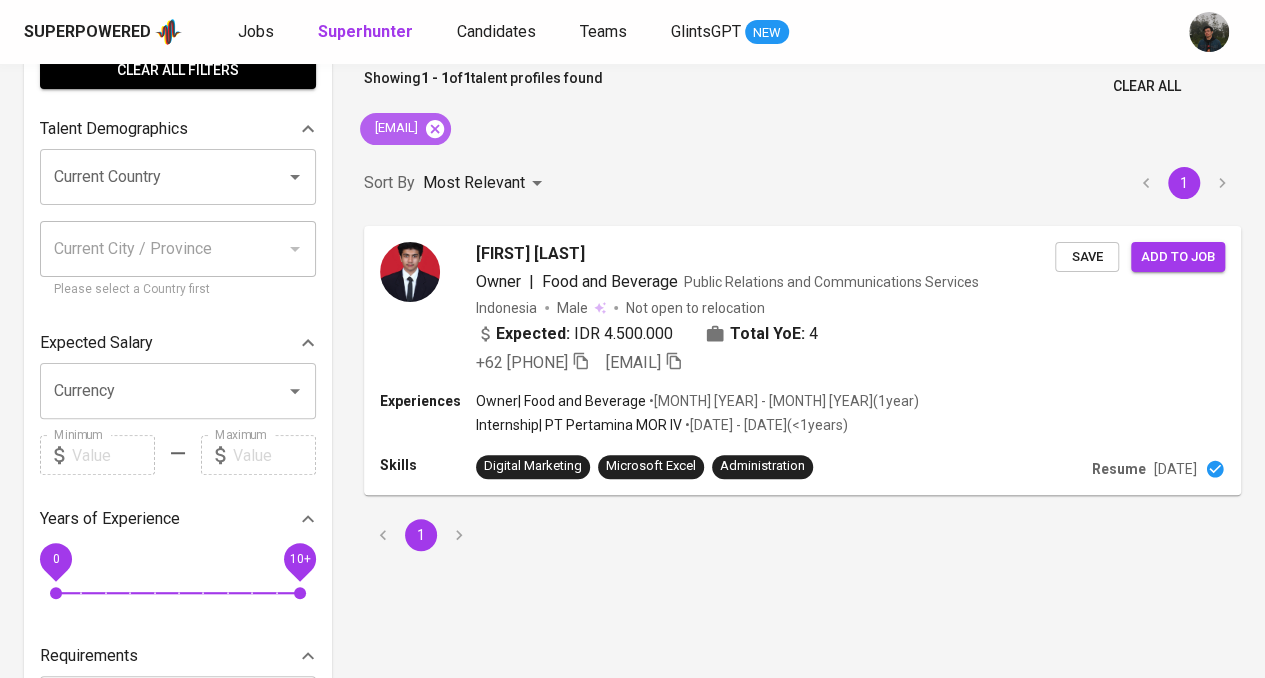 click 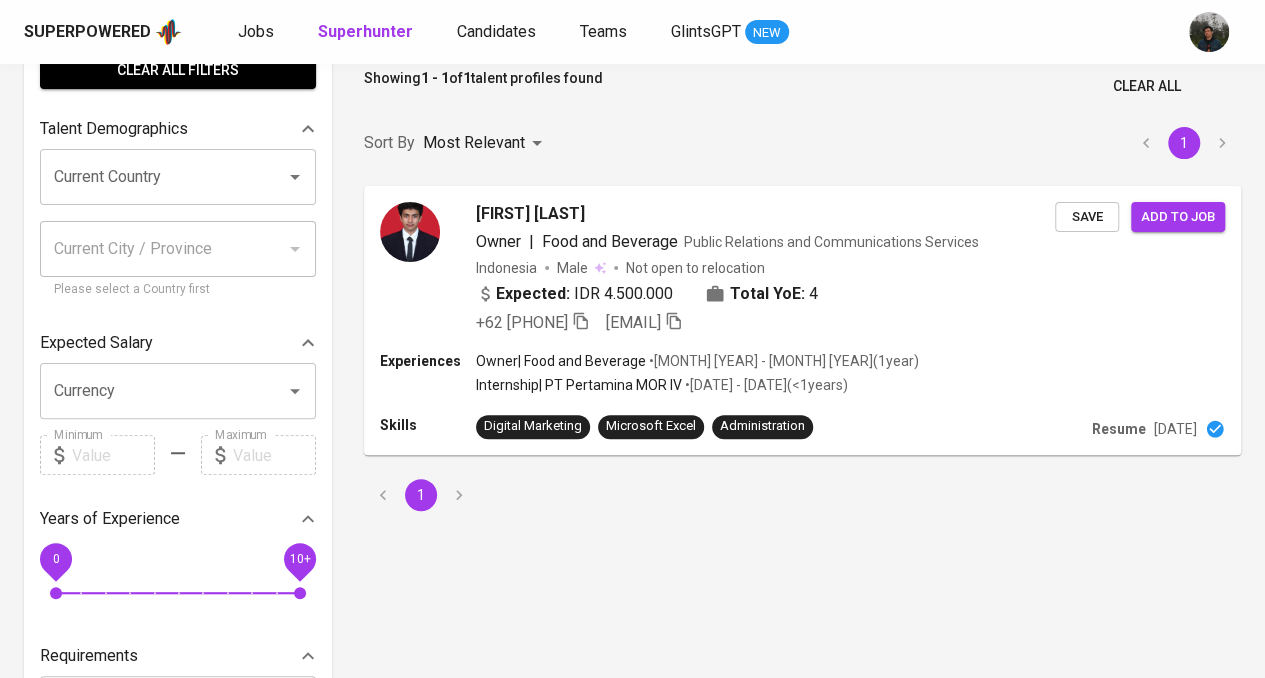 click on "Search for a job title, company or other keywords" at bounding box center [702, 16] 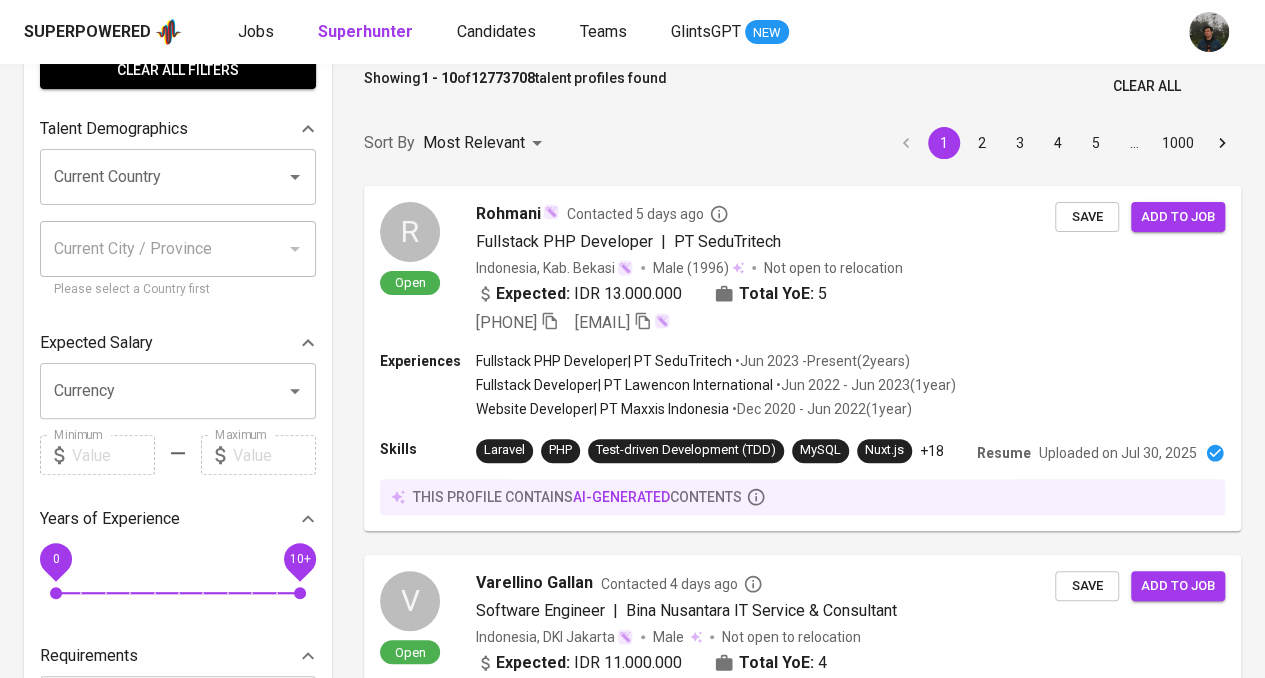scroll, scrollTop: 0, scrollLeft: 0, axis: both 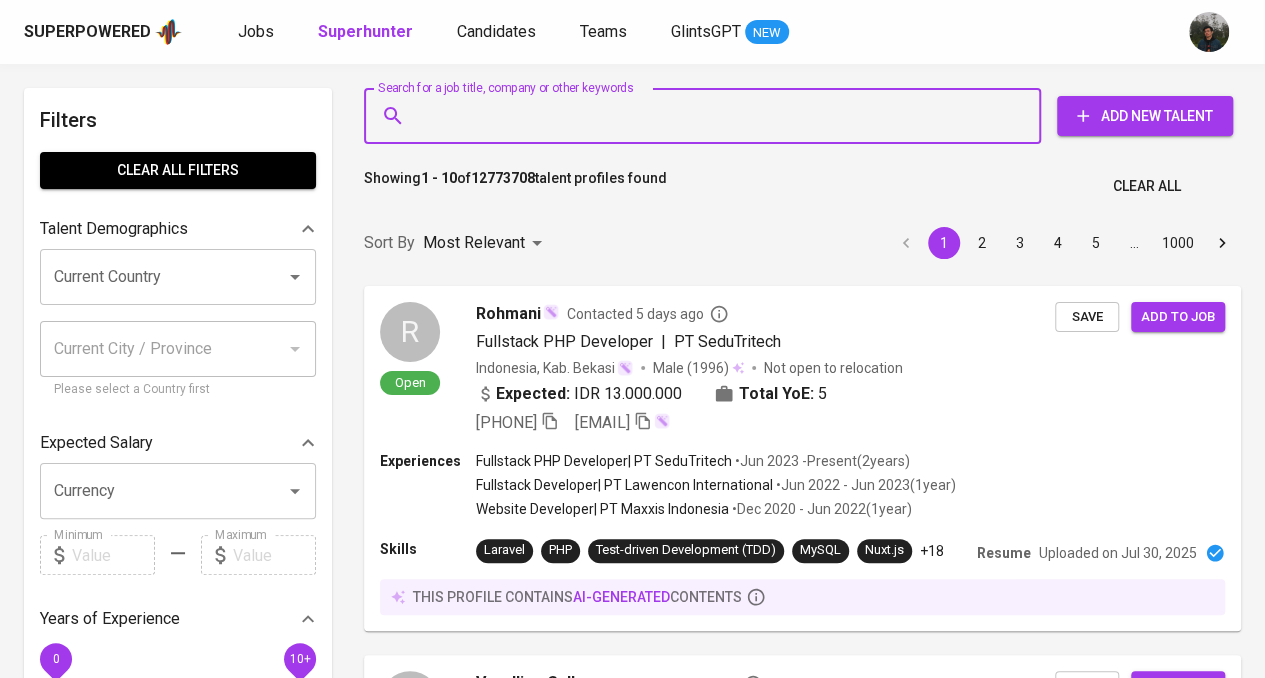 paste on "[EMAIL]" 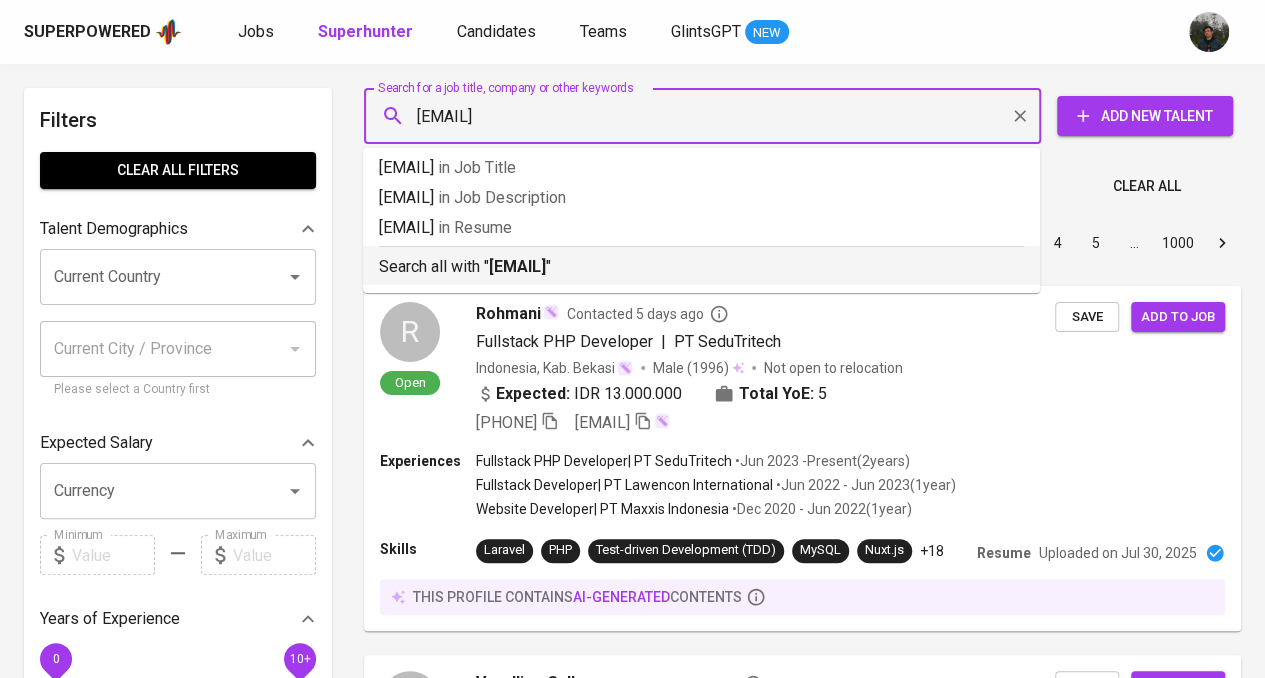 click on "[EMAIL]" at bounding box center (517, 266) 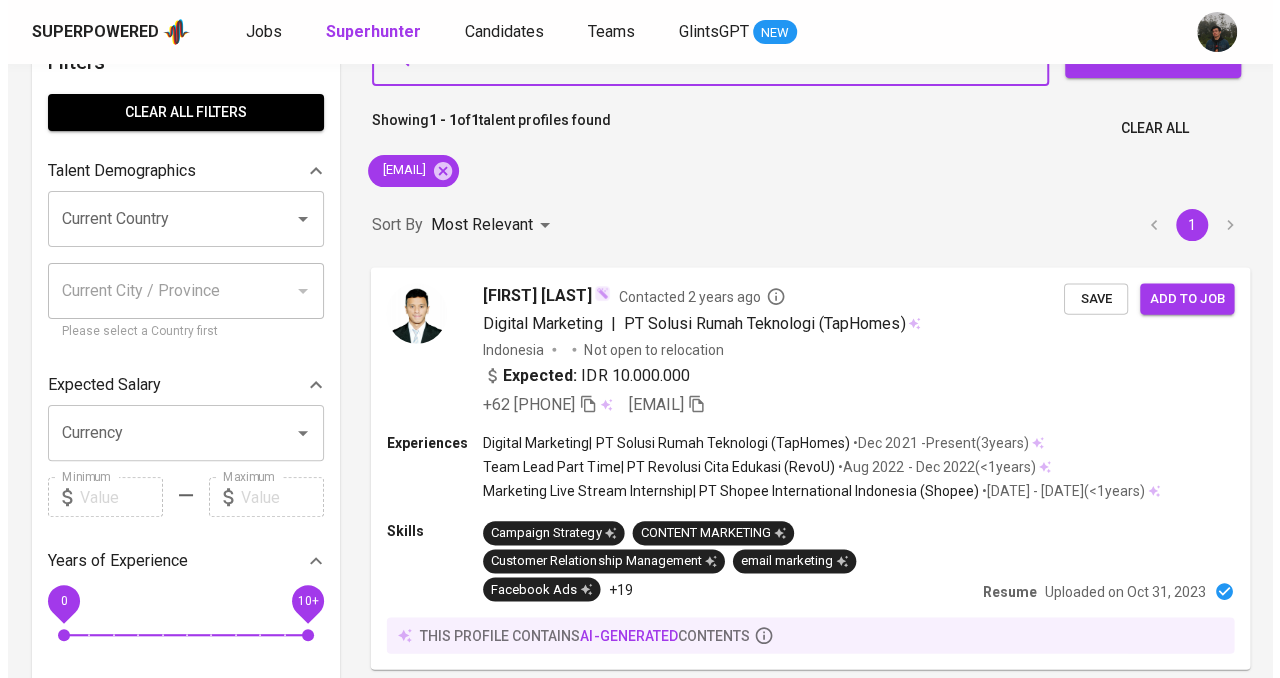 scroll, scrollTop: 100, scrollLeft: 0, axis: vertical 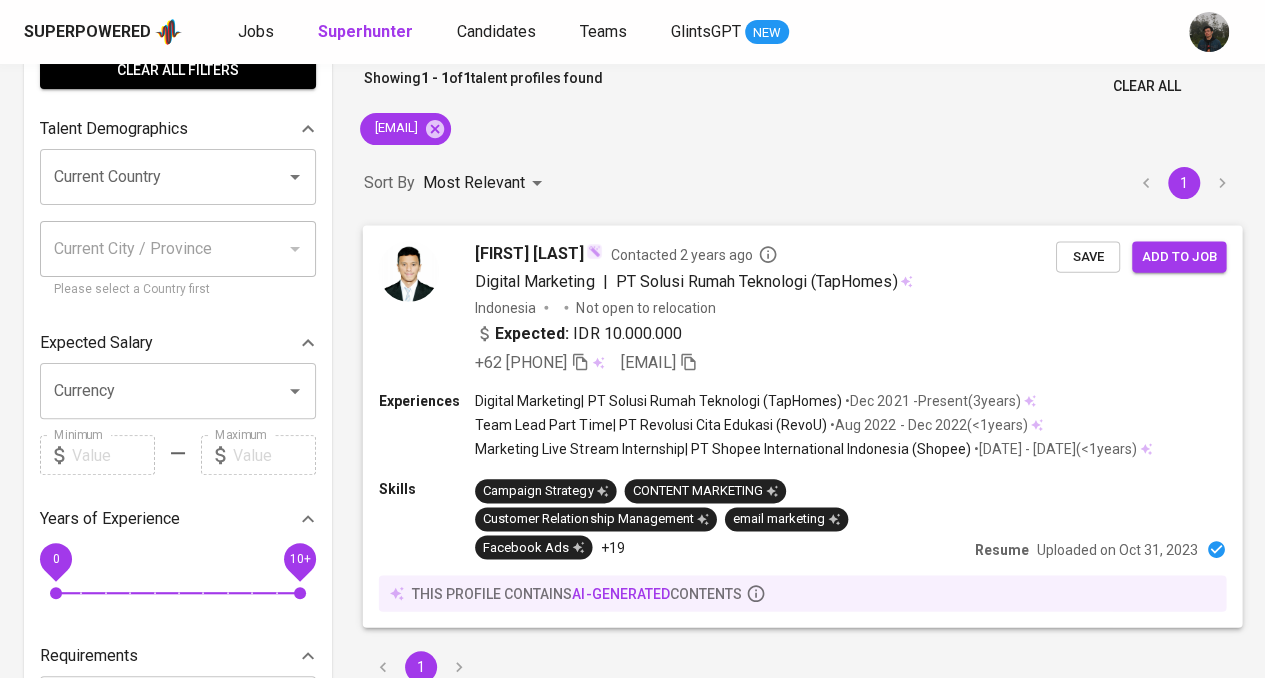 click on "Expected:   IDR 10.000.000" at bounding box center [765, 335] 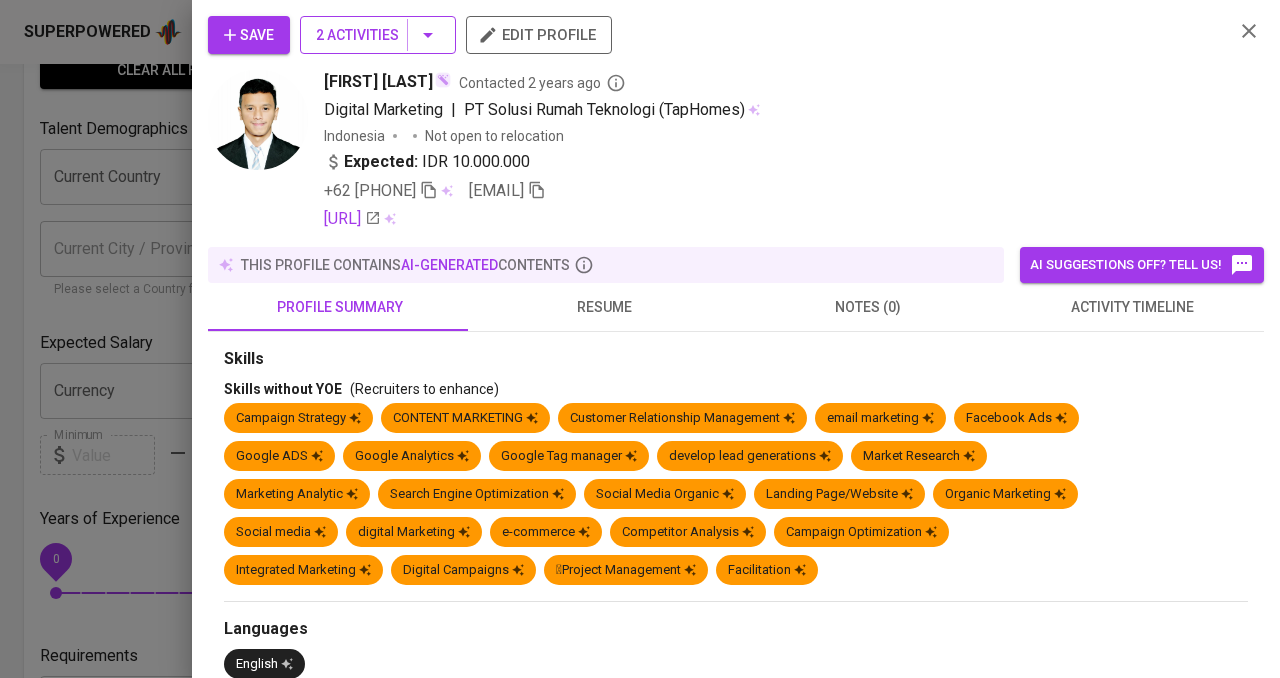 click on "2 Activities" at bounding box center [378, 35] 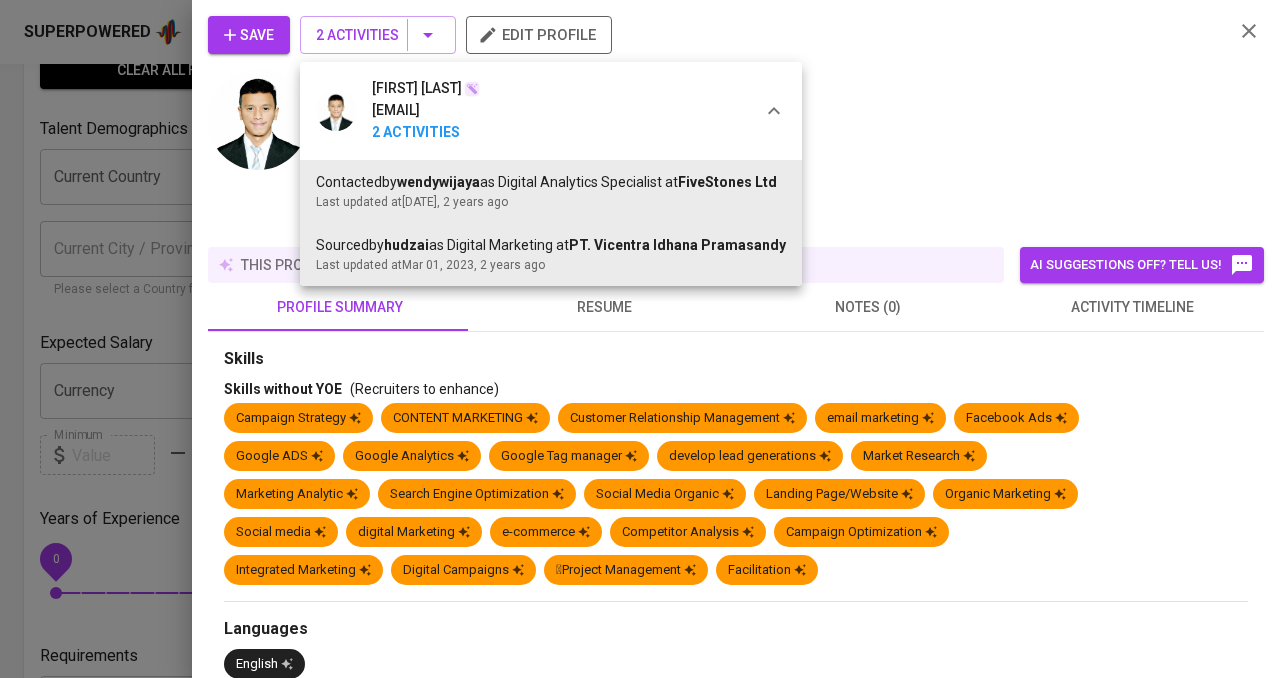 click at bounding box center [640, 339] 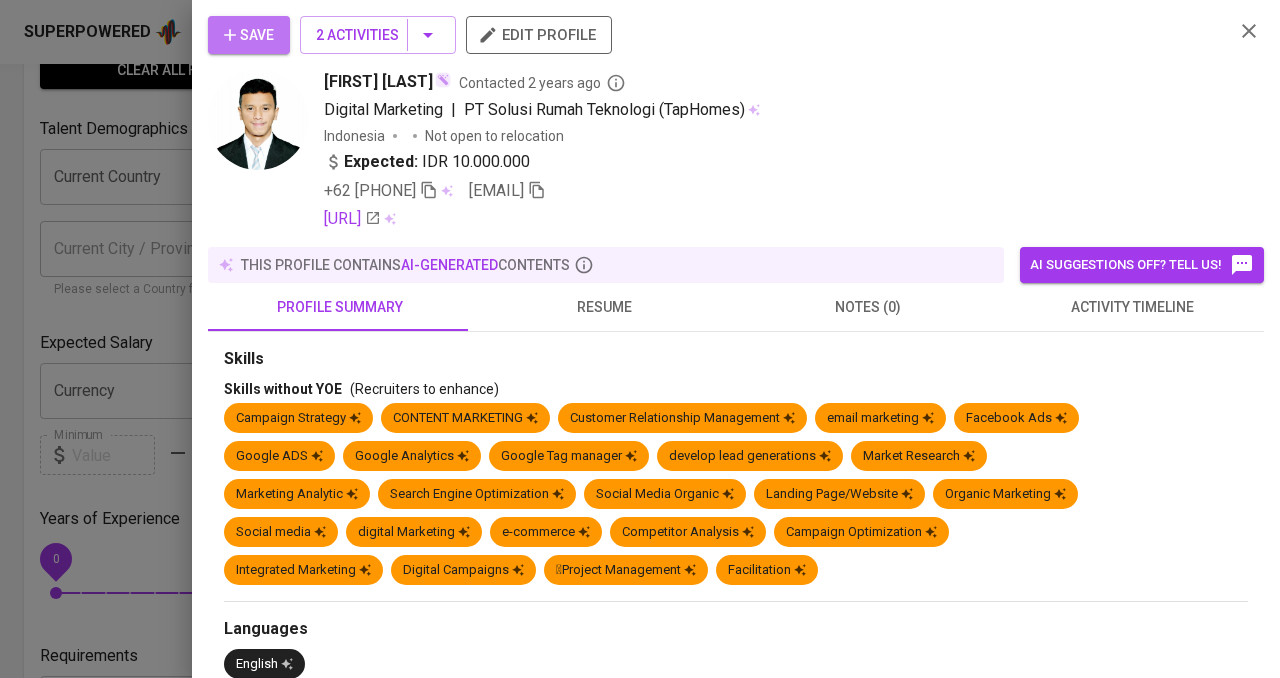 click on "Save" at bounding box center (249, 35) 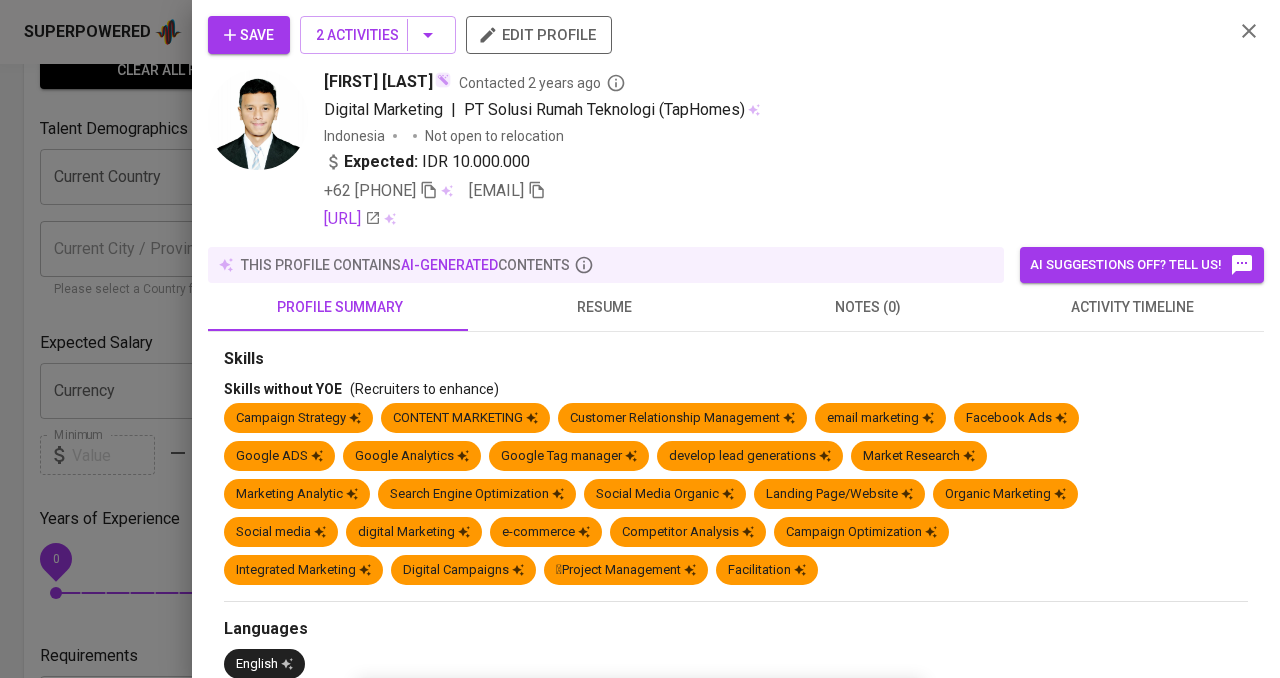 click on "resume" at bounding box center (604, 307) 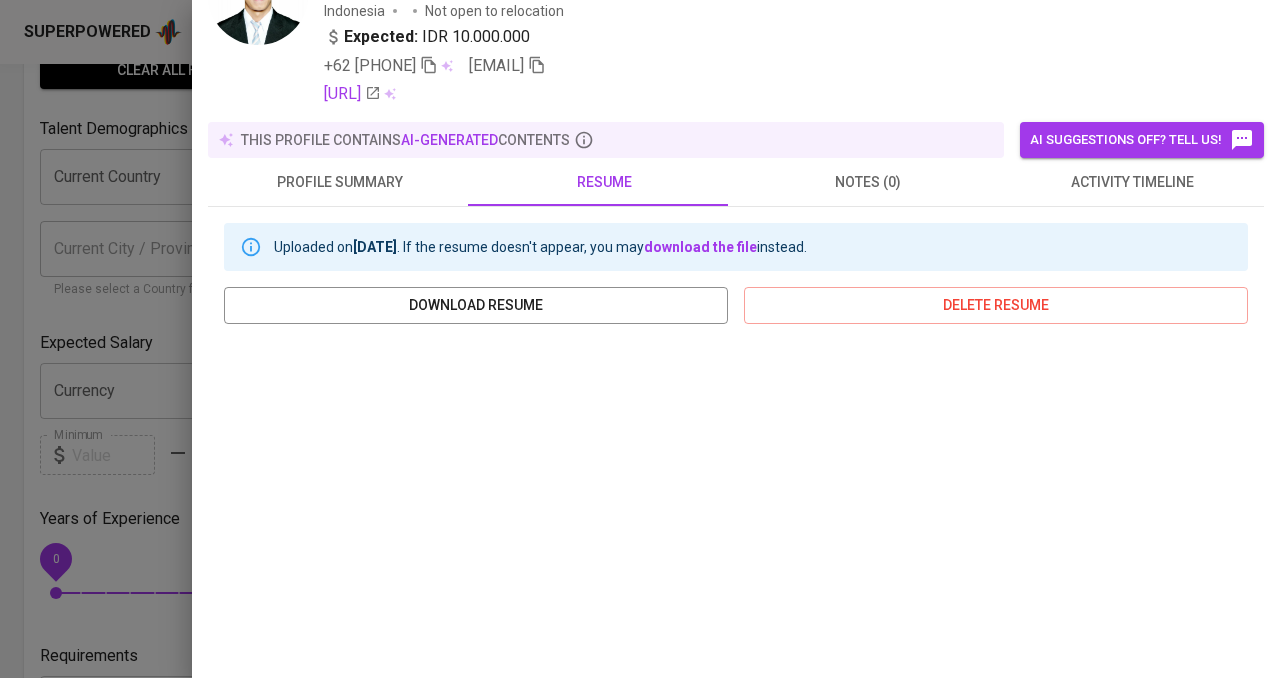 scroll, scrollTop: 116, scrollLeft: 0, axis: vertical 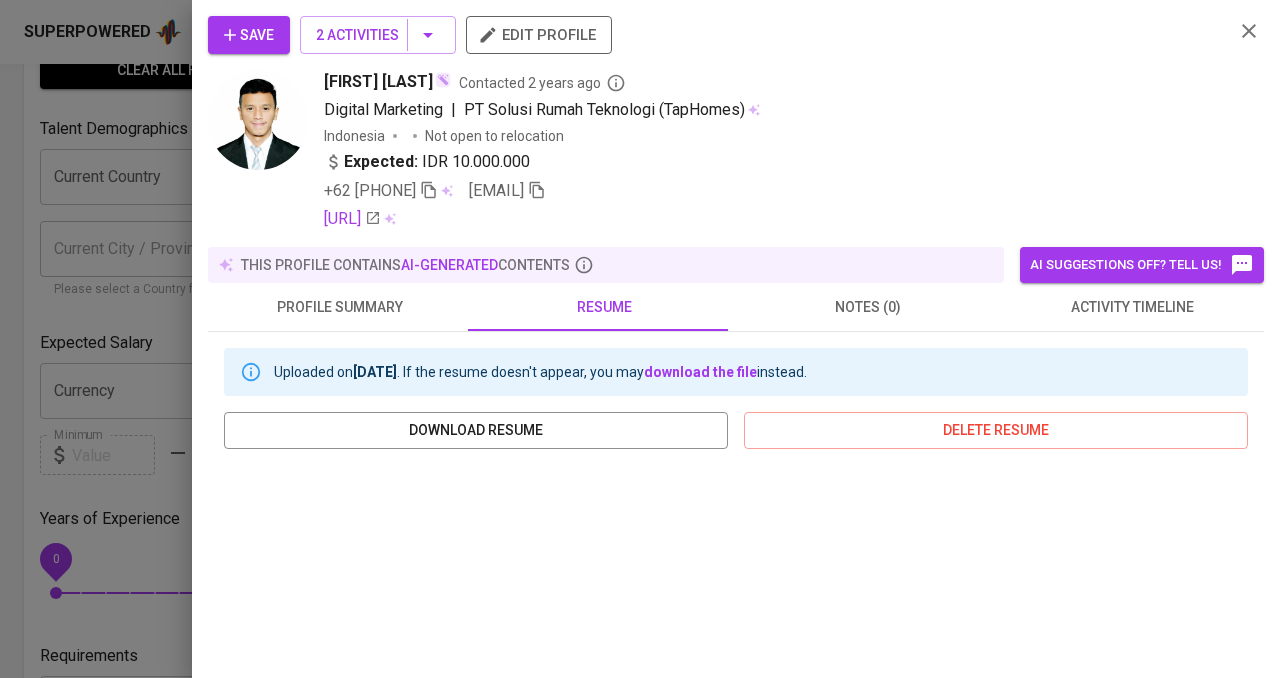 click at bounding box center [640, 339] 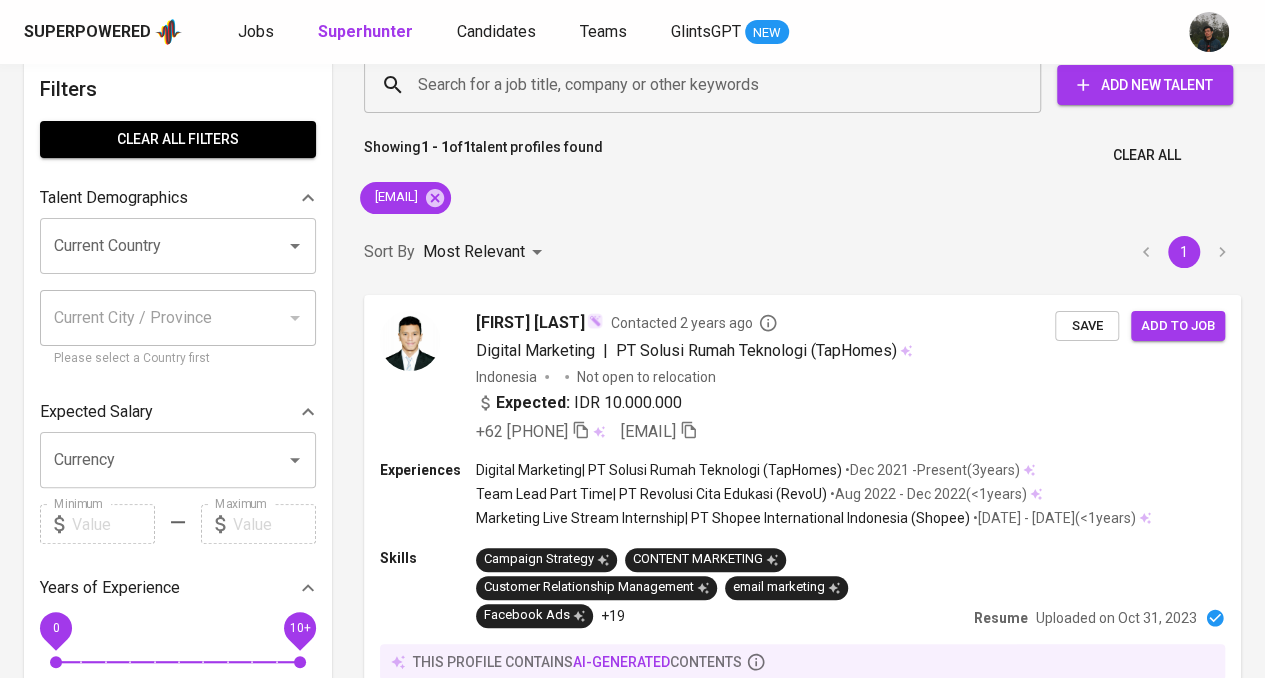 scroll, scrollTop: 0, scrollLeft: 0, axis: both 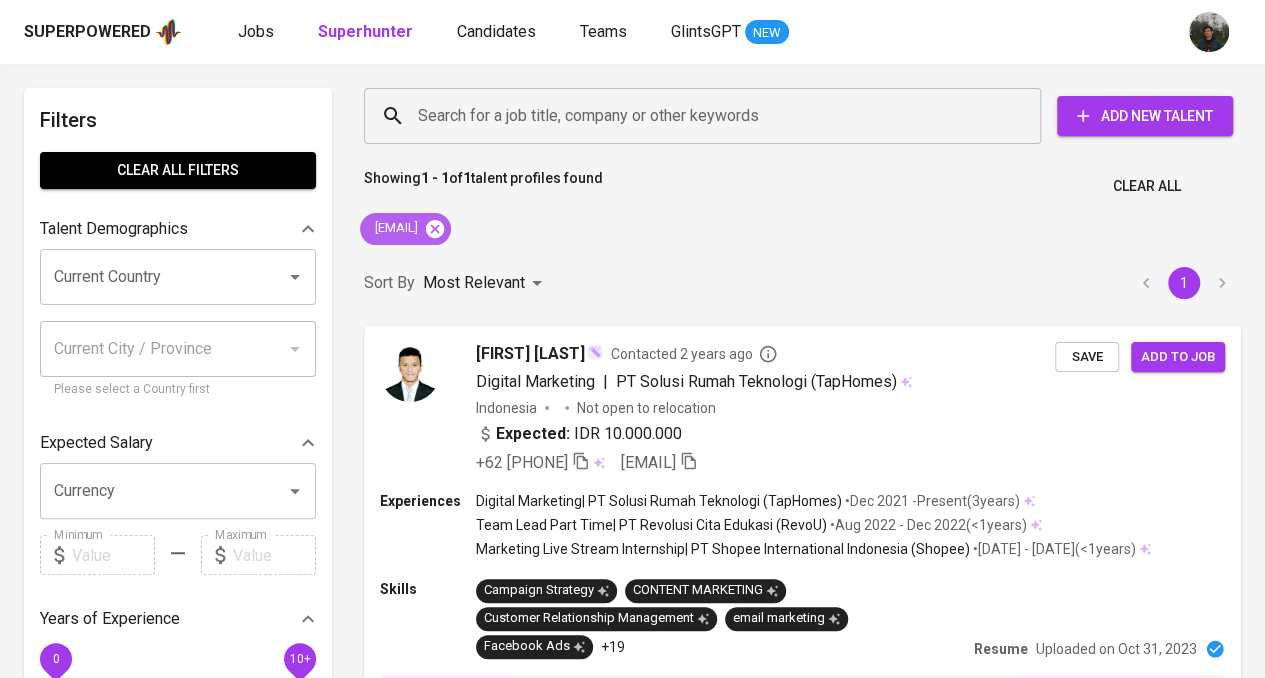 click 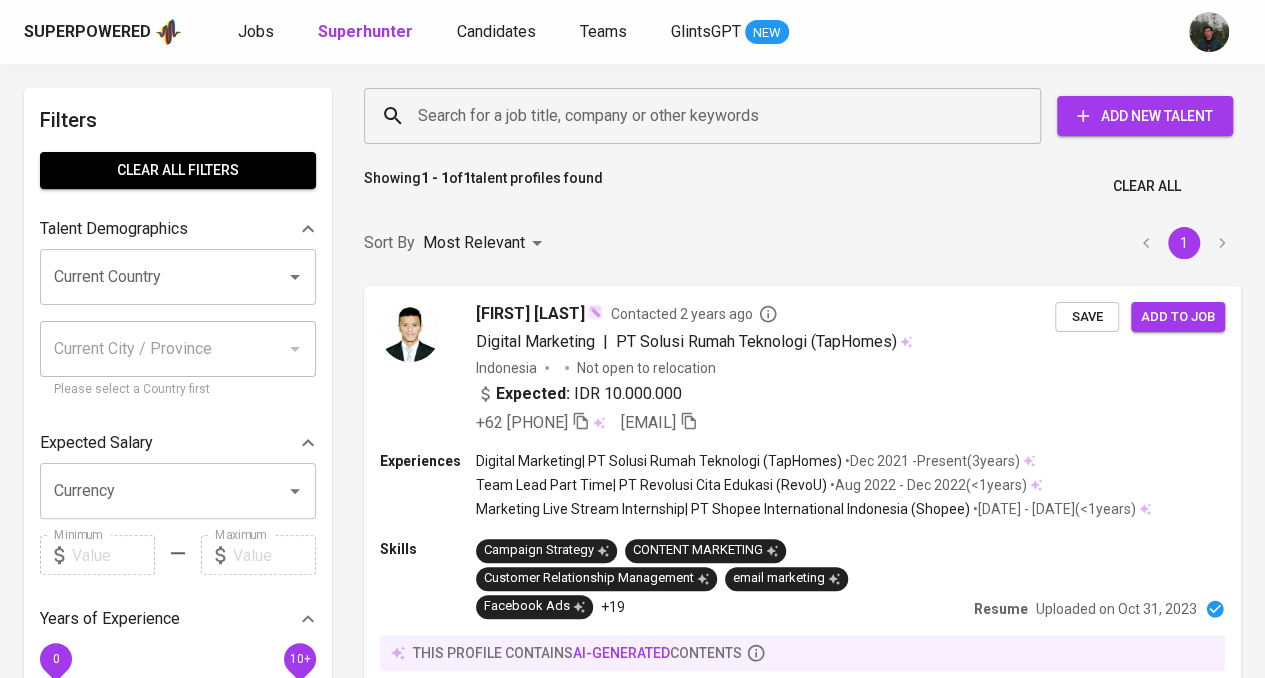 click on "Search for a job title, company or other keywords" at bounding box center [707, 116] 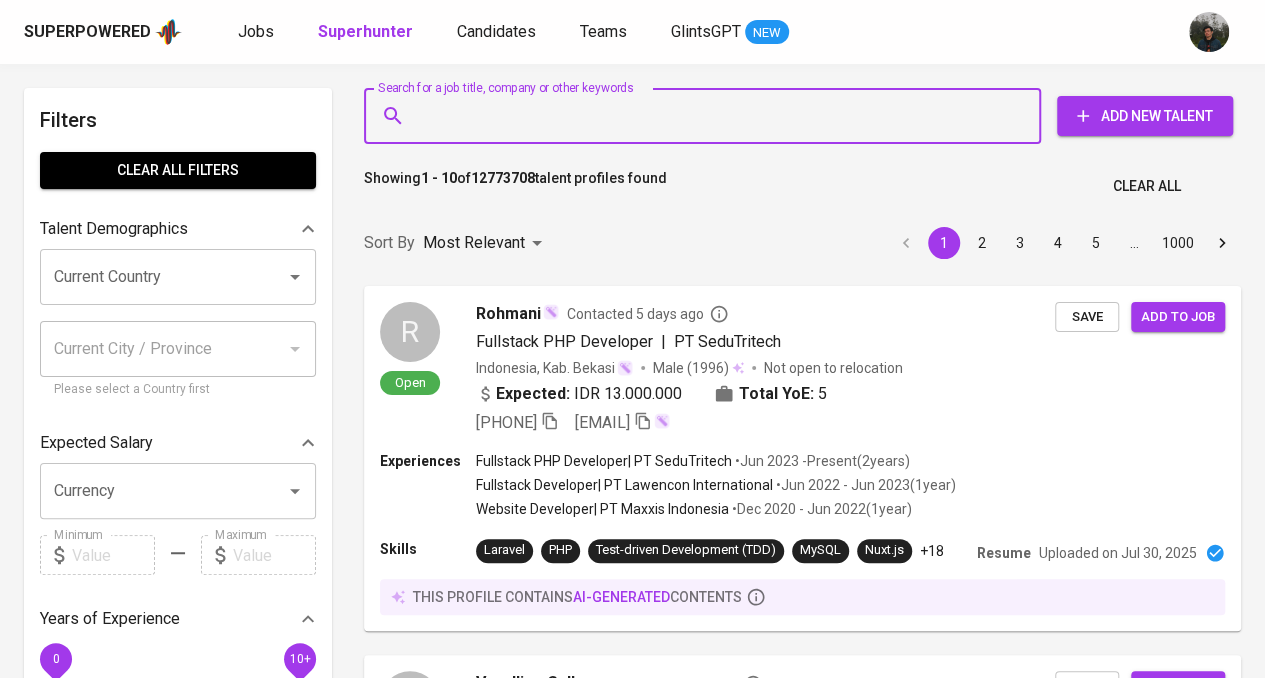 paste on "ferdyallmsyh@gmail.com" 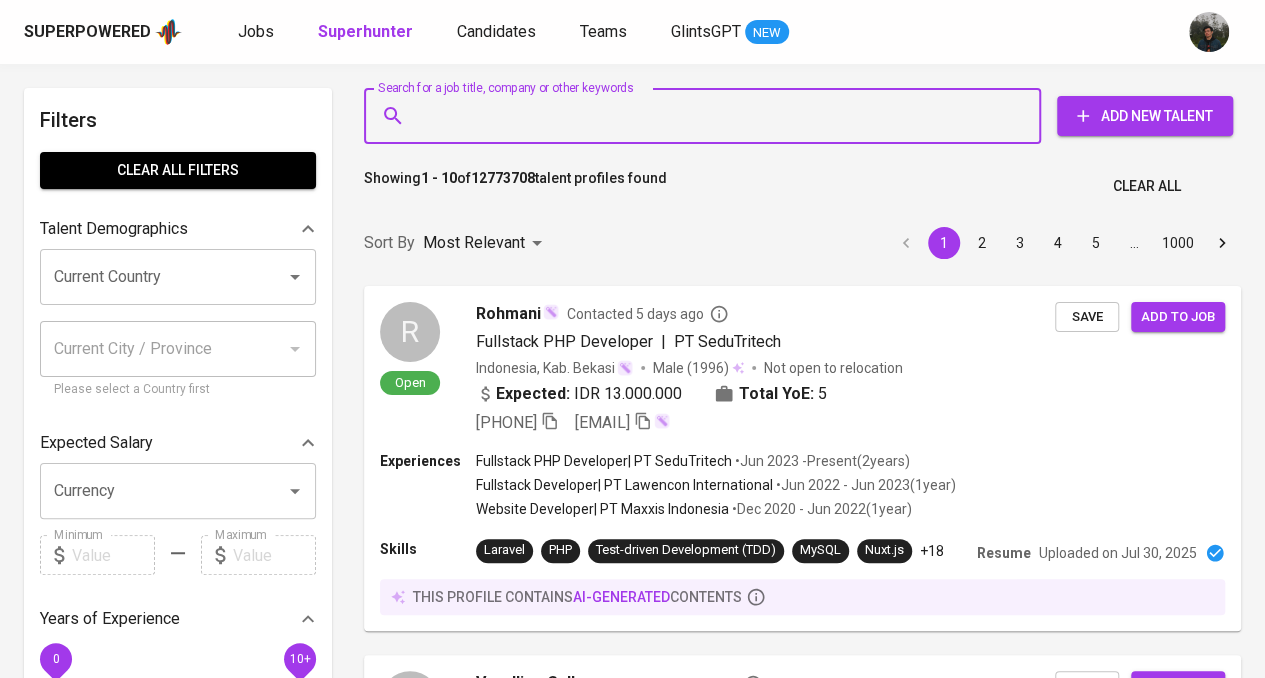type on "ferdyallmsyh@gmail.com" 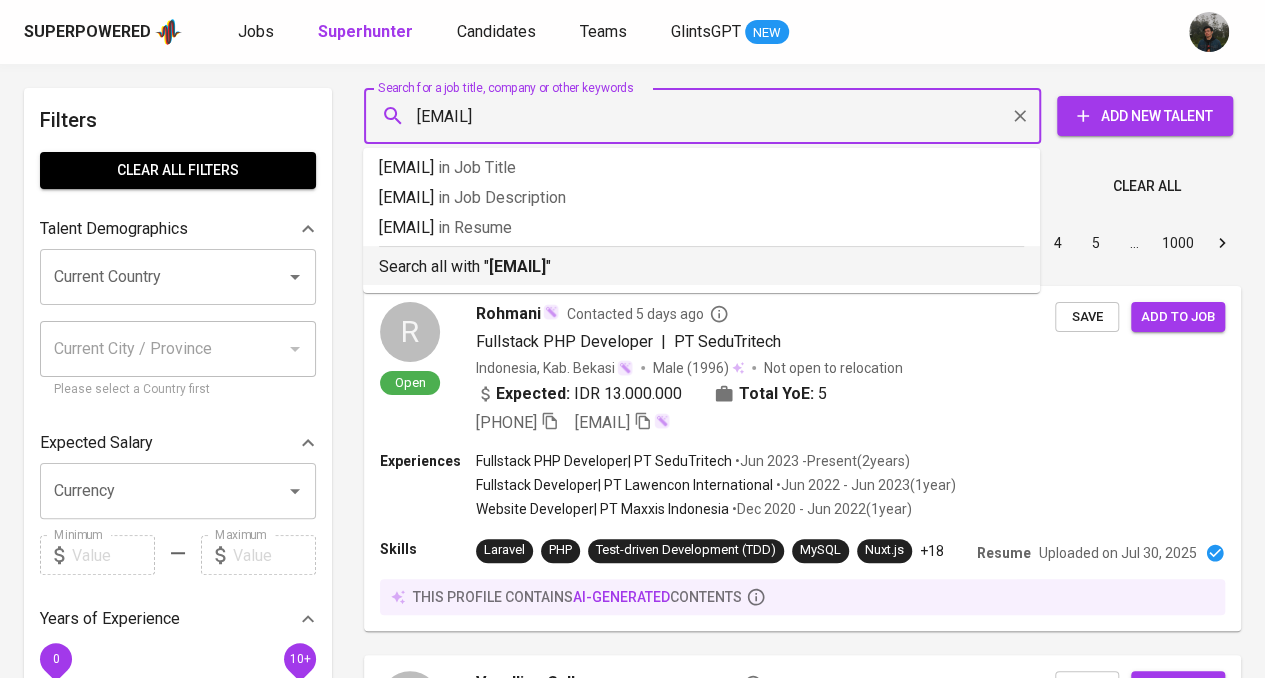 click on "ferdyallmsyh@gmail.com" at bounding box center (517, 266) 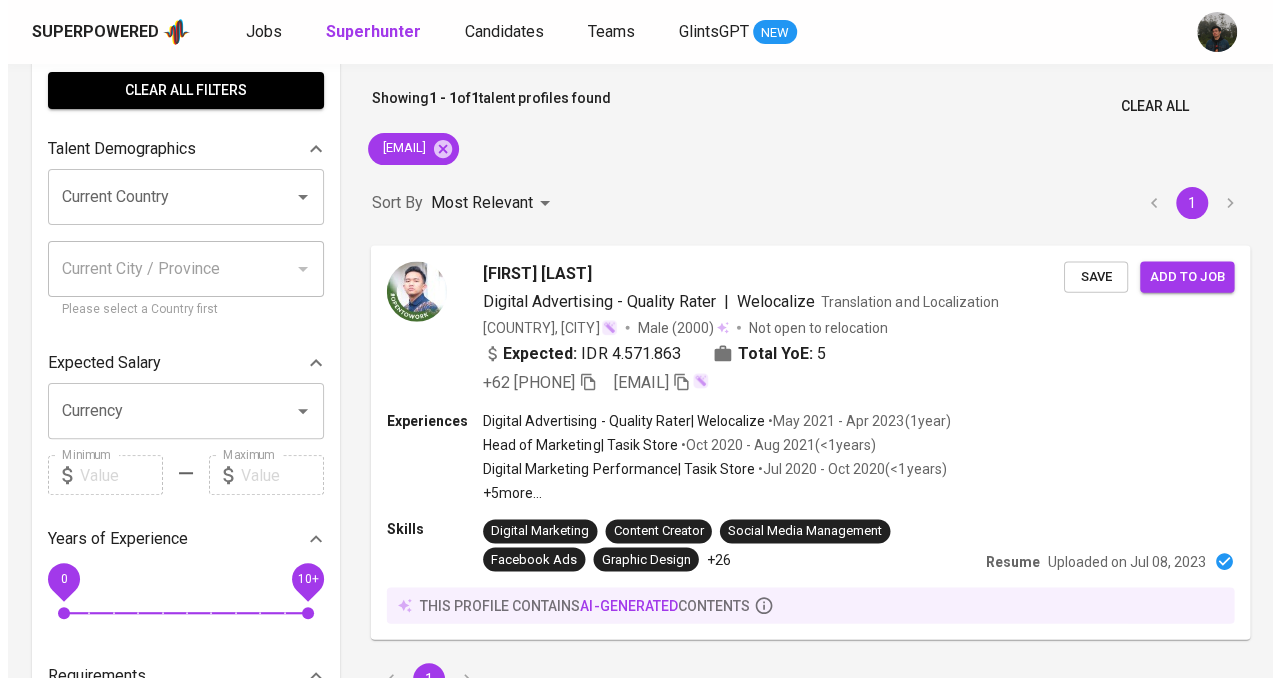 scroll, scrollTop: 200, scrollLeft: 0, axis: vertical 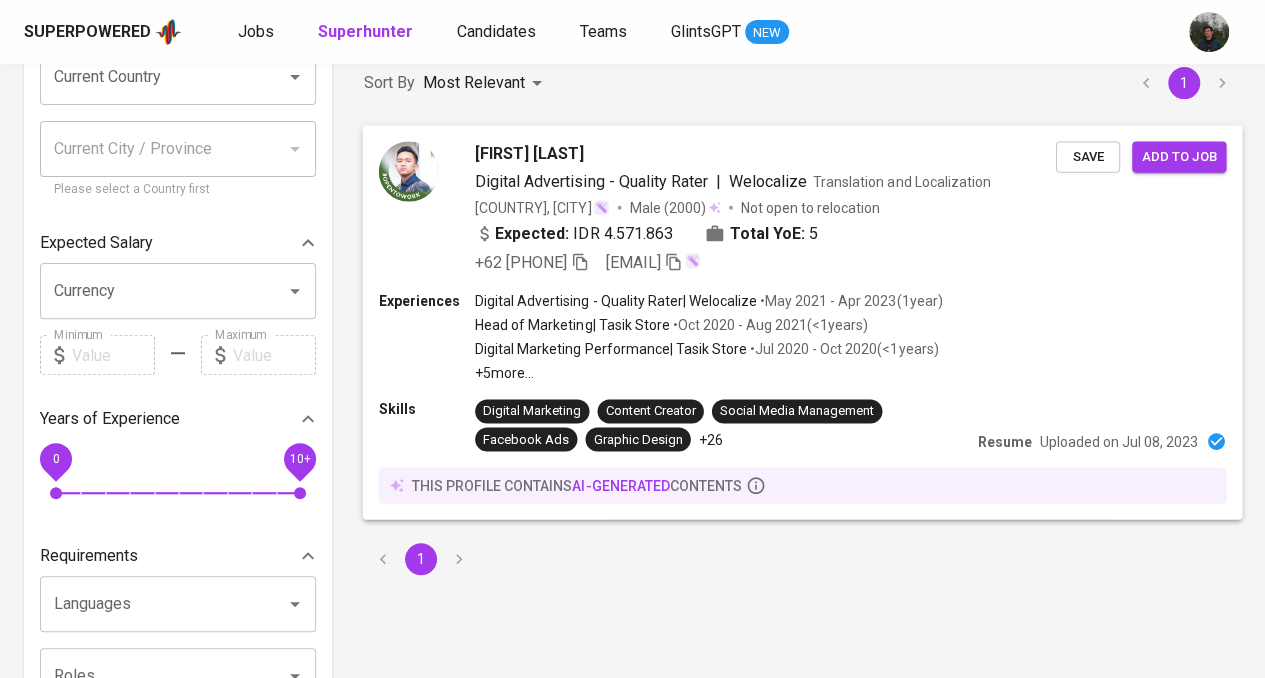 click on "+62 857-4751-3711   ferdyallmsyh@gmail.com" at bounding box center (765, 262) 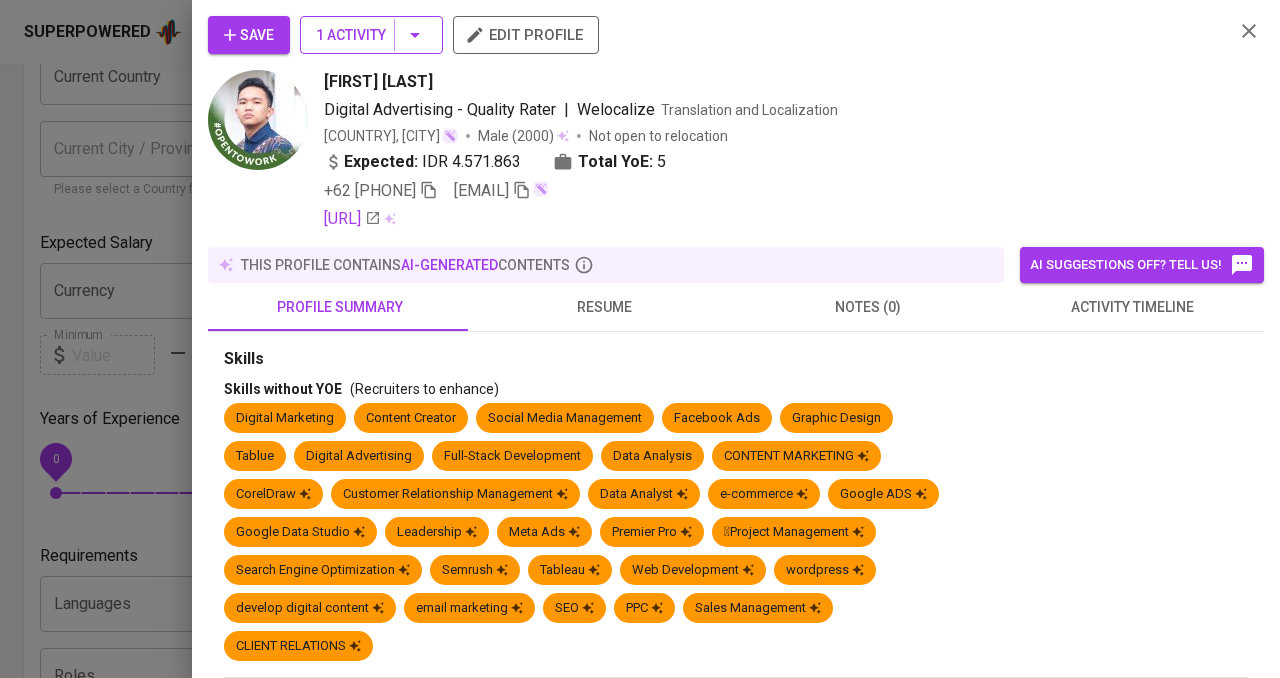 click on "1 Activity" at bounding box center [371, 35] 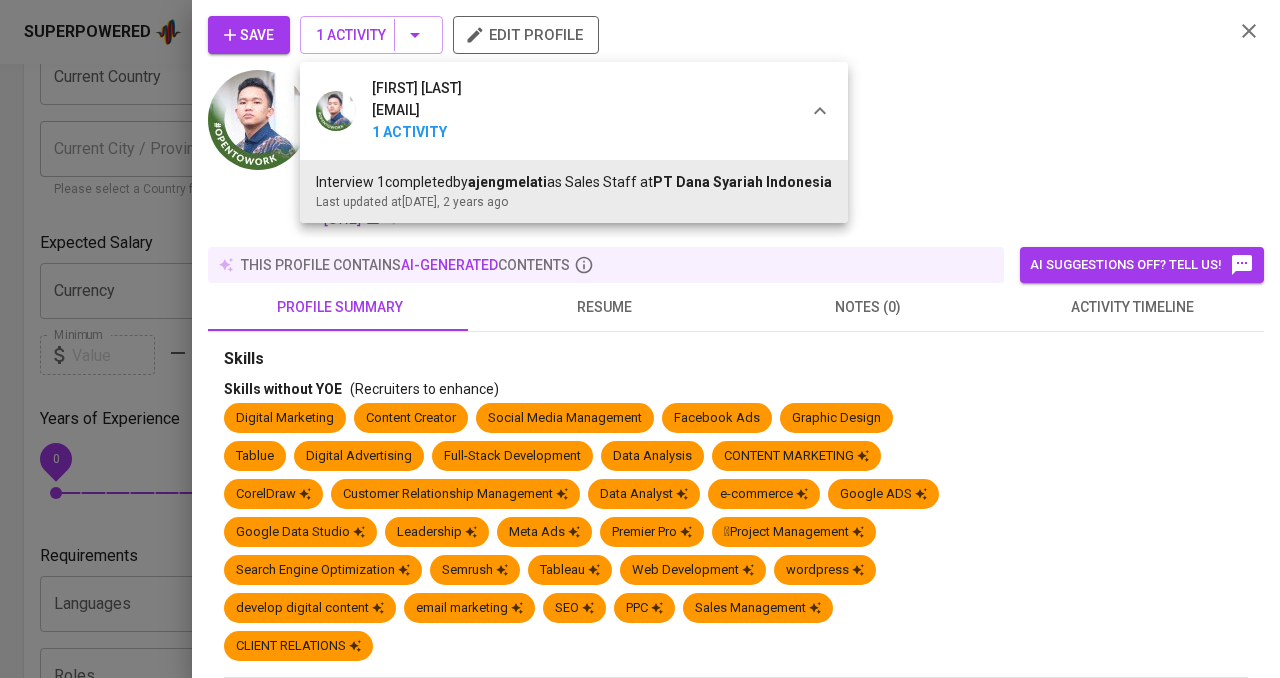 click at bounding box center [640, 339] 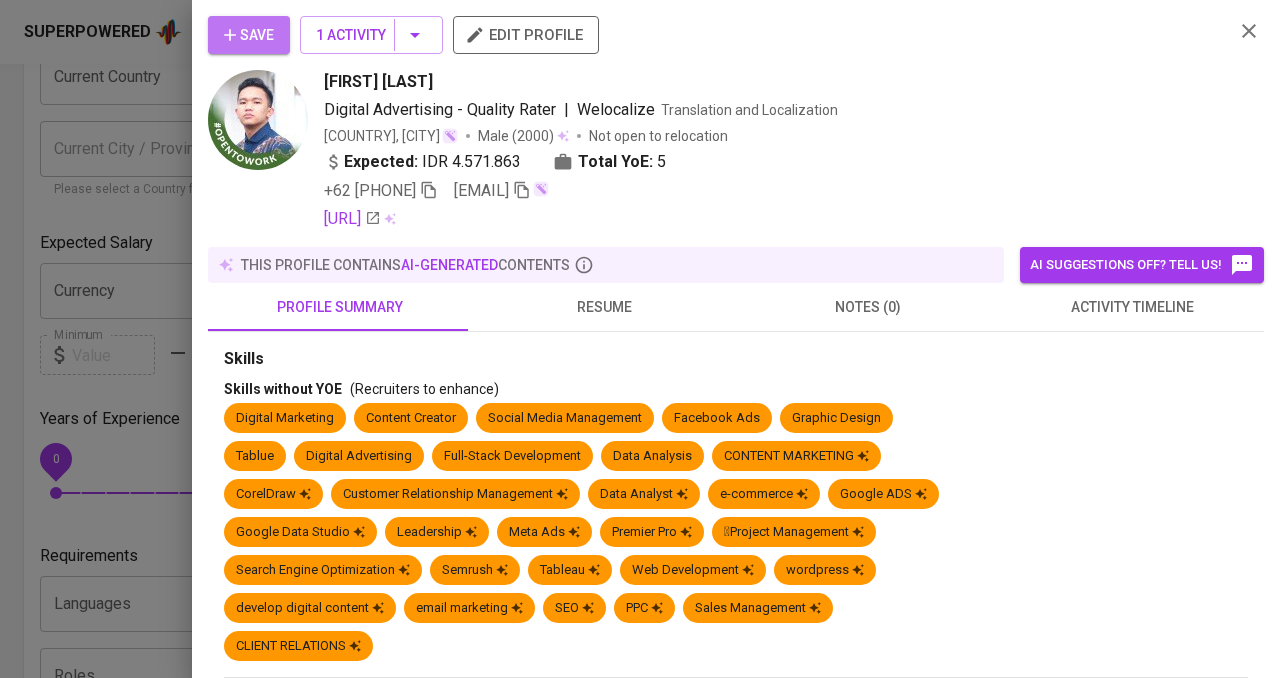 click 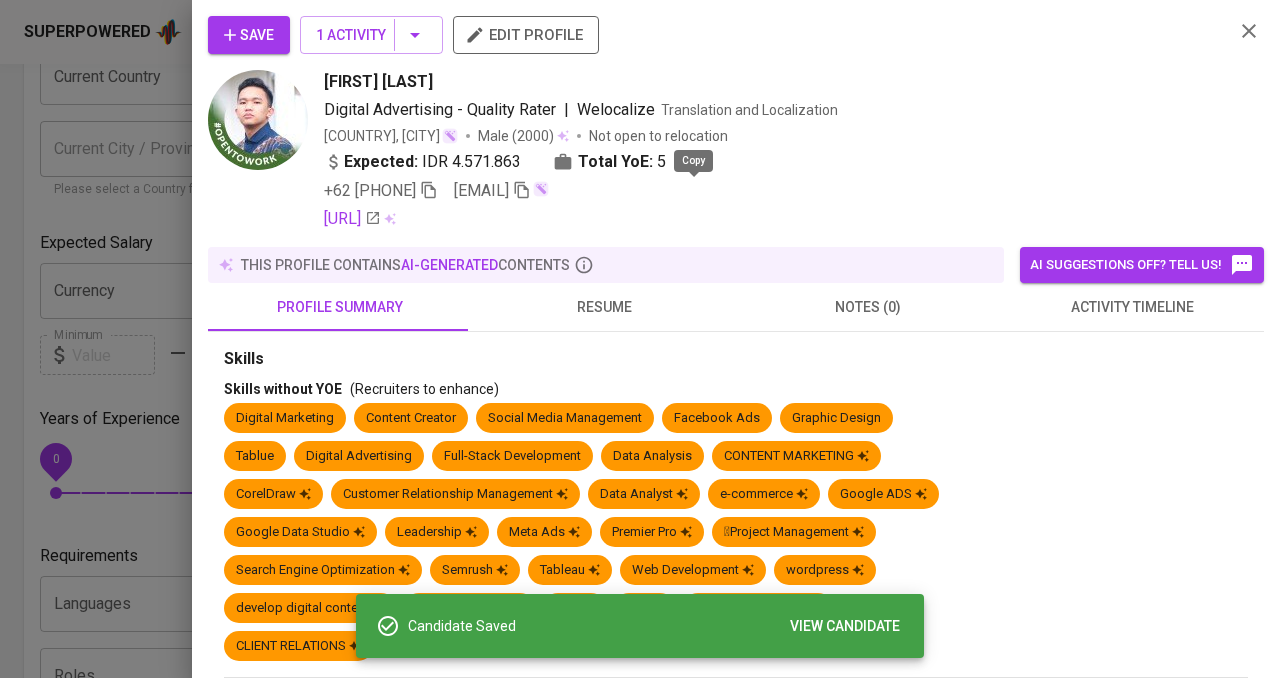 click 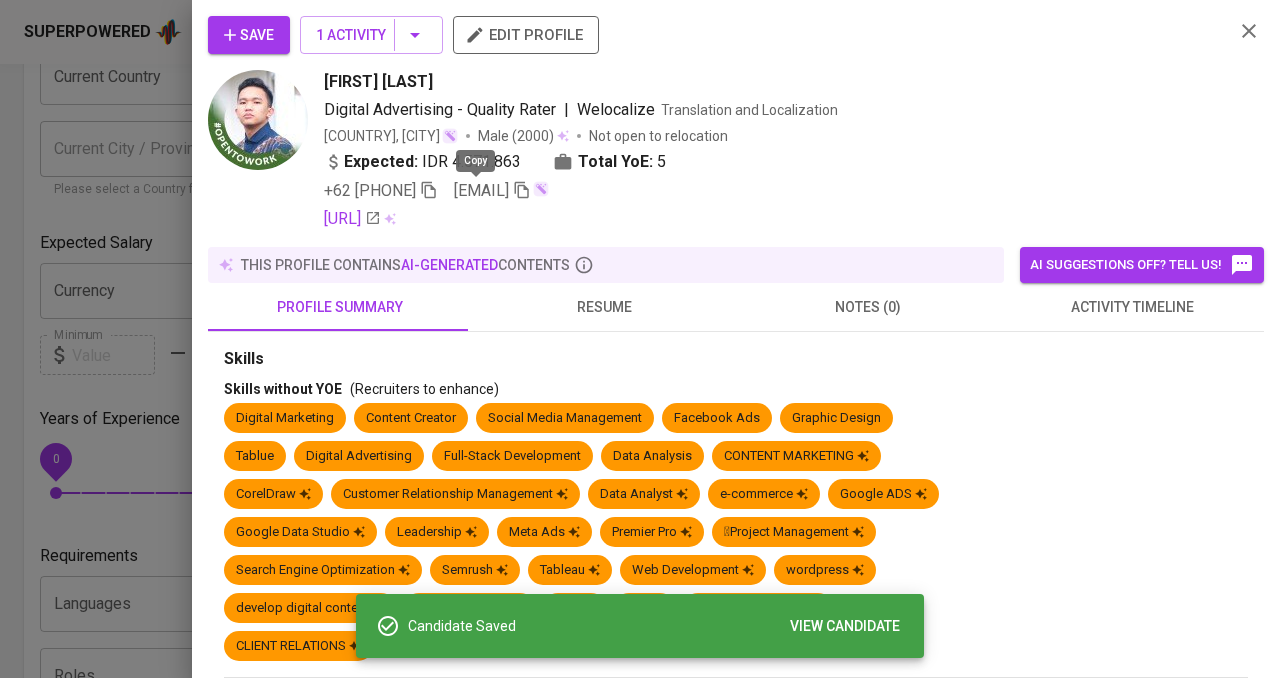 click 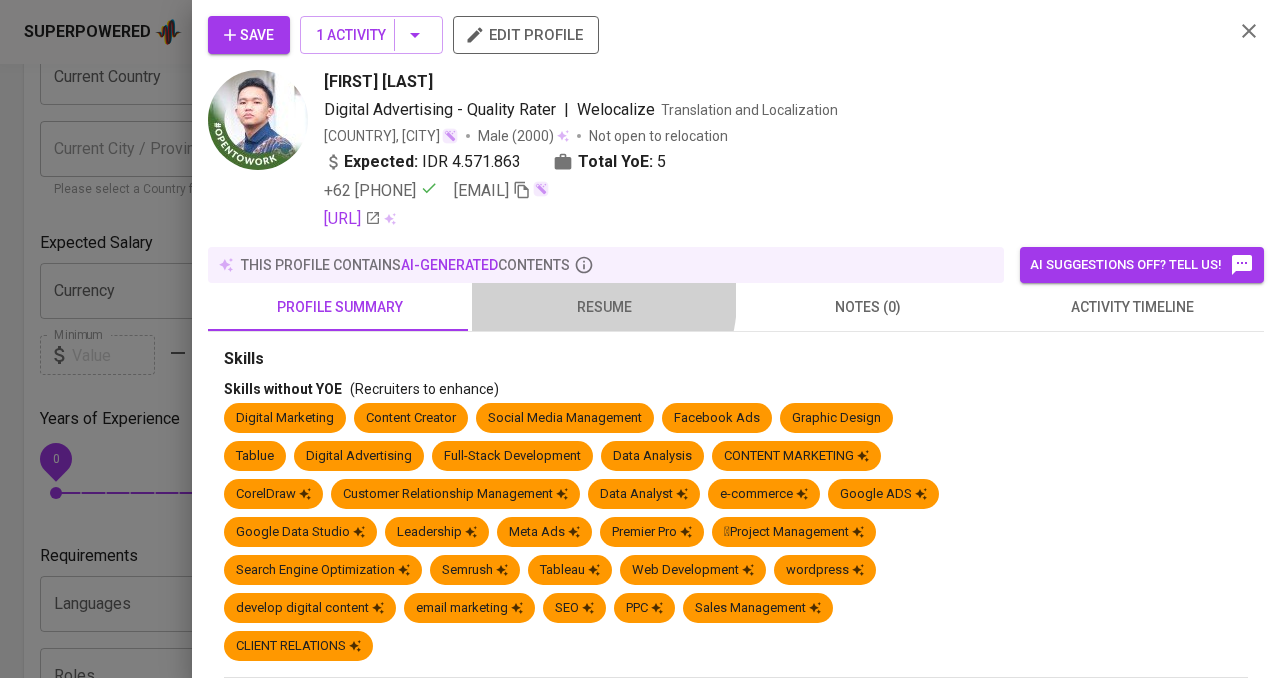click on "resume" at bounding box center (604, 307) 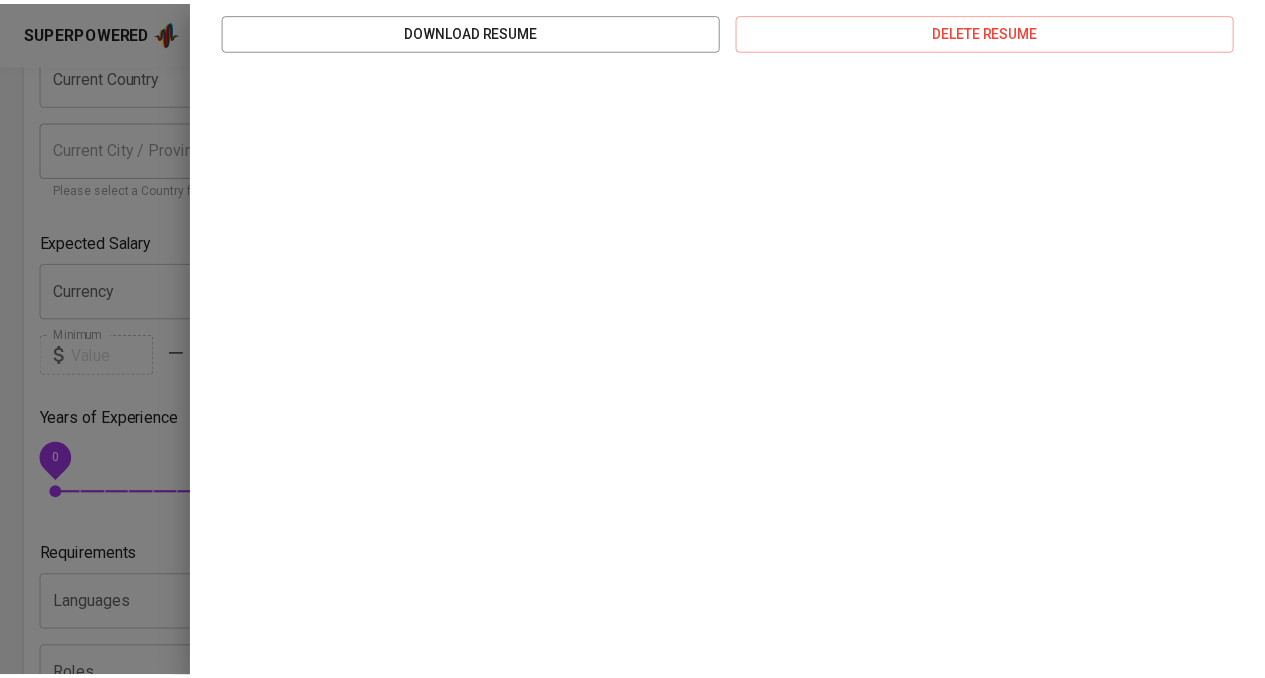 scroll, scrollTop: 0, scrollLeft: 0, axis: both 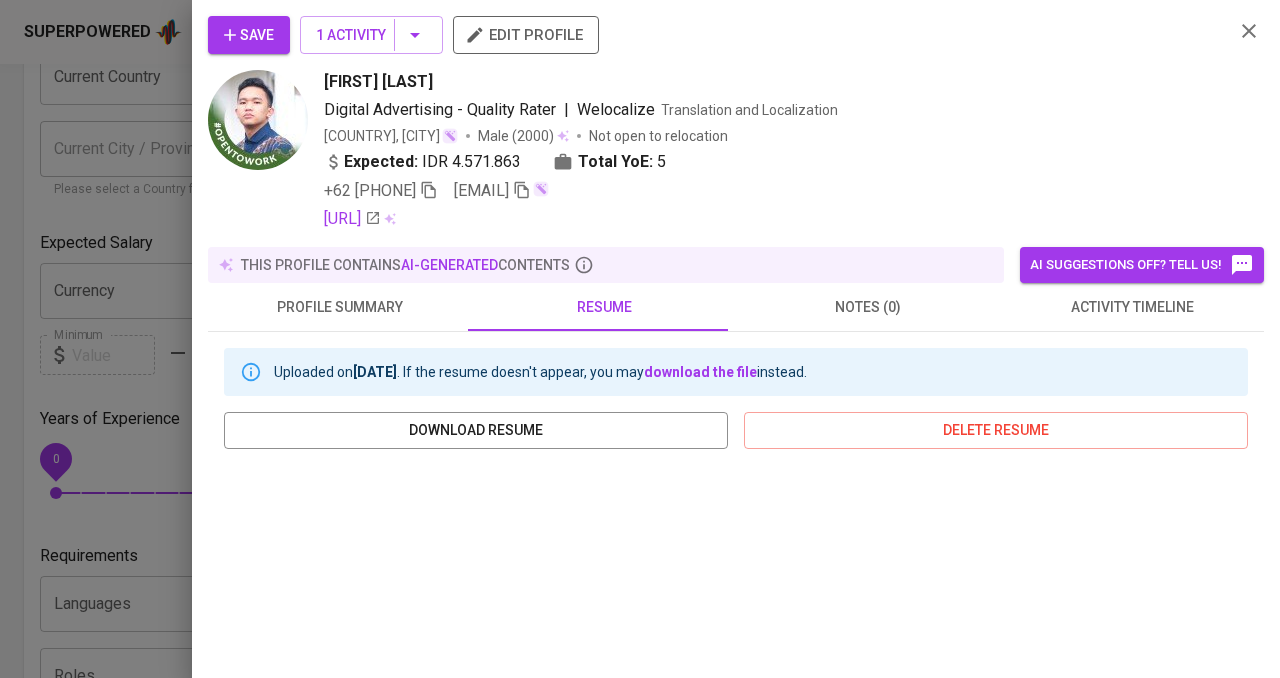drag, startPoint x: 36, startPoint y: 232, endPoint x: 55, endPoint y: 231, distance: 19.026299 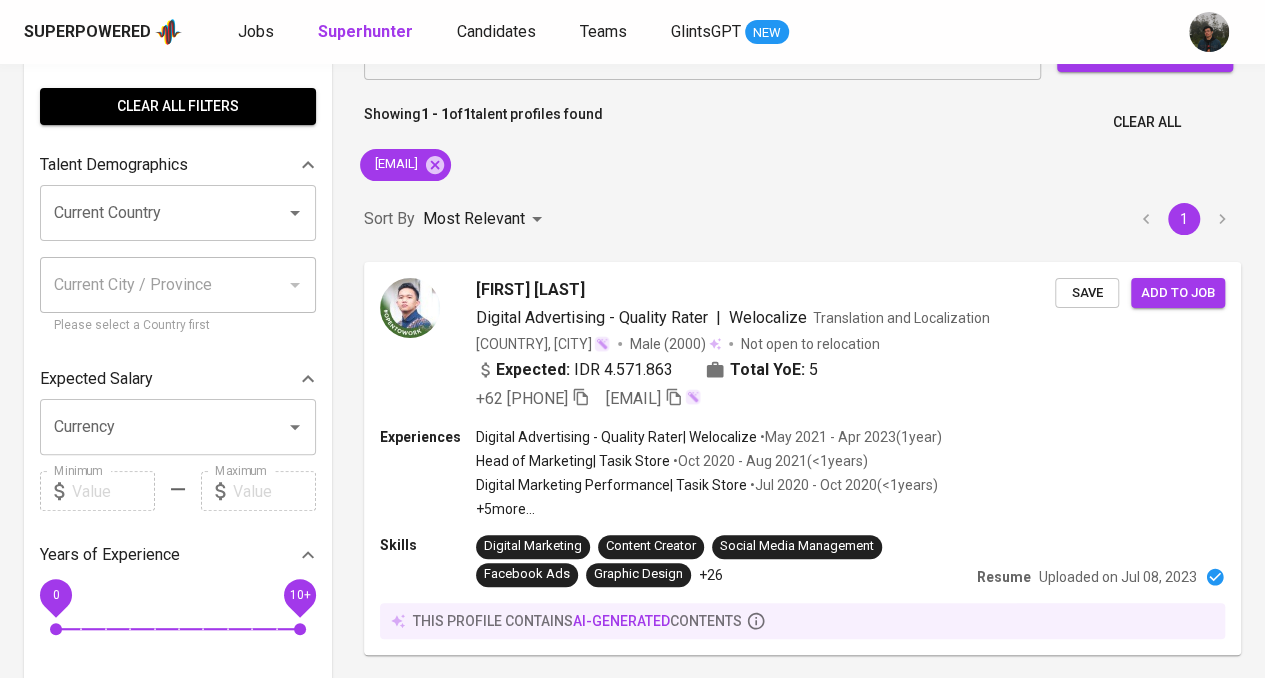 scroll, scrollTop: 0, scrollLeft: 0, axis: both 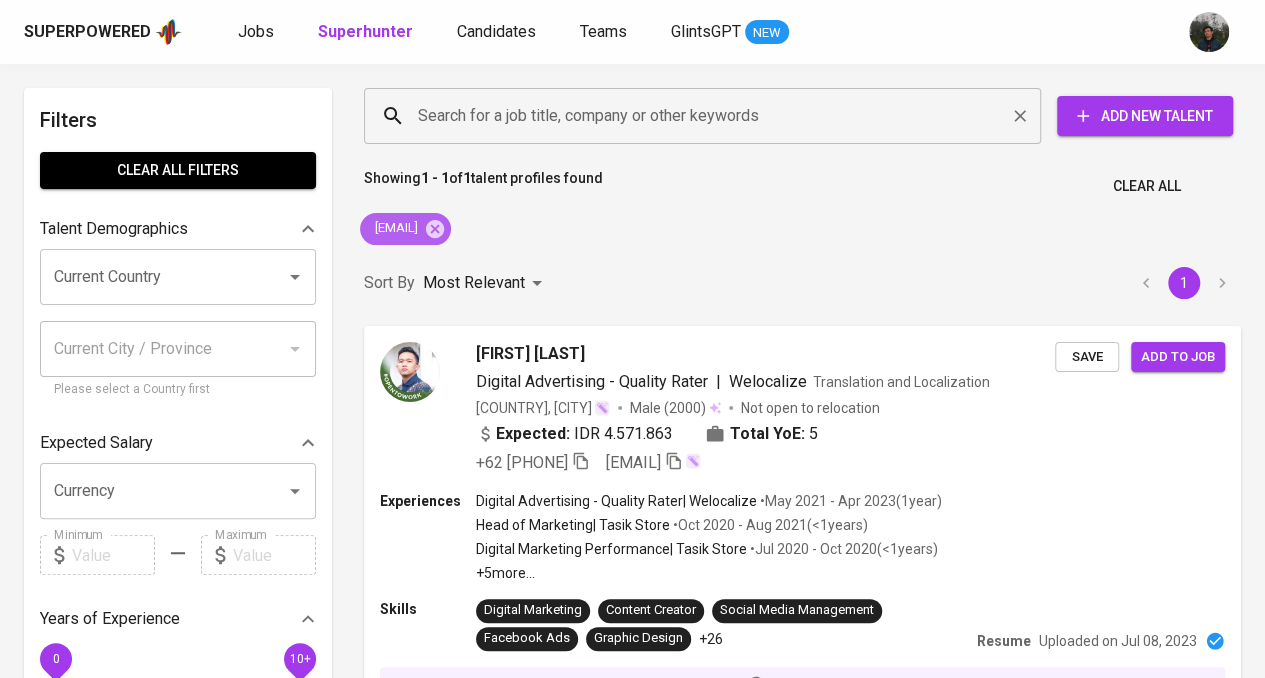 click 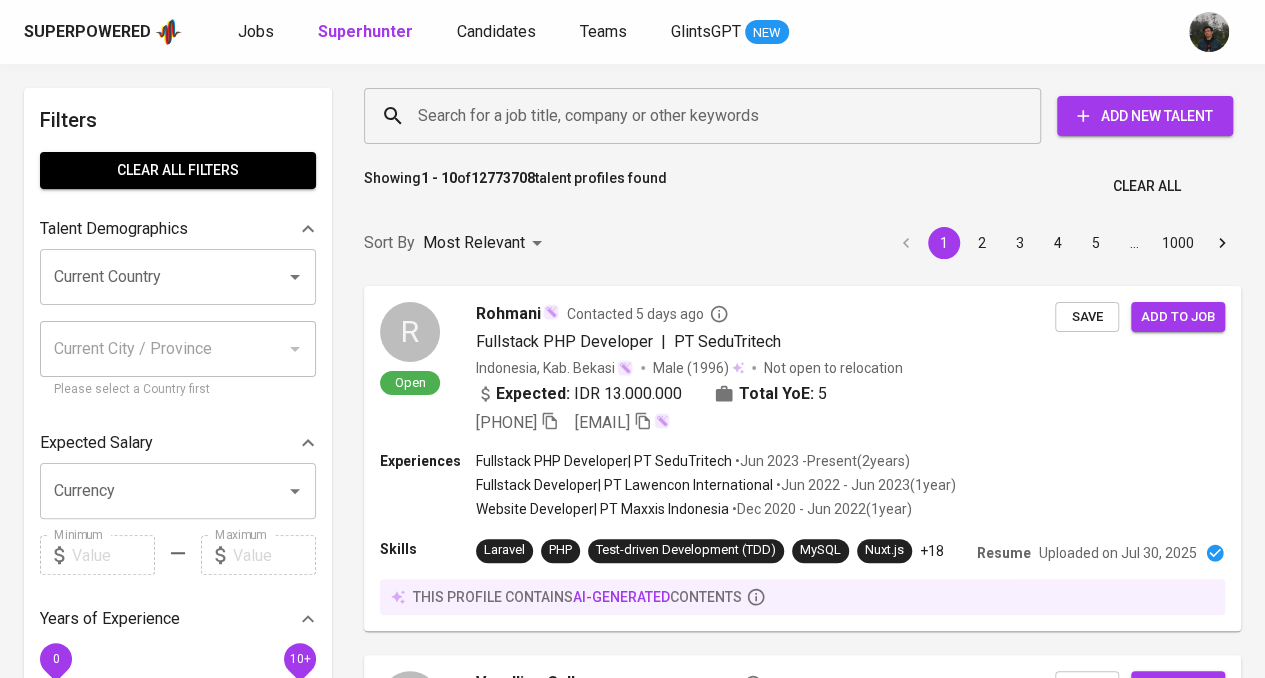 click on "Search for a job title, company or other keywords" at bounding box center (707, 116) 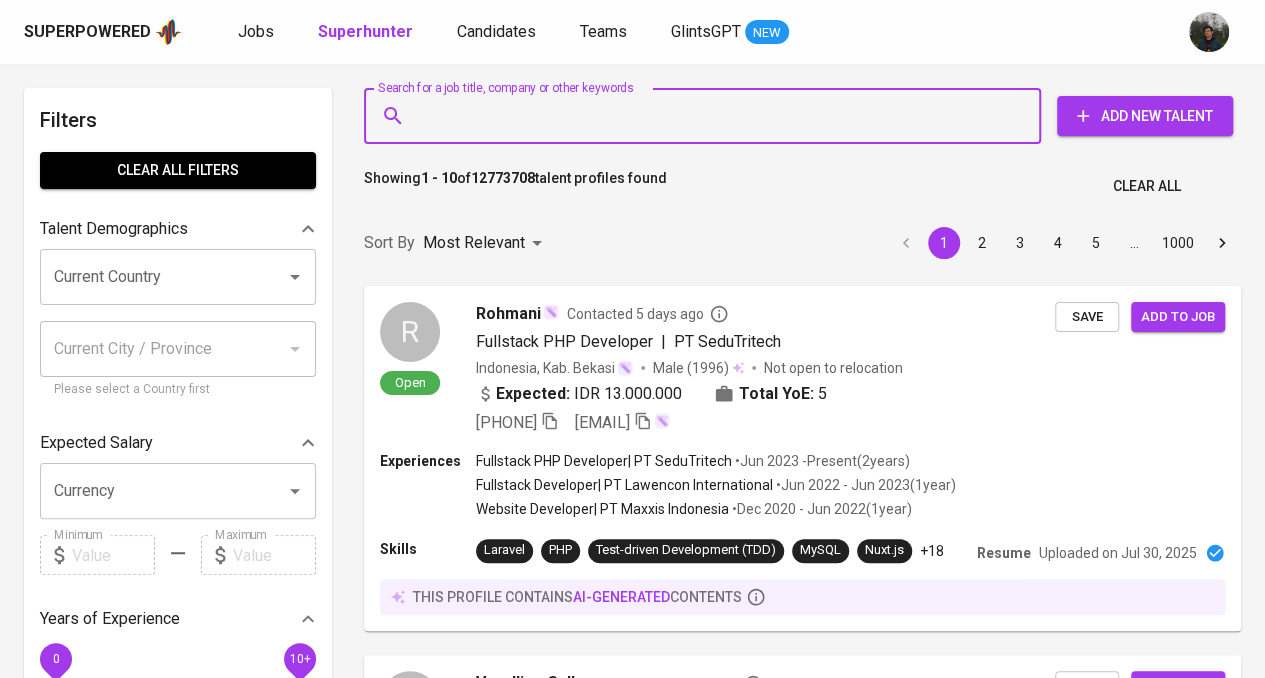 paste on "[EMAIL]" 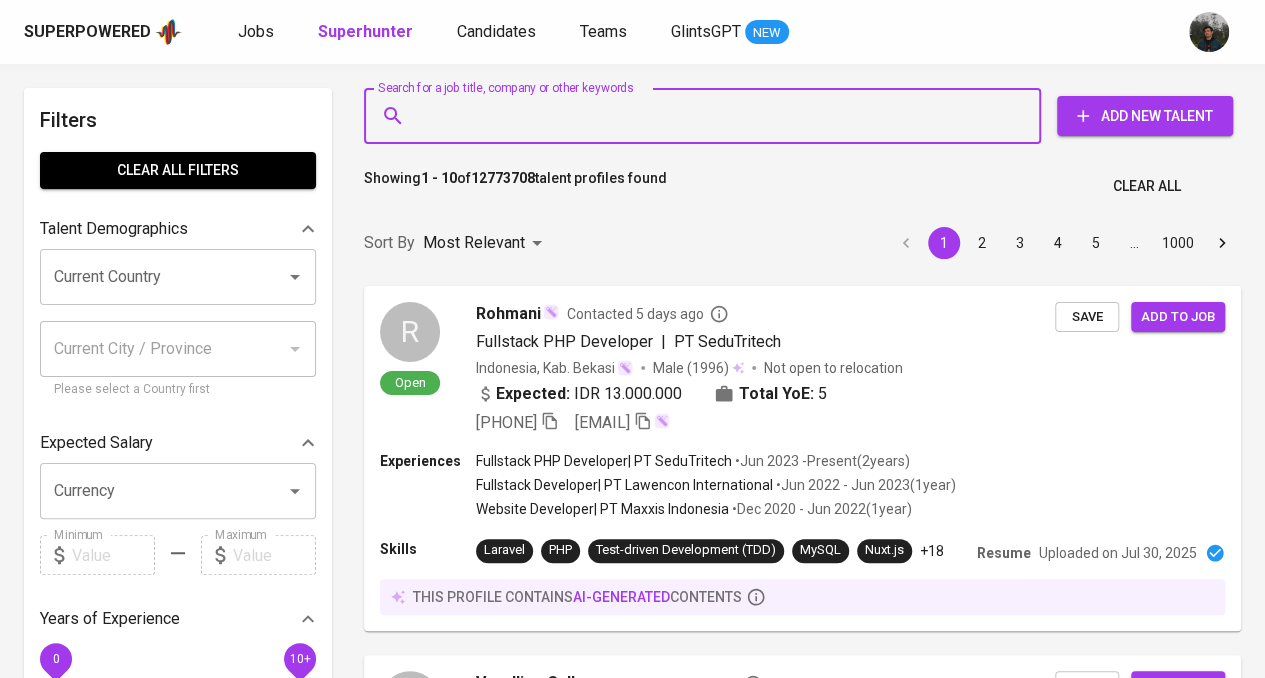 type on "[EMAIL]" 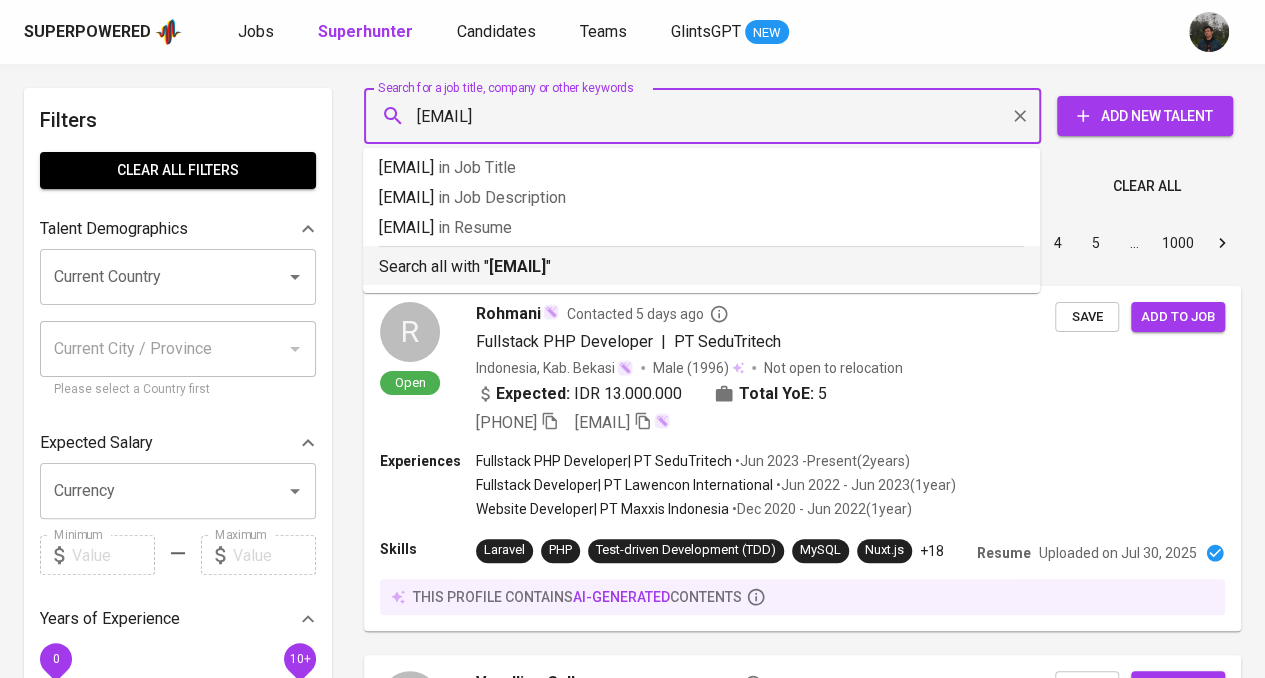 click on "[EMAIL]" at bounding box center [517, 266] 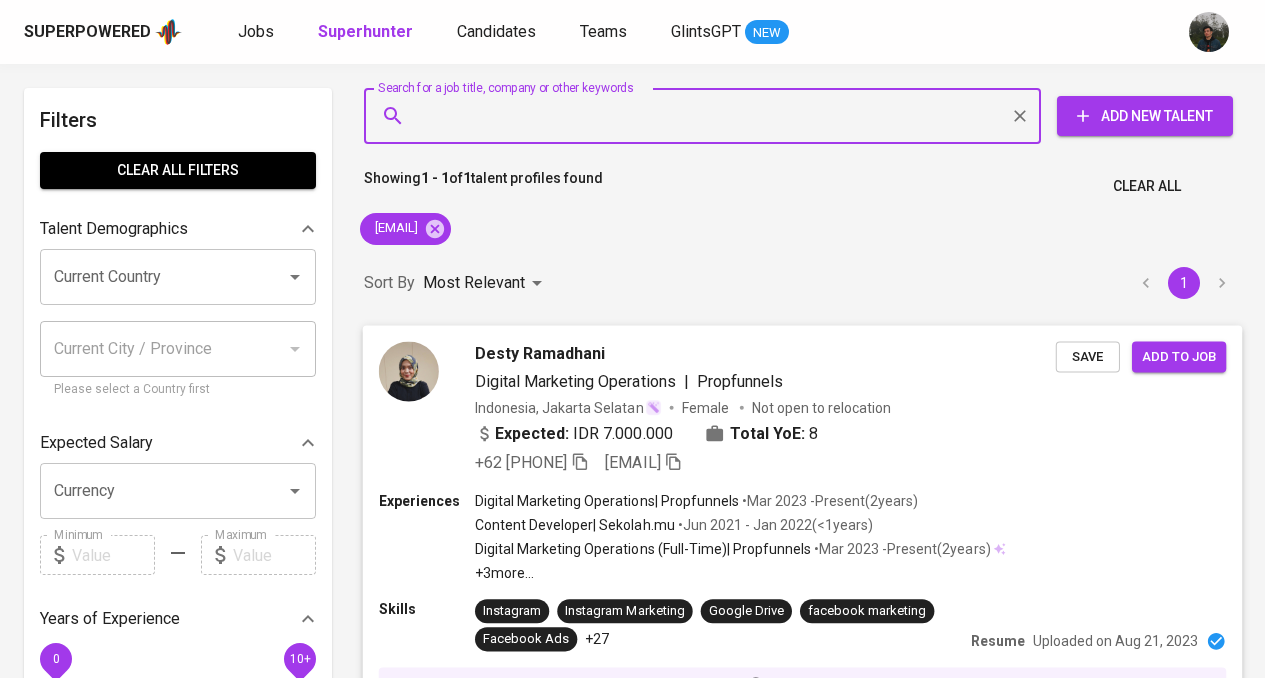 scroll, scrollTop: 100, scrollLeft: 0, axis: vertical 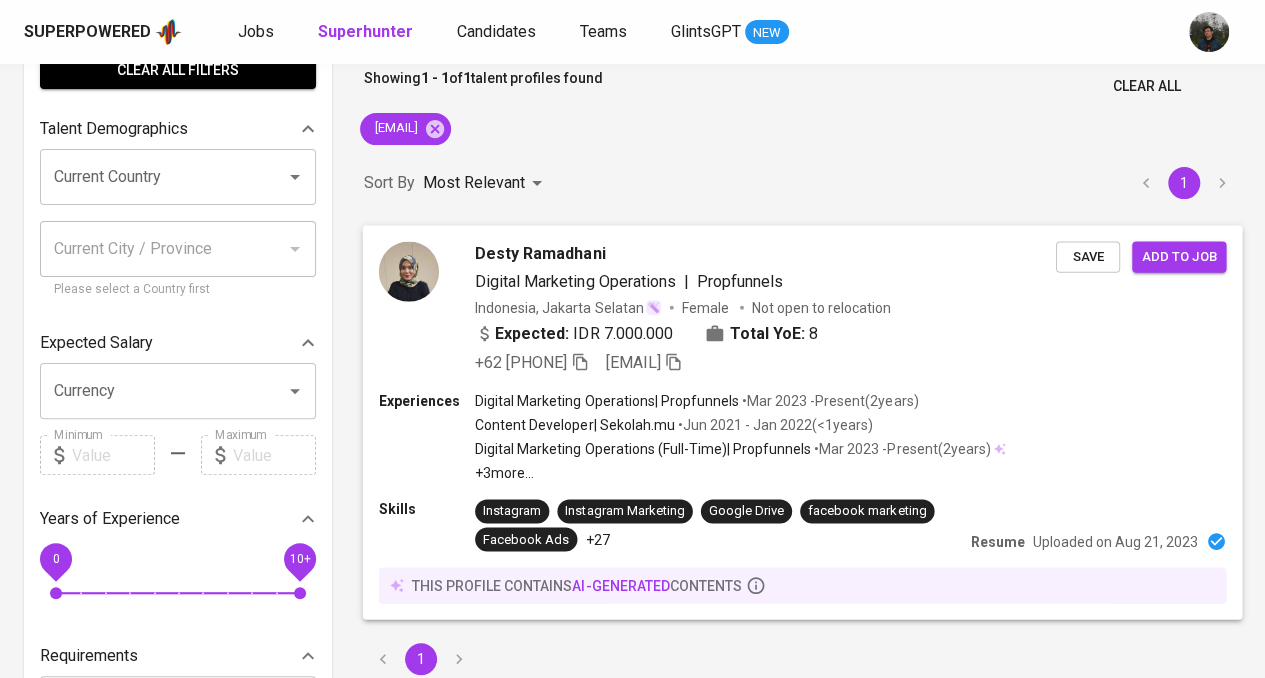 click on "Digital Marketing Operations | Propfunnels" at bounding box center (765, 281) 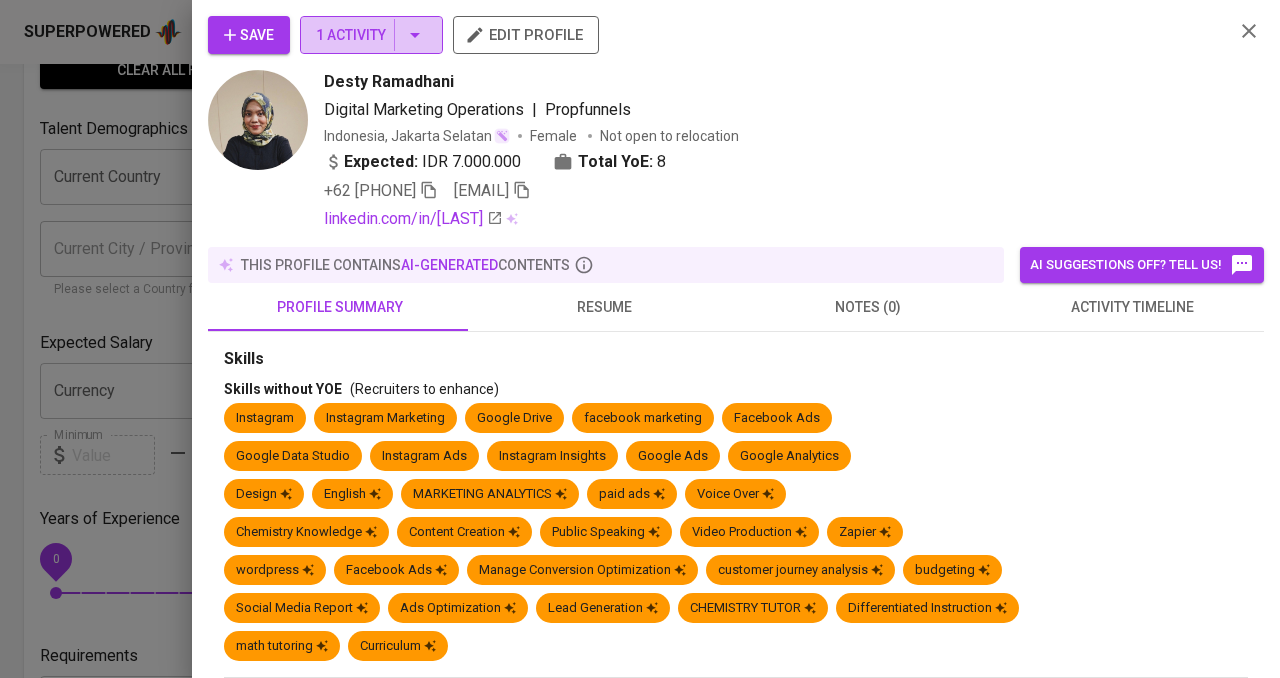 click on "1 Activity" at bounding box center (371, 35) 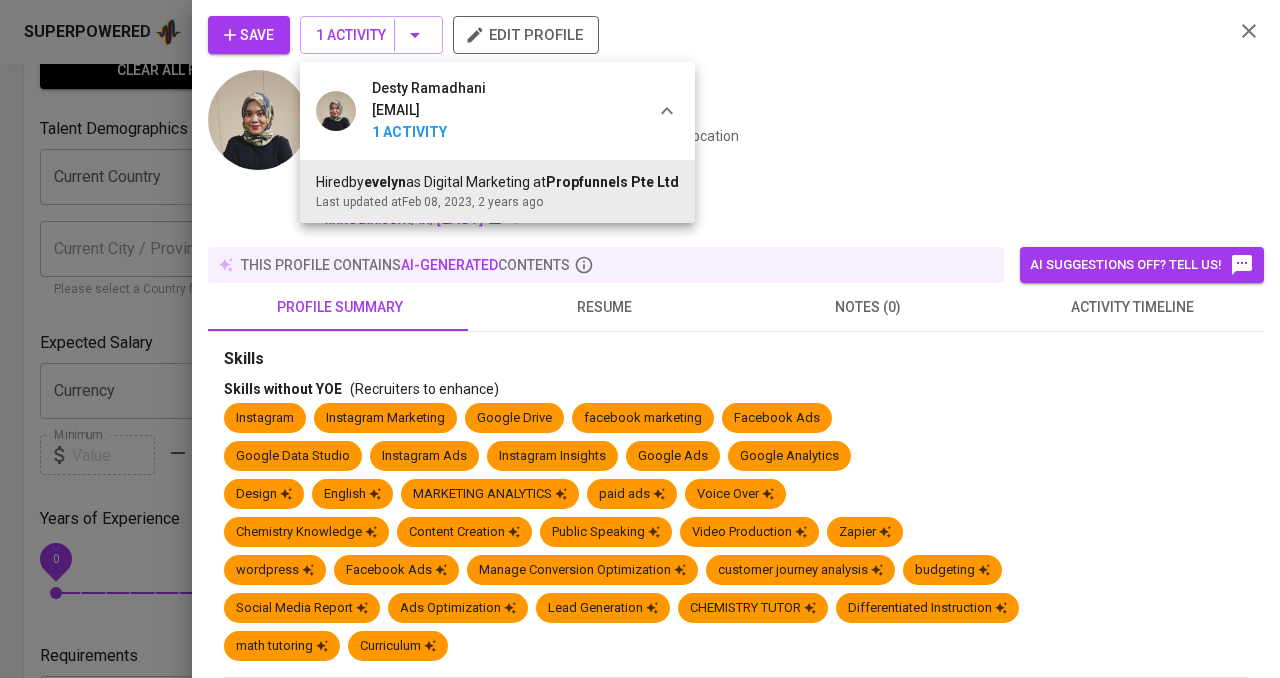 click at bounding box center (640, 339) 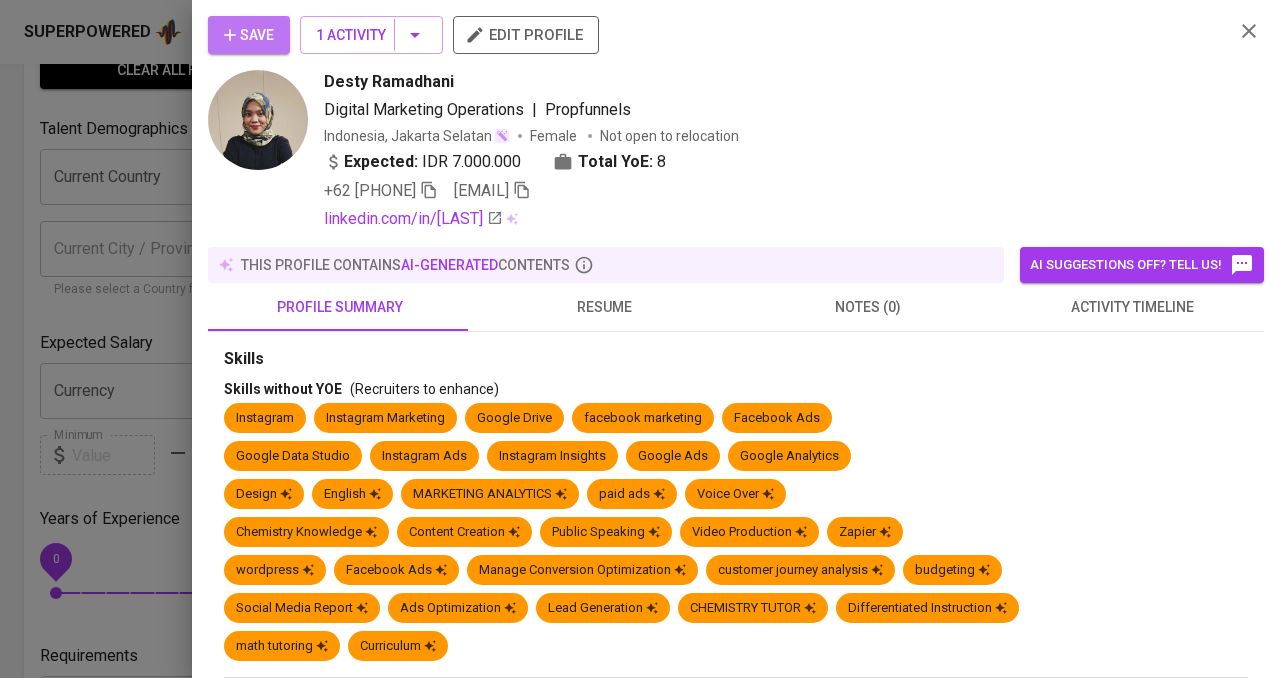 click on "Save" at bounding box center [249, 35] 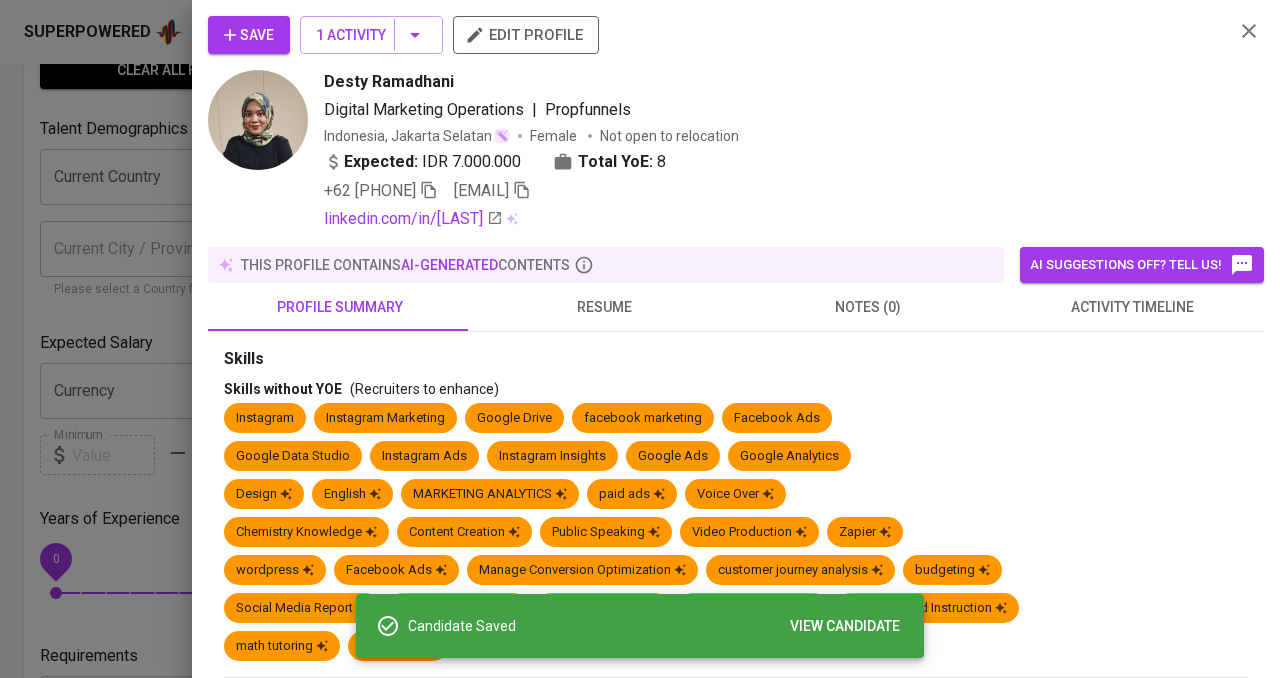 click at bounding box center [640, 339] 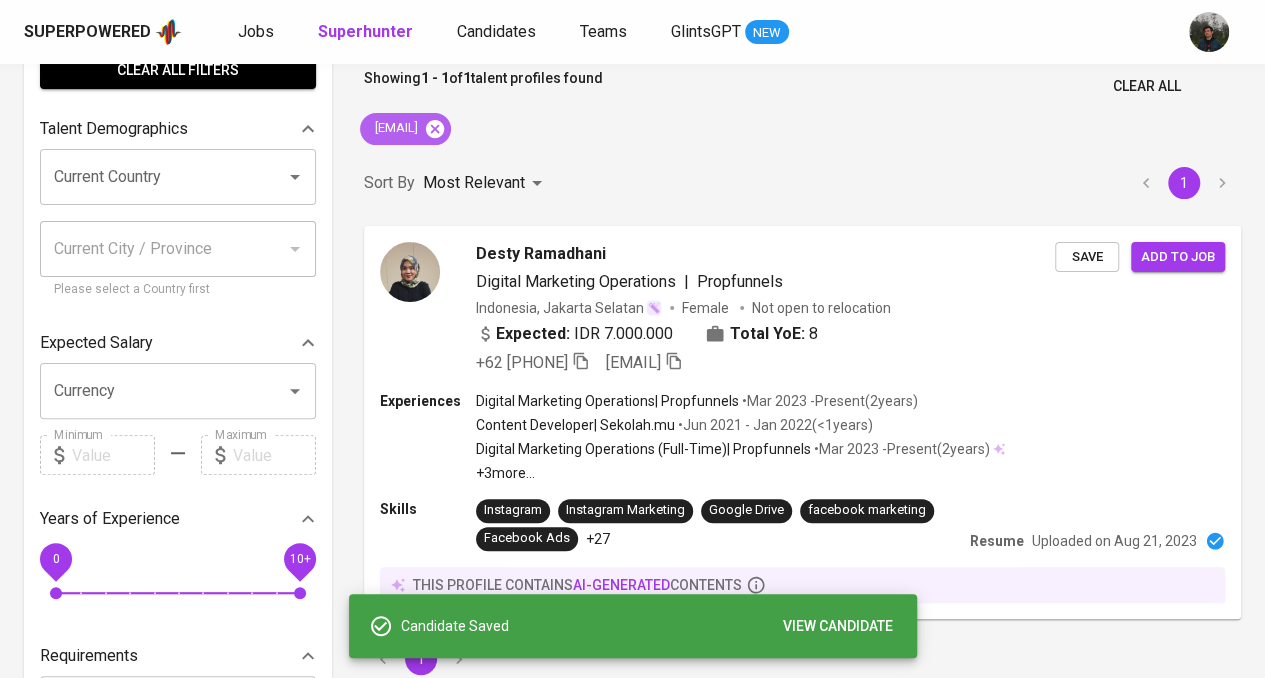 click 